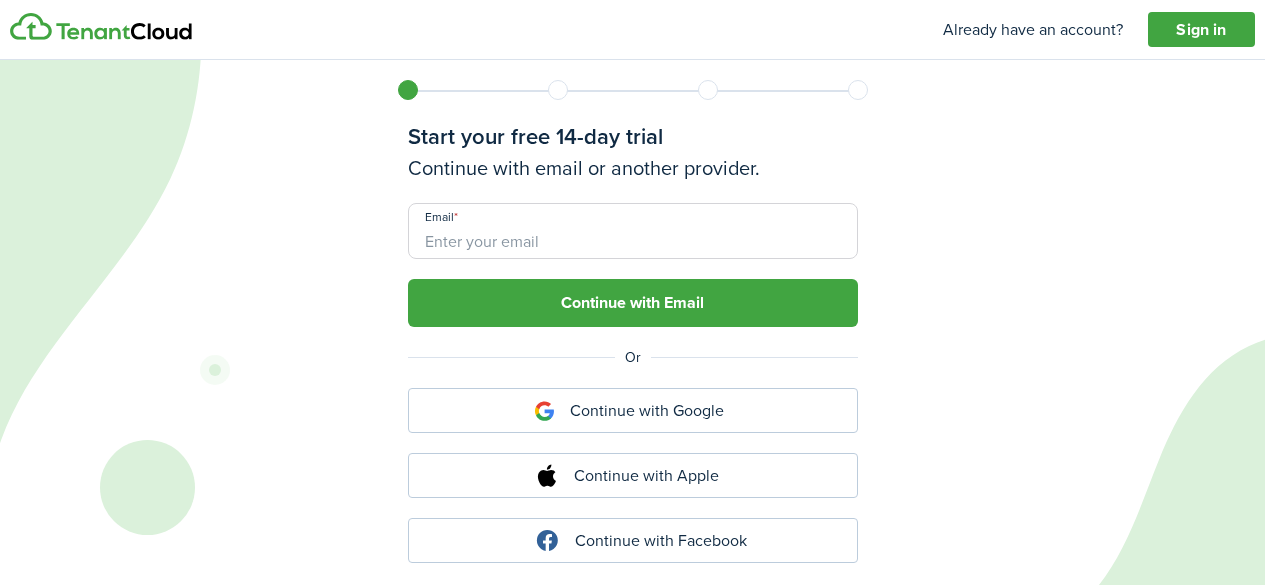 scroll, scrollTop: 0, scrollLeft: 0, axis: both 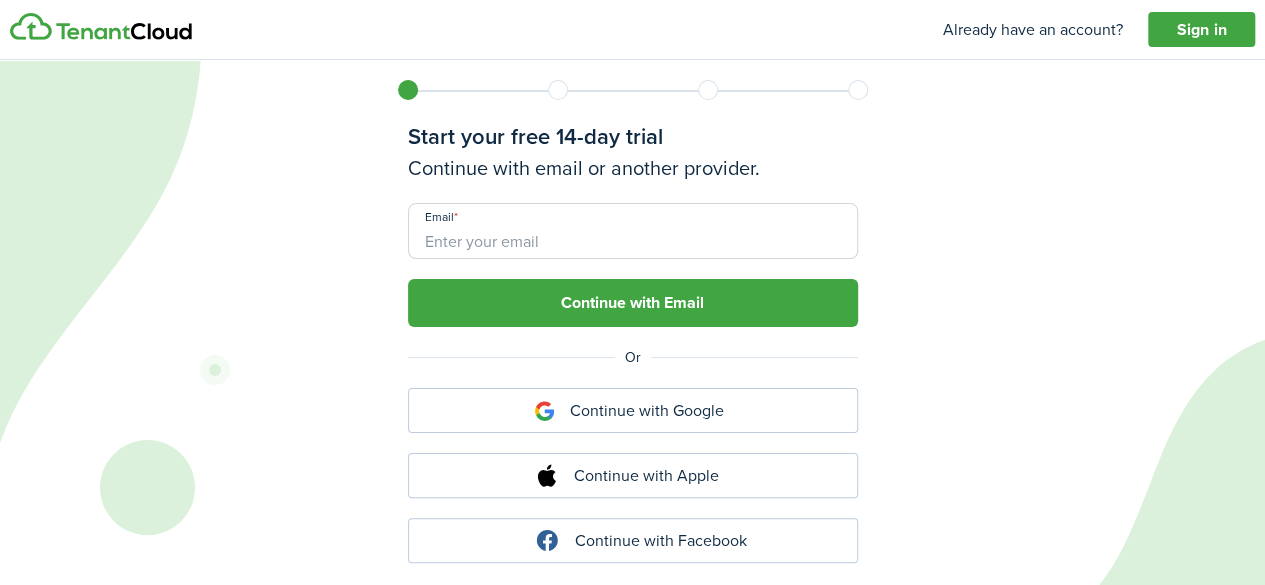 click on "Email" at bounding box center (633, 231) 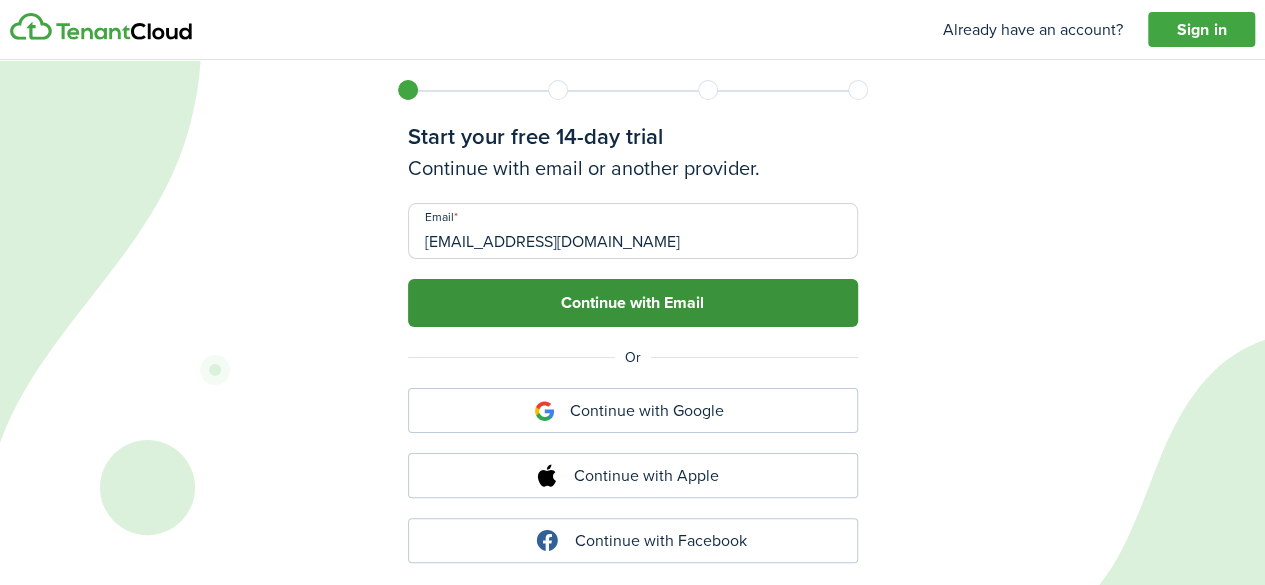 click on "Continue with Email" at bounding box center (633, 303) 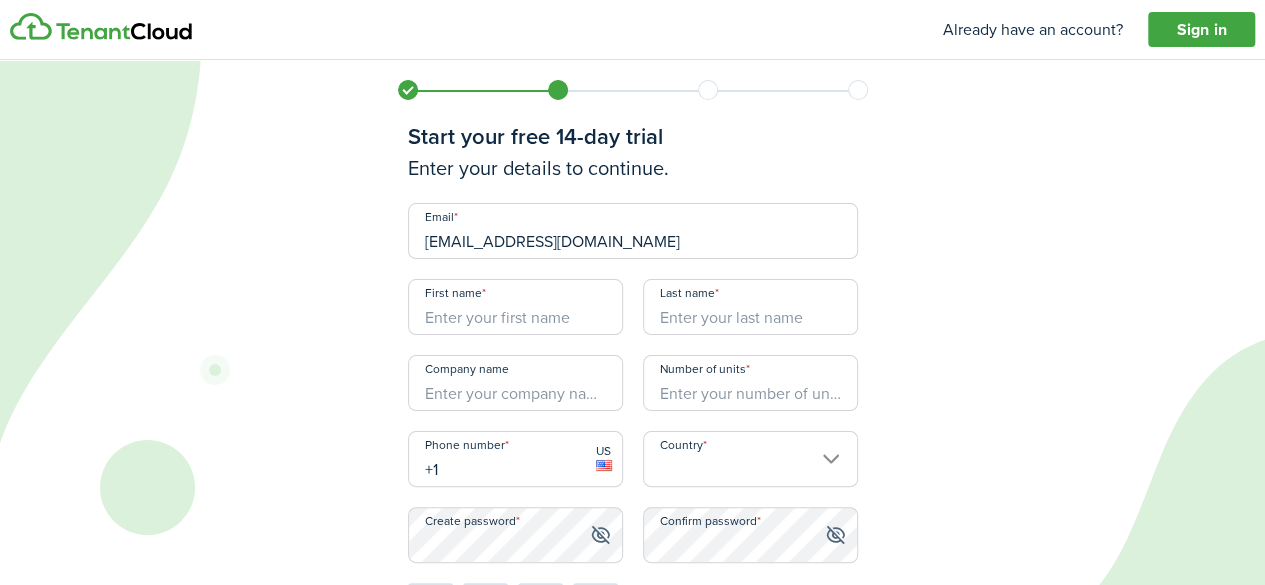 click on "First name" at bounding box center (515, 307) 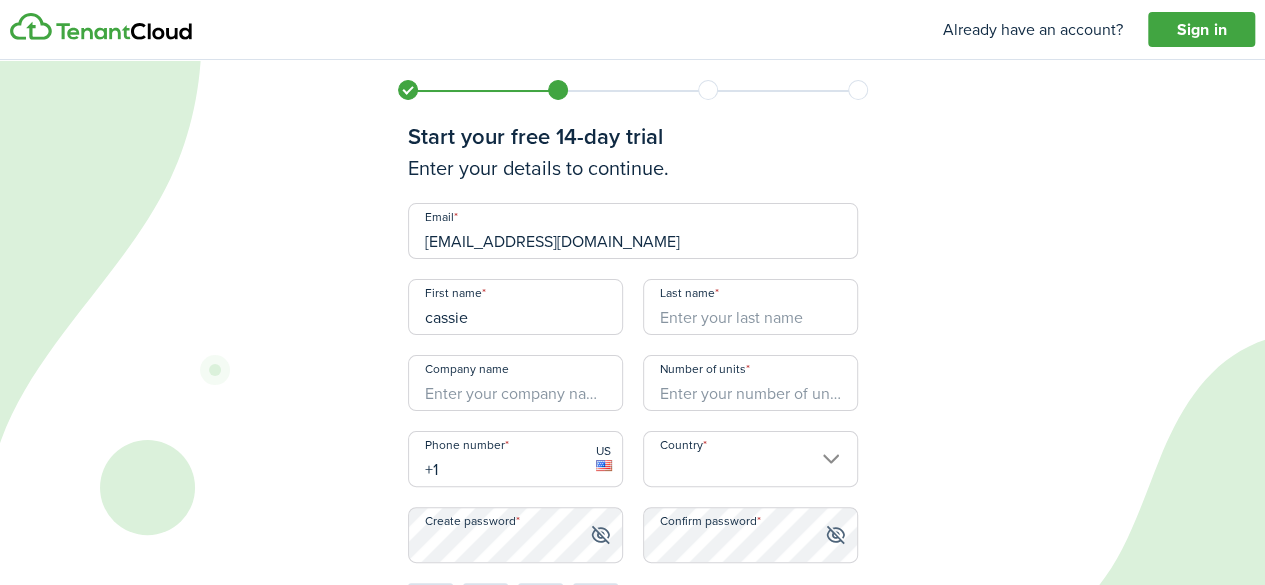 type on "cassie" 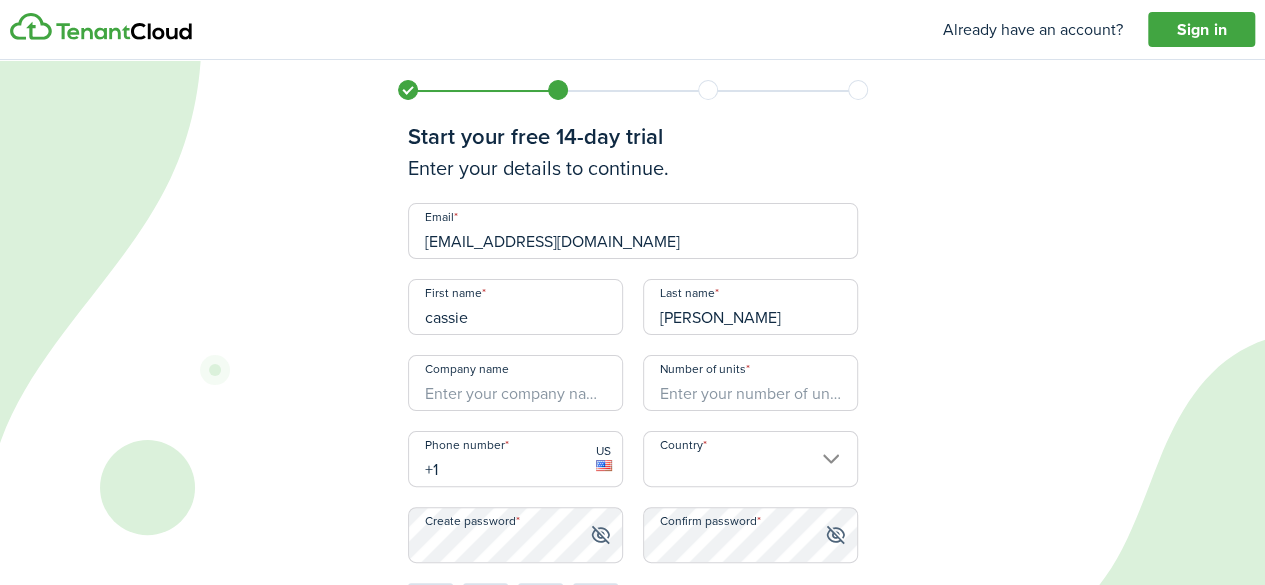 type on "[PERSON_NAME]" 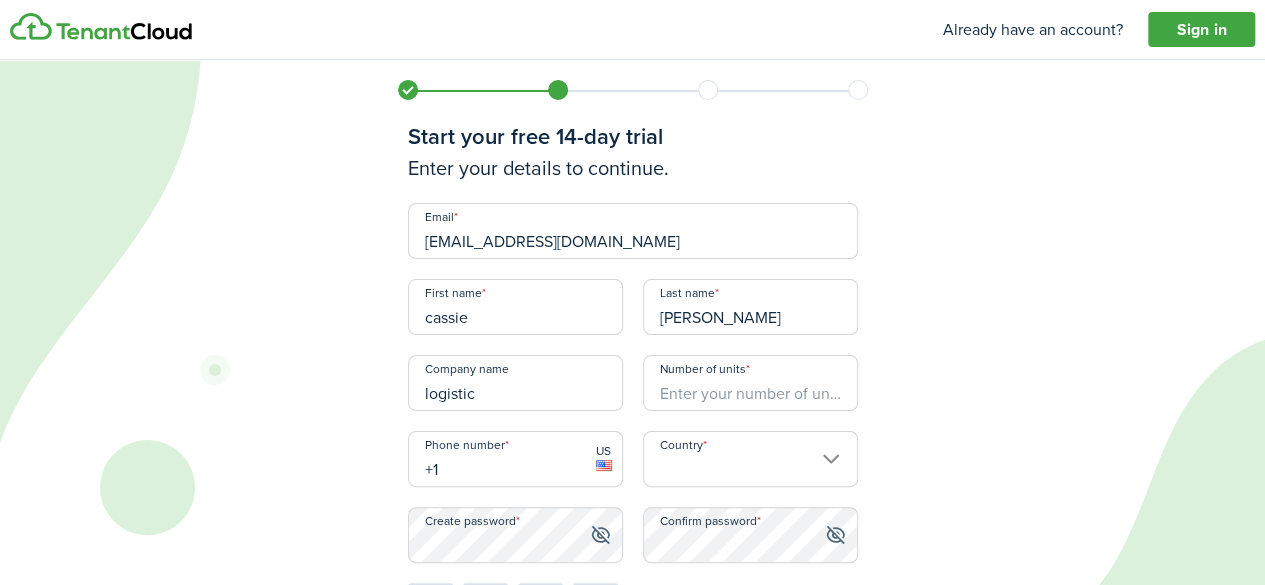 type on "logistic" 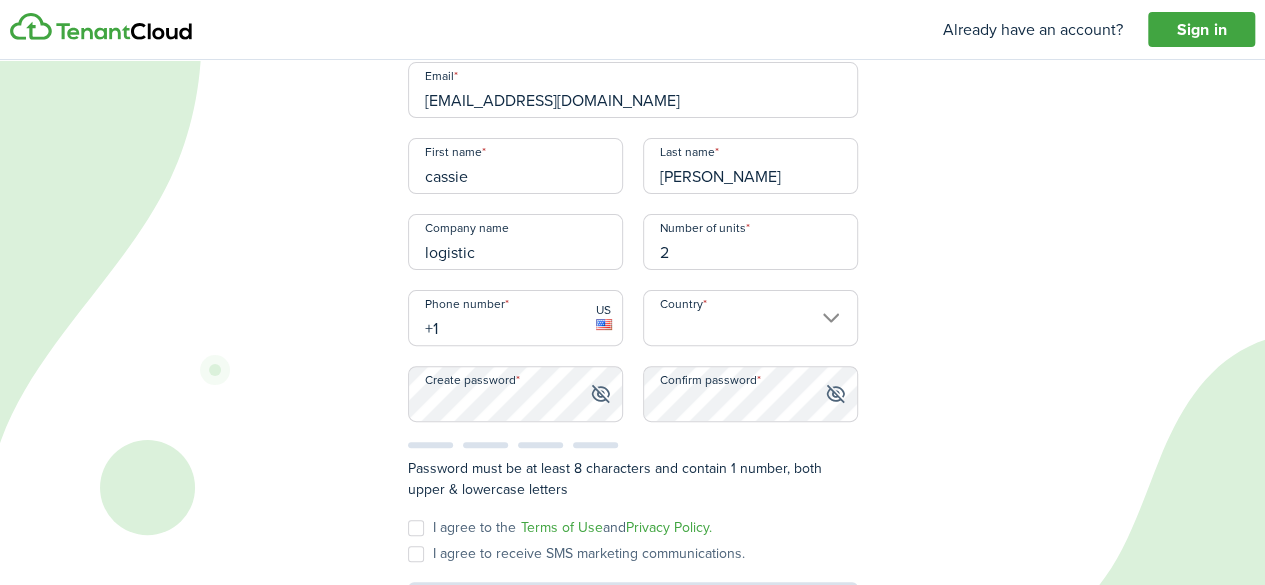 scroll, scrollTop: 145, scrollLeft: 0, axis: vertical 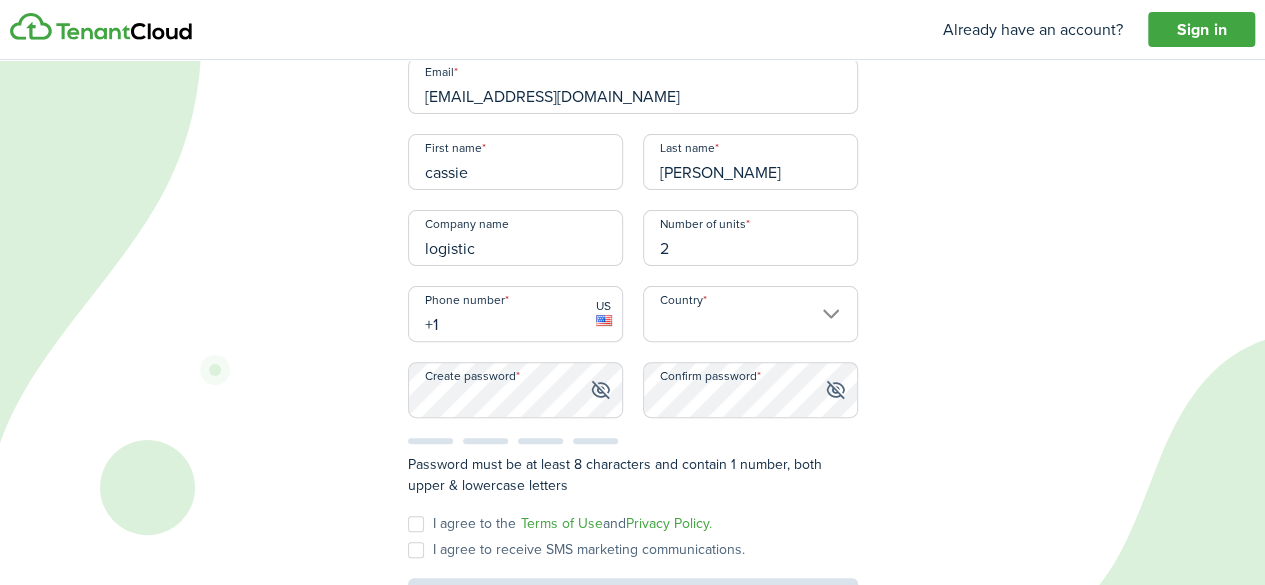 type on "2" 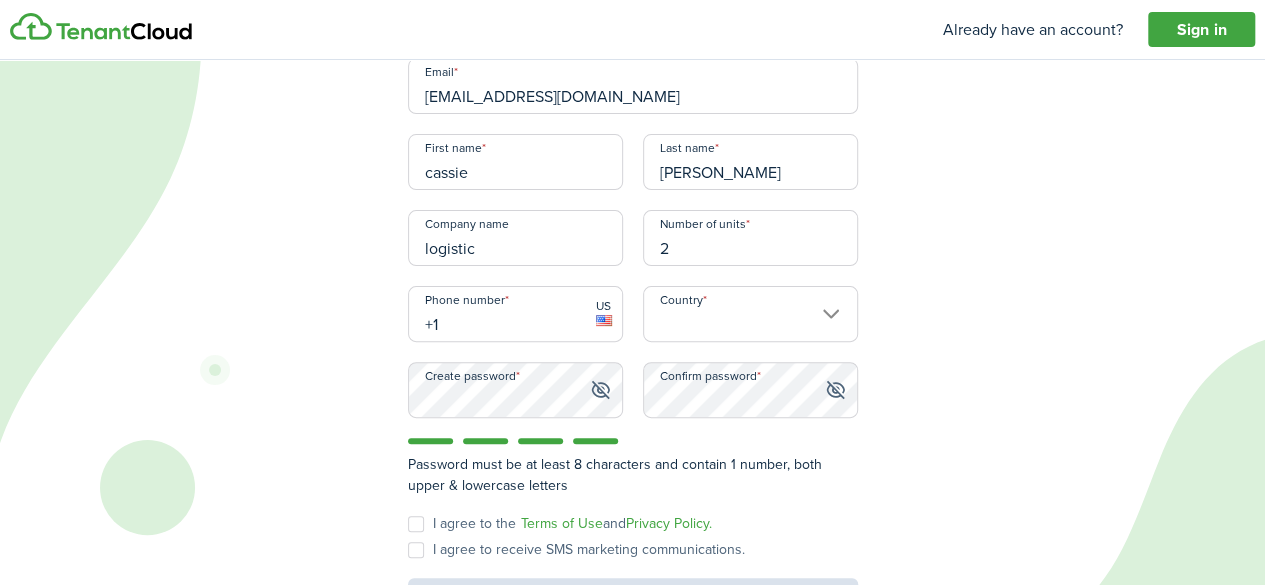 scroll, scrollTop: 226, scrollLeft: 0, axis: vertical 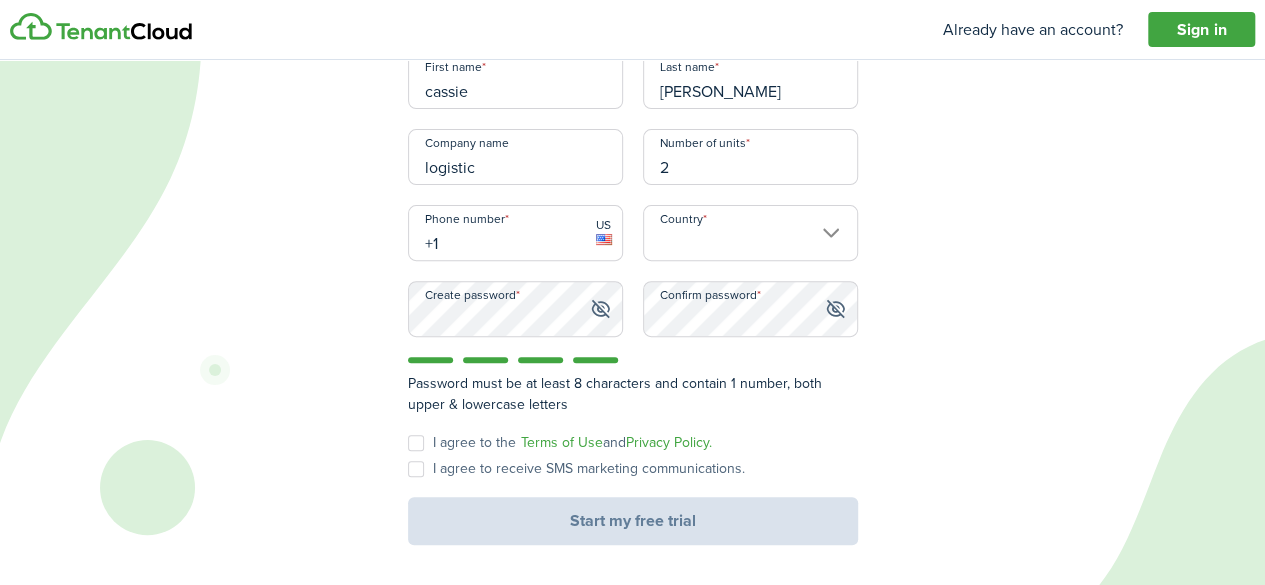 click on "I agree to the Terms of Use  and  Privacy Policy." at bounding box center (560, 443) 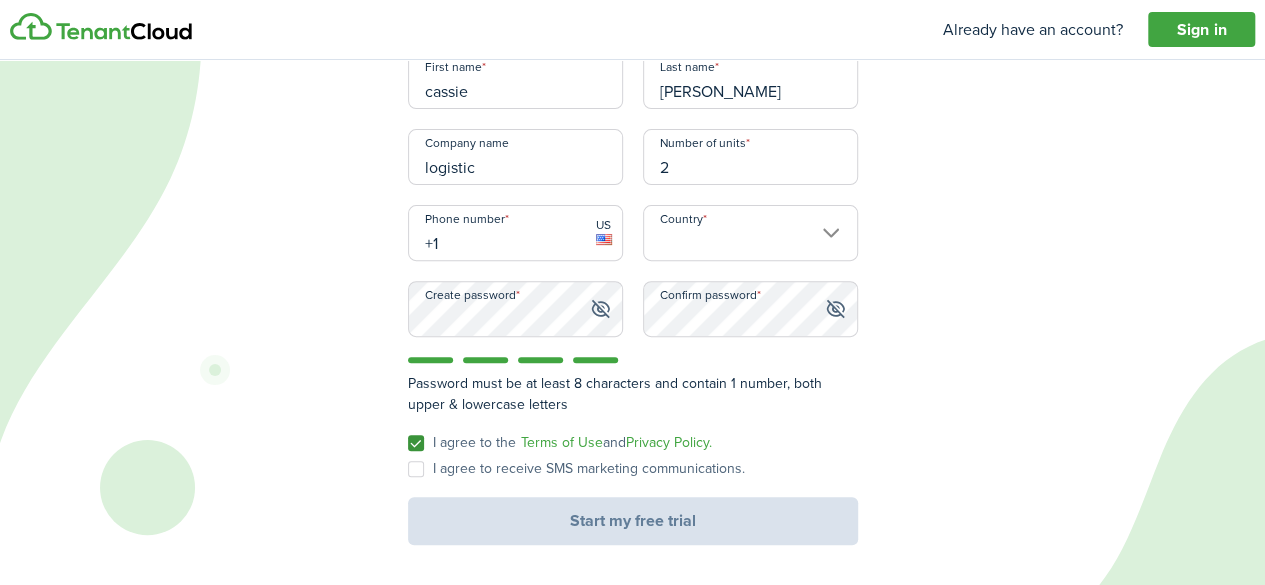 checkbox on "true" 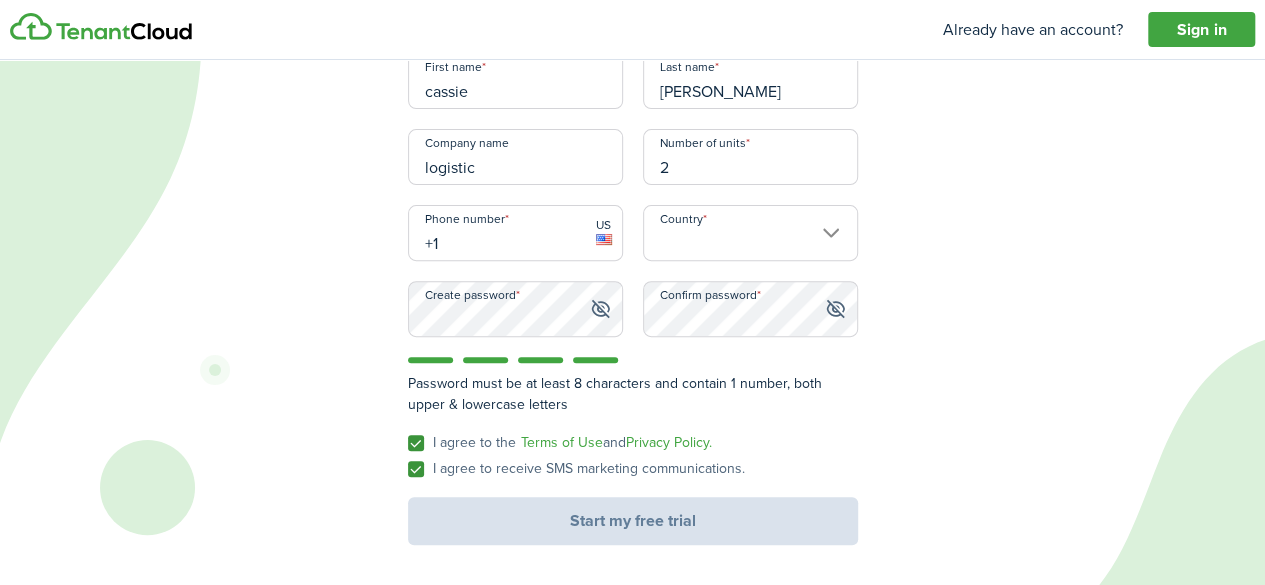 checkbox on "true" 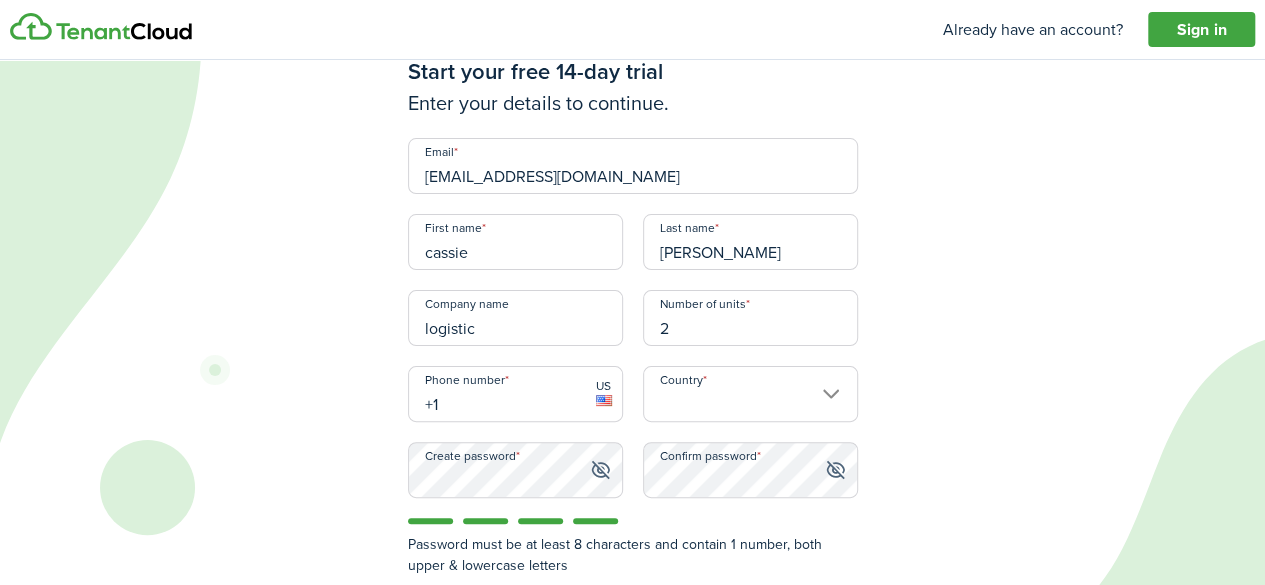 scroll, scrollTop: 62, scrollLeft: 0, axis: vertical 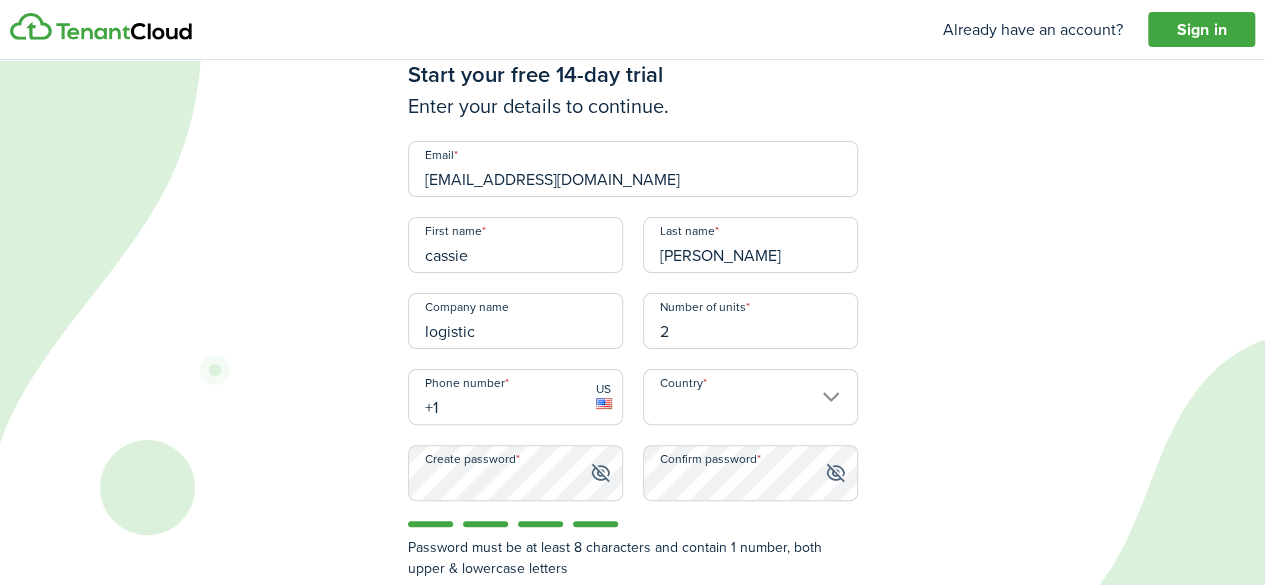 click on "+1" at bounding box center [515, 397] 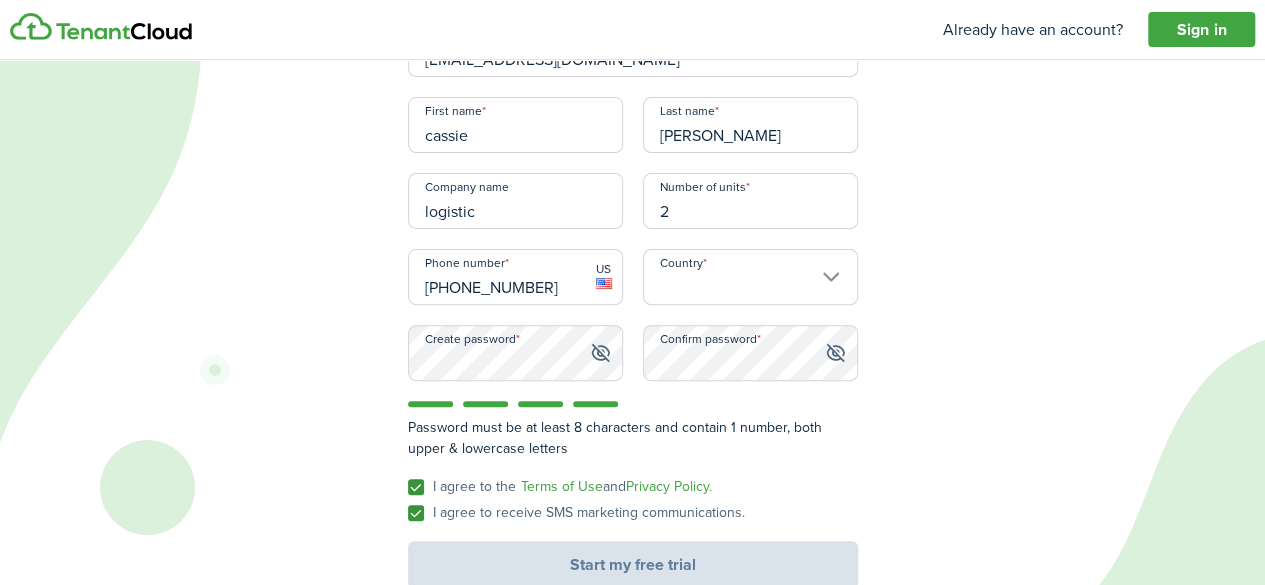 scroll, scrollTop: 184, scrollLeft: 0, axis: vertical 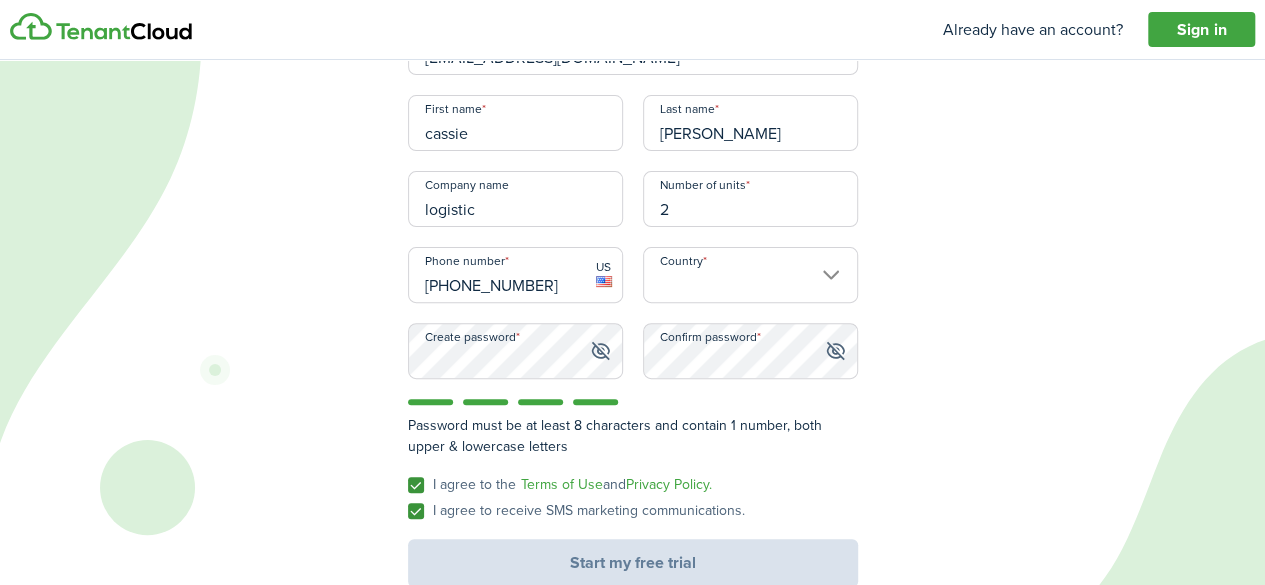 click on "Country" at bounding box center [750, 275] 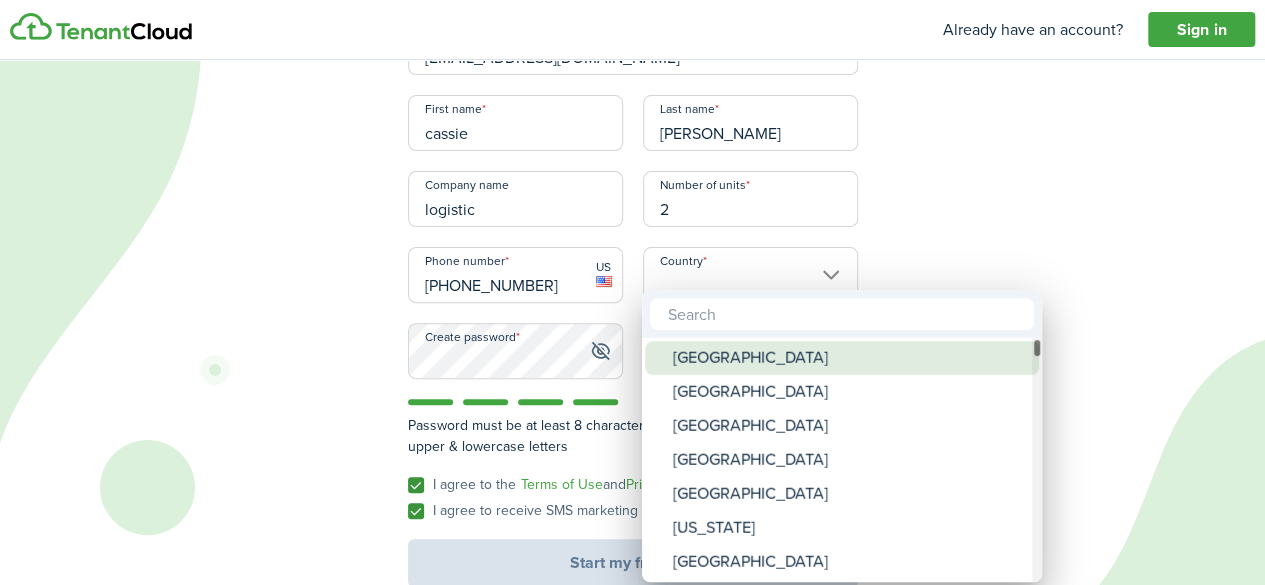 click on "[GEOGRAPHIC_DATA]" at bounding box center [850, 358] 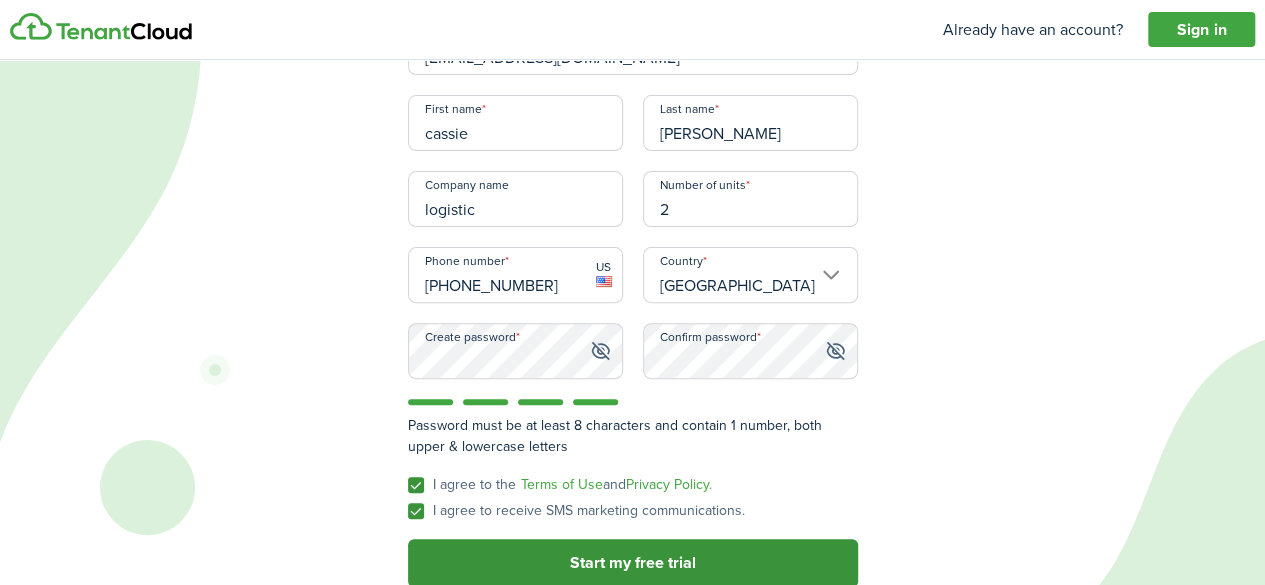 click on "Start my free trial" at bounding box center [633, 563] 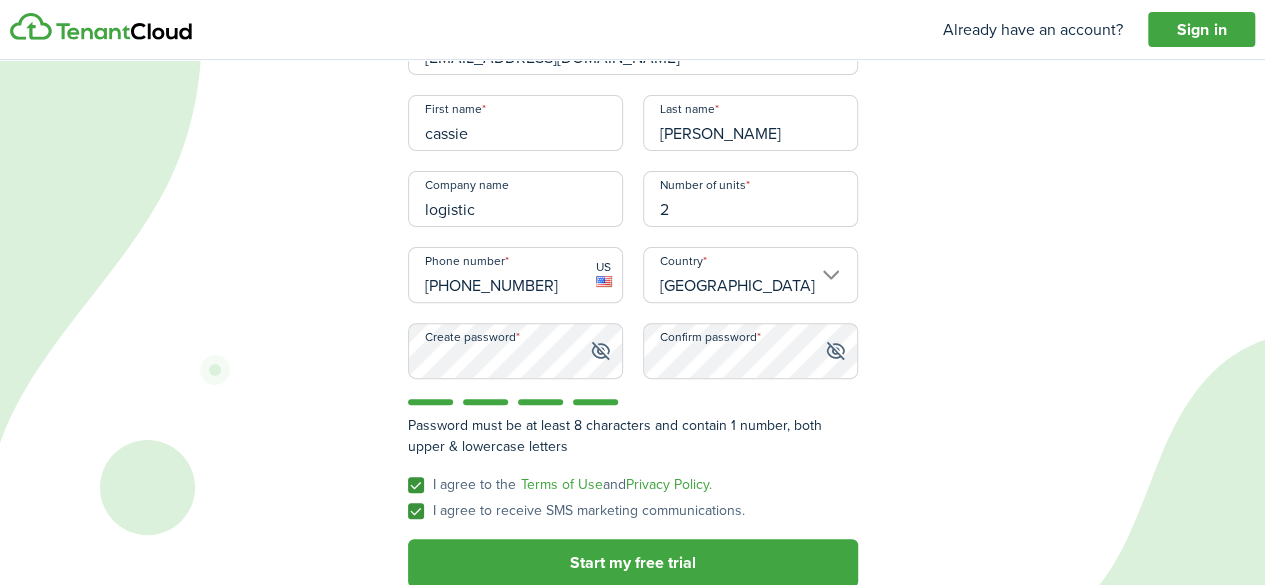scroll, scrollTop: 0, scrollLeft: 0, axis: both 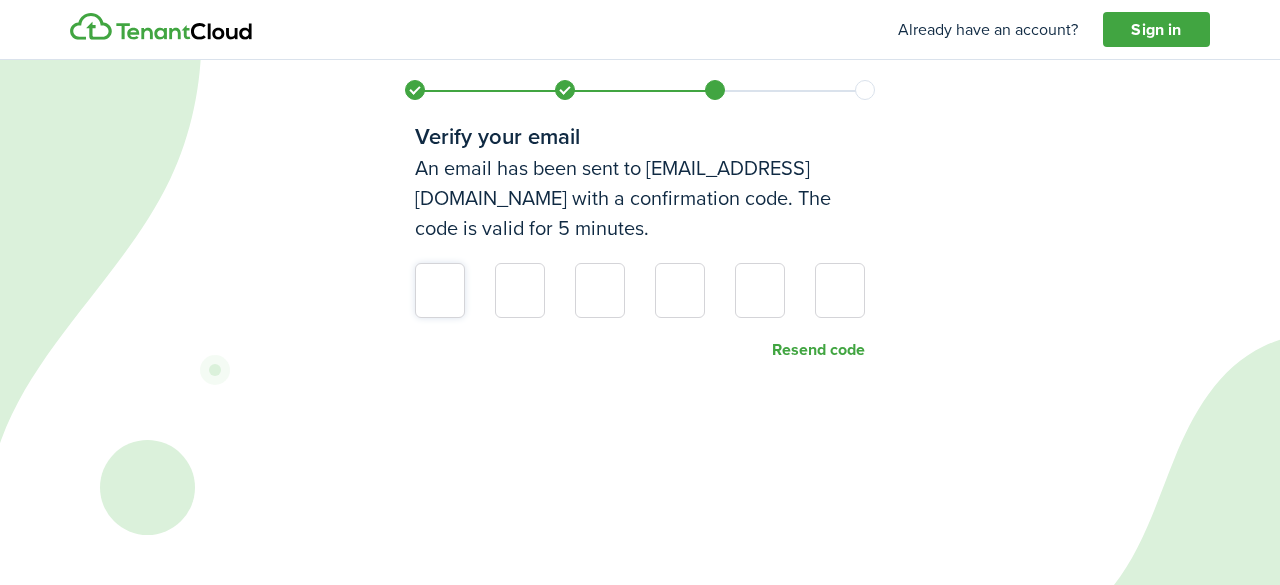 type on "5" 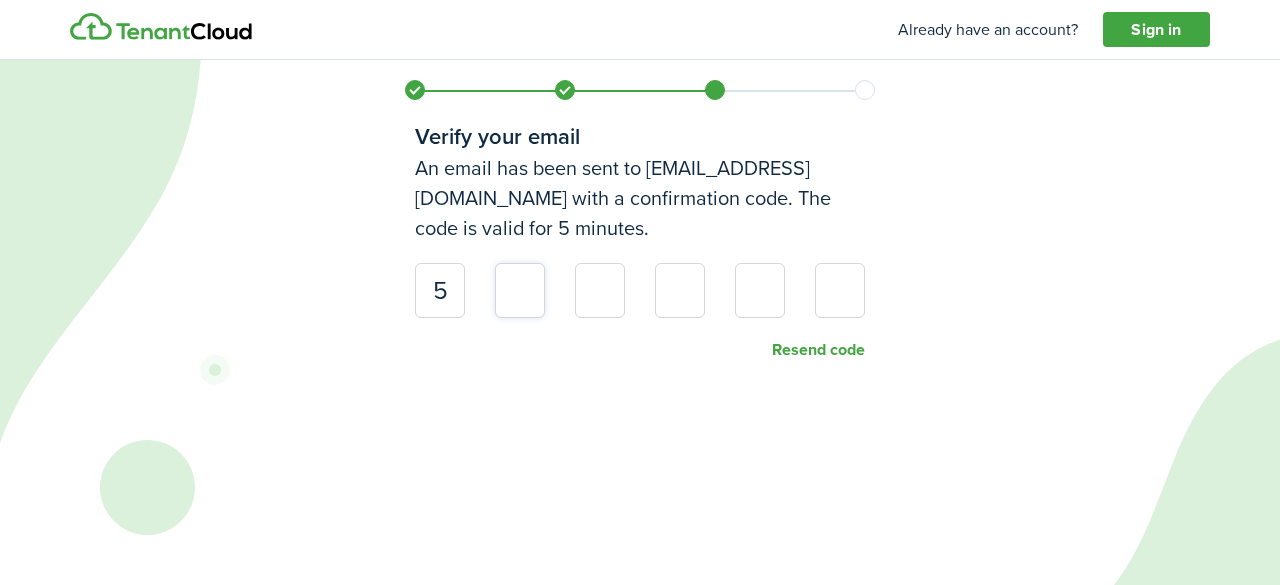type on "2" 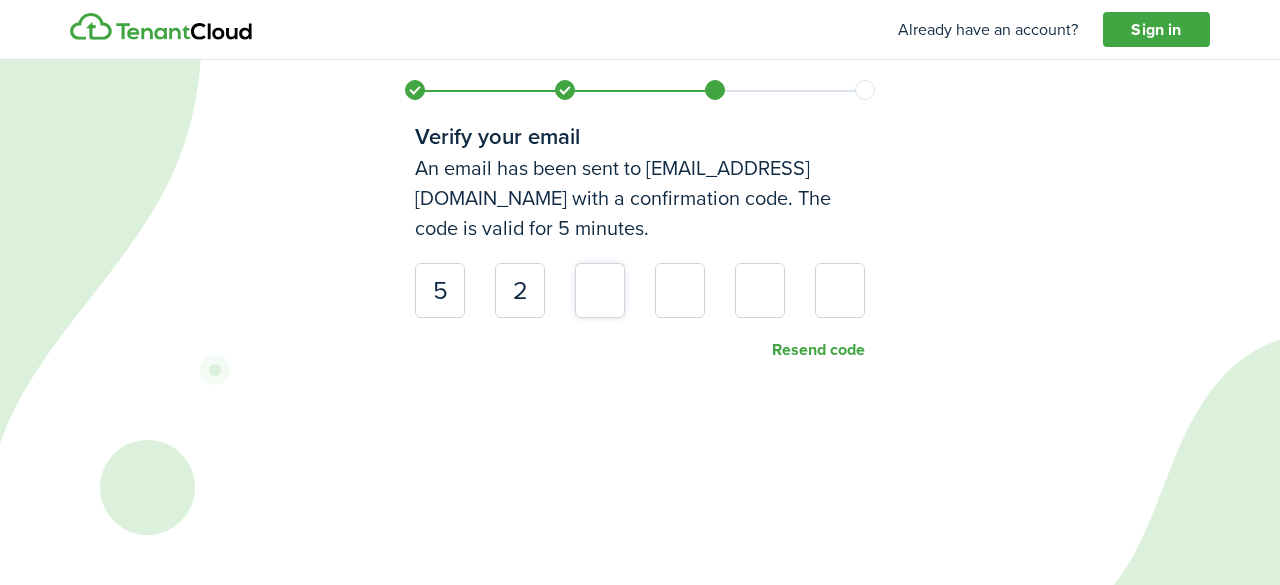 type on "2" 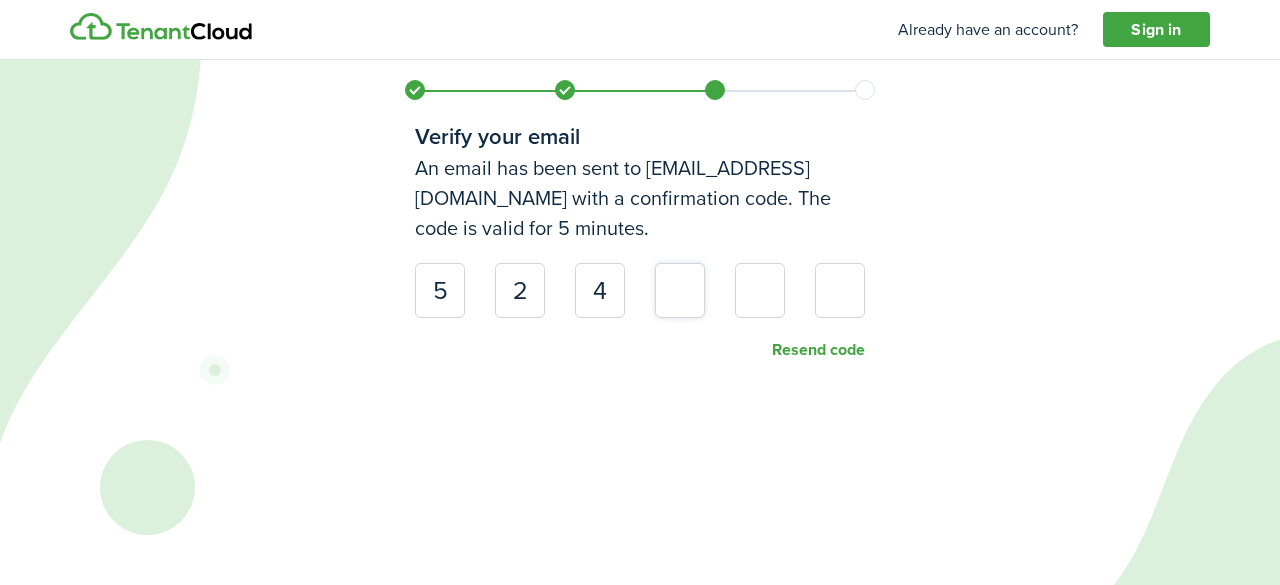 type on "4" 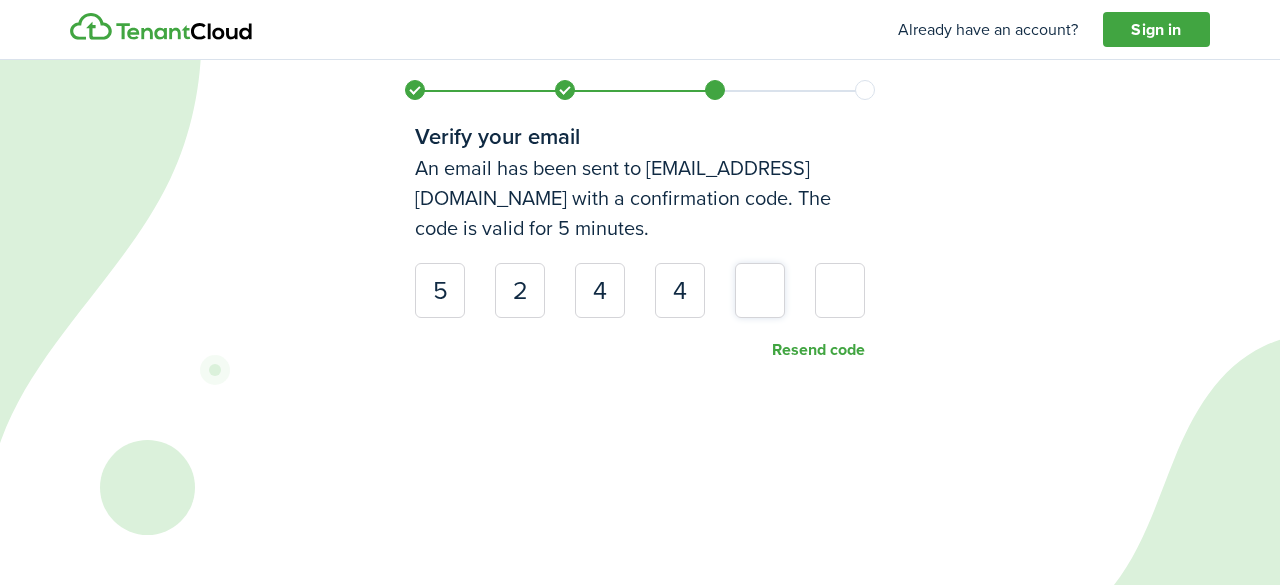 type on "4" 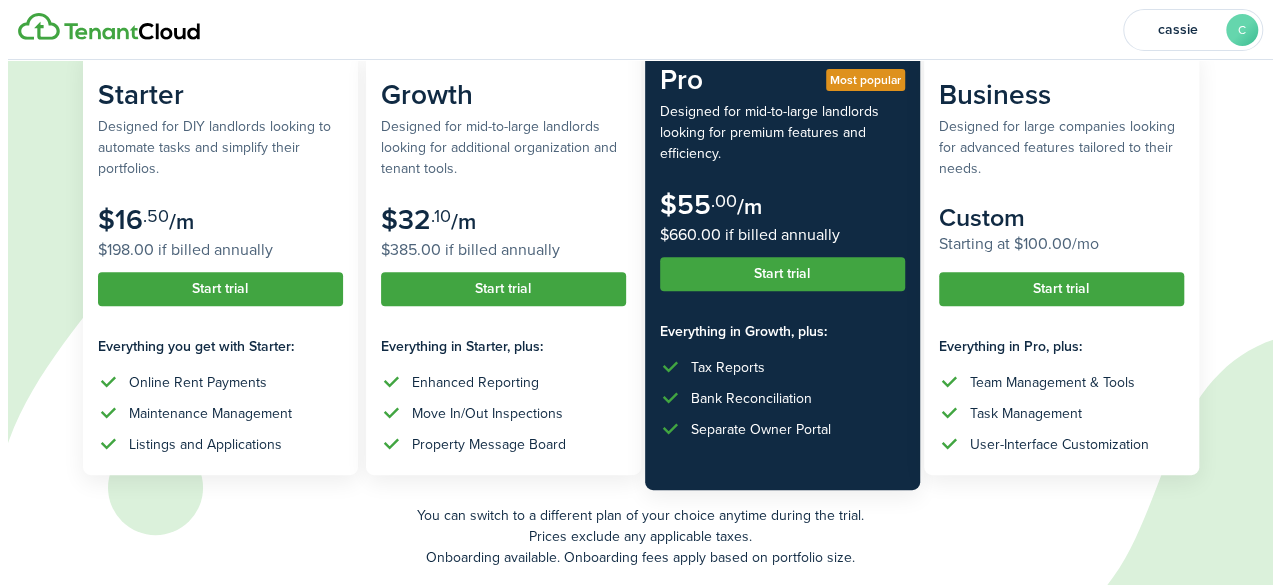 scroll, scrollTop: 235, scrollLeft: 0, axis: vertical 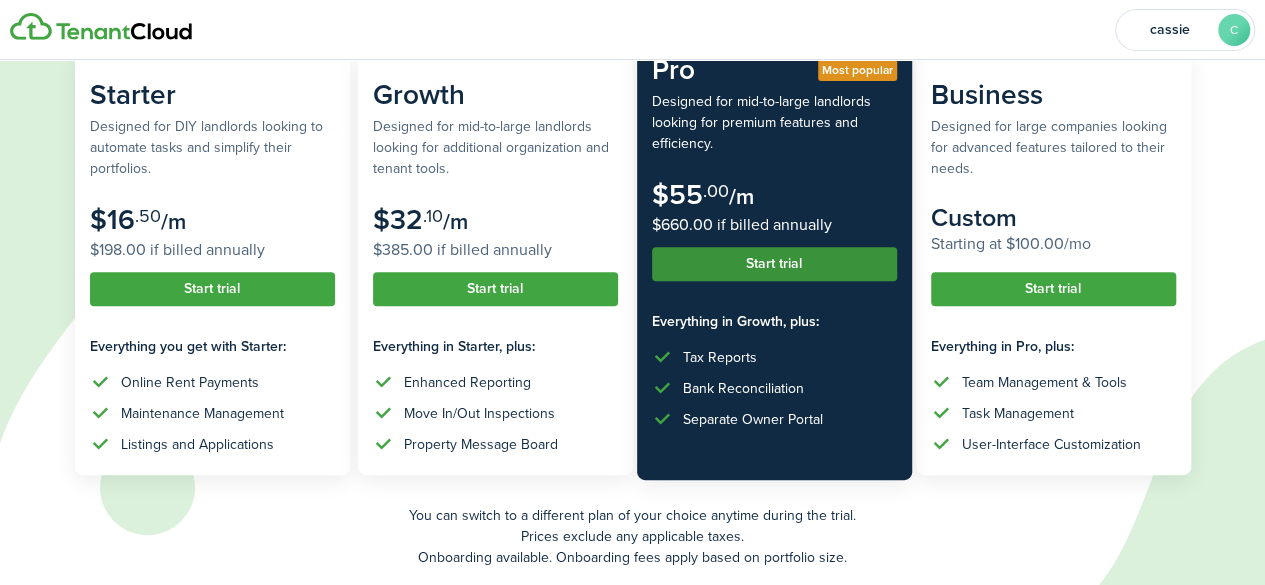 click on "Start trial" 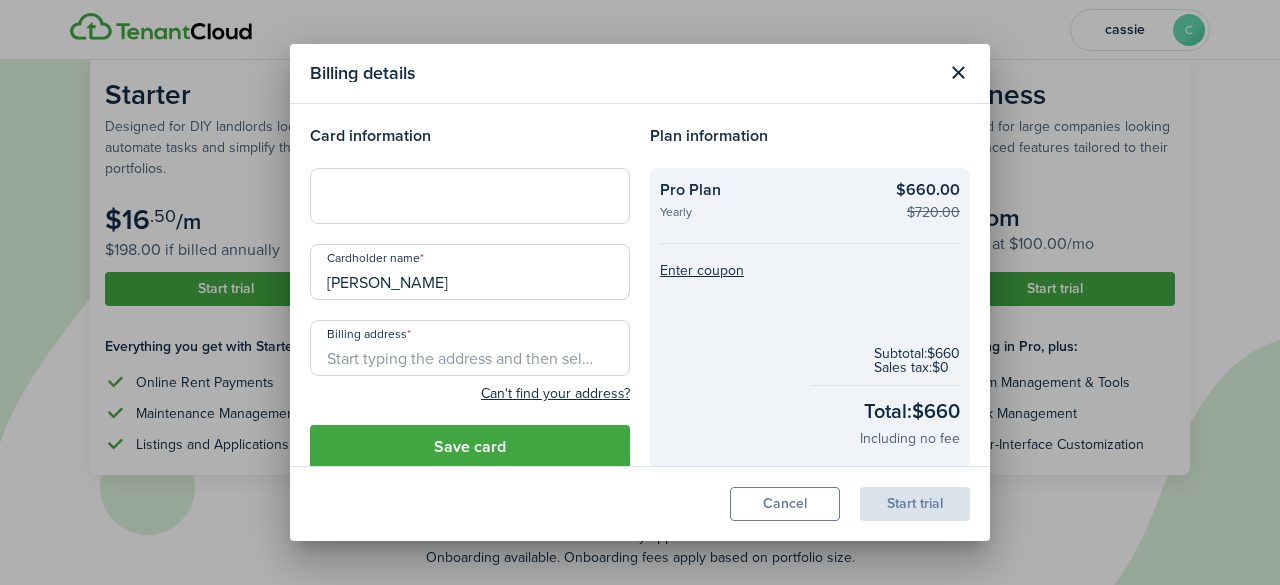 scroll, scrollTop: 4, scrollLeft: 0, axis: vertical 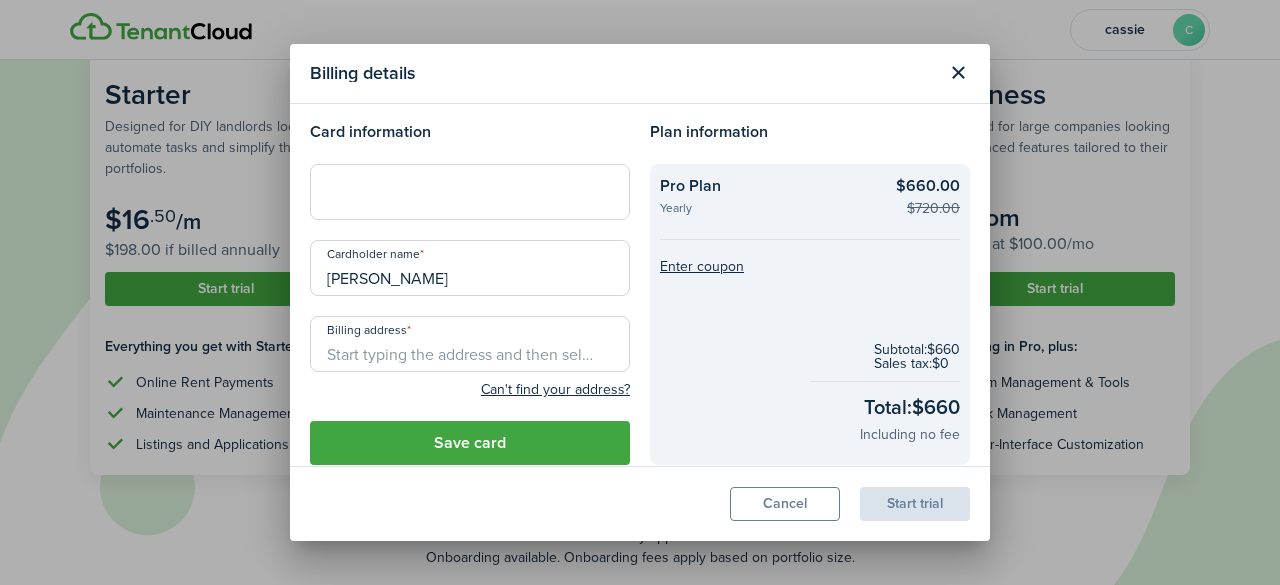 click at bounding box center [470, 192] 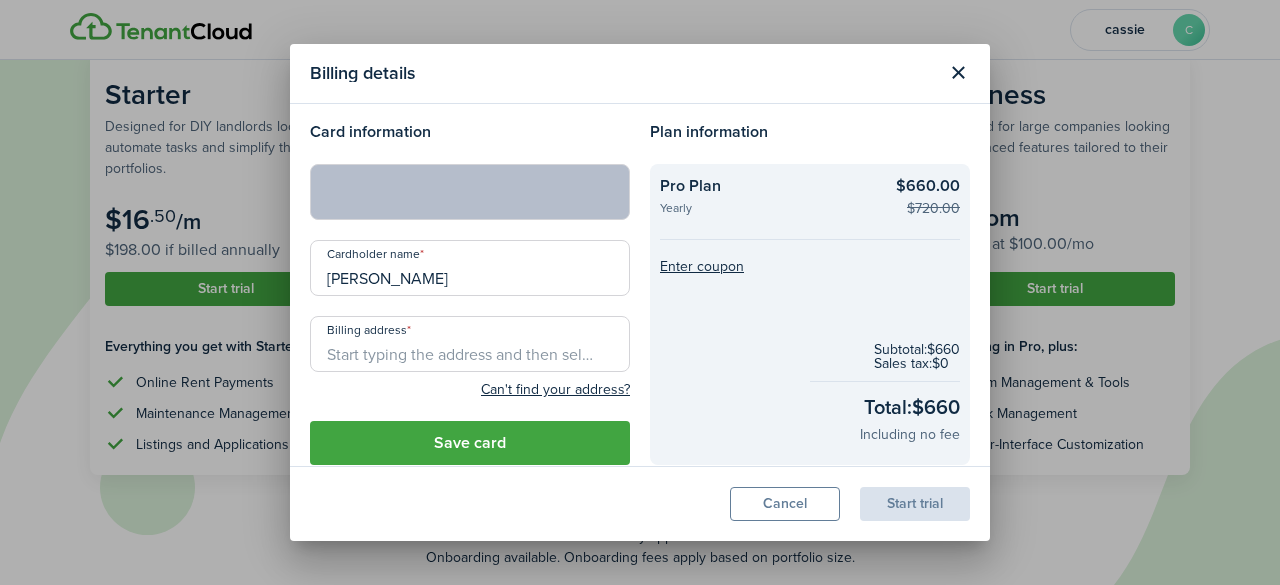 click on "Billing address" at bounding box center [470, 344] 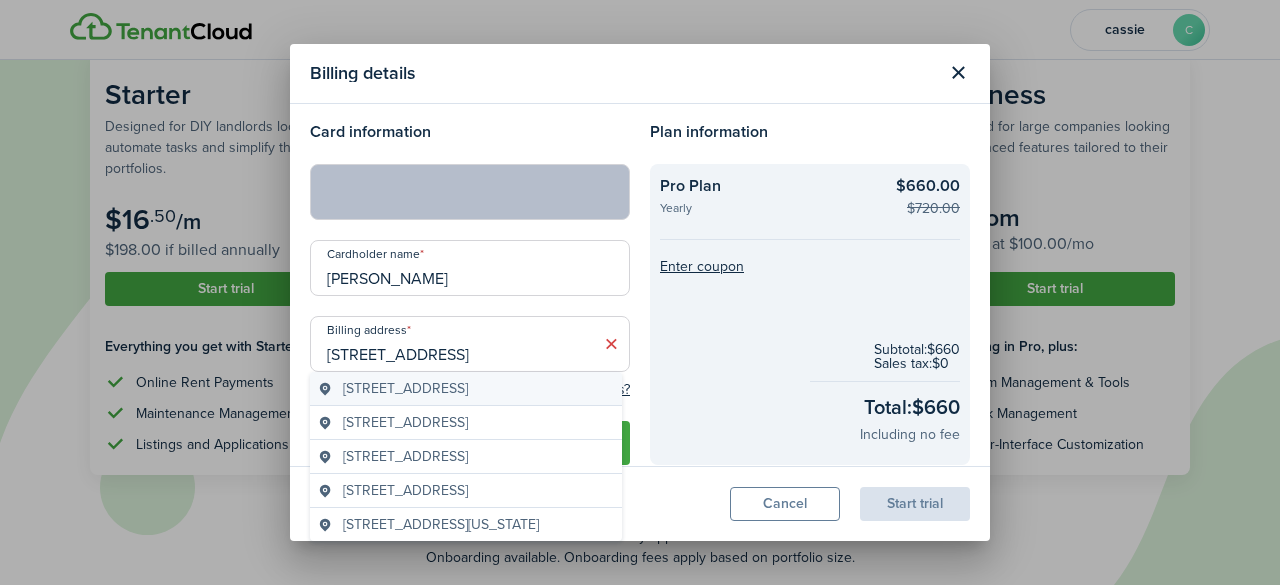 click on "[STREET_ADDRESS]" at bounding box center [405, 388] 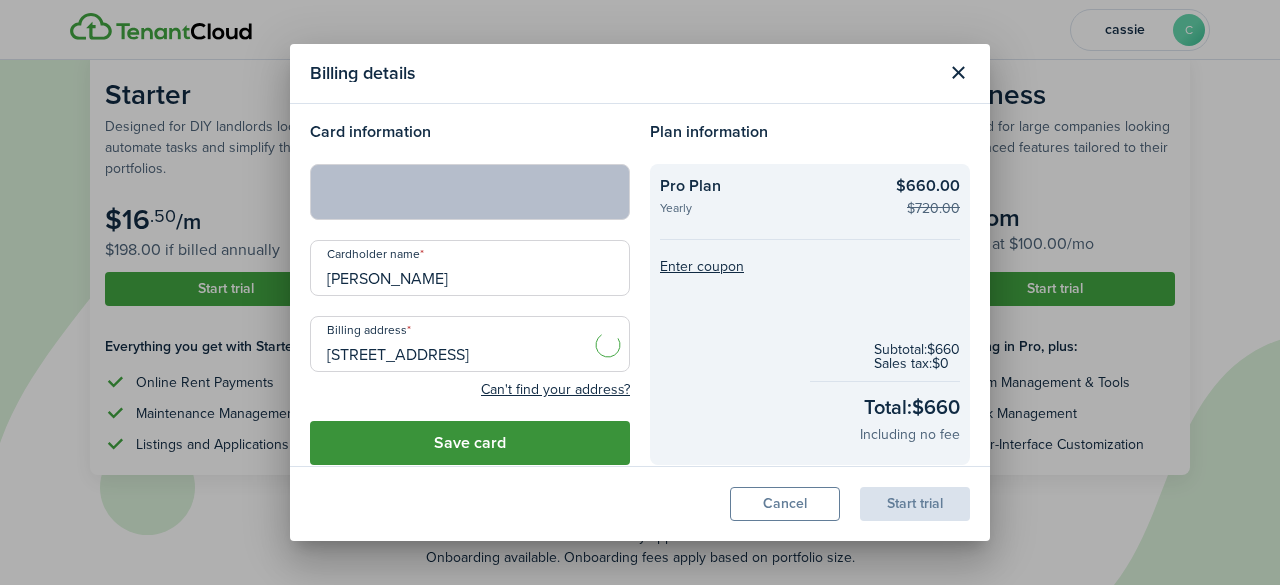 type on "[STREET_ADDRESS]" 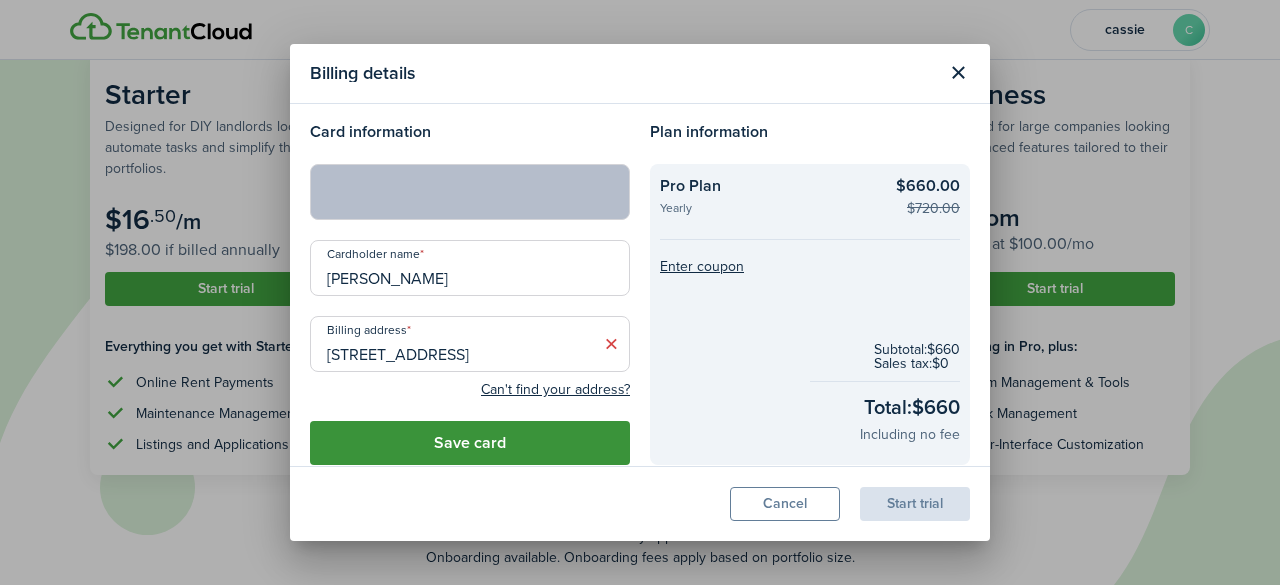 click on "Save card" 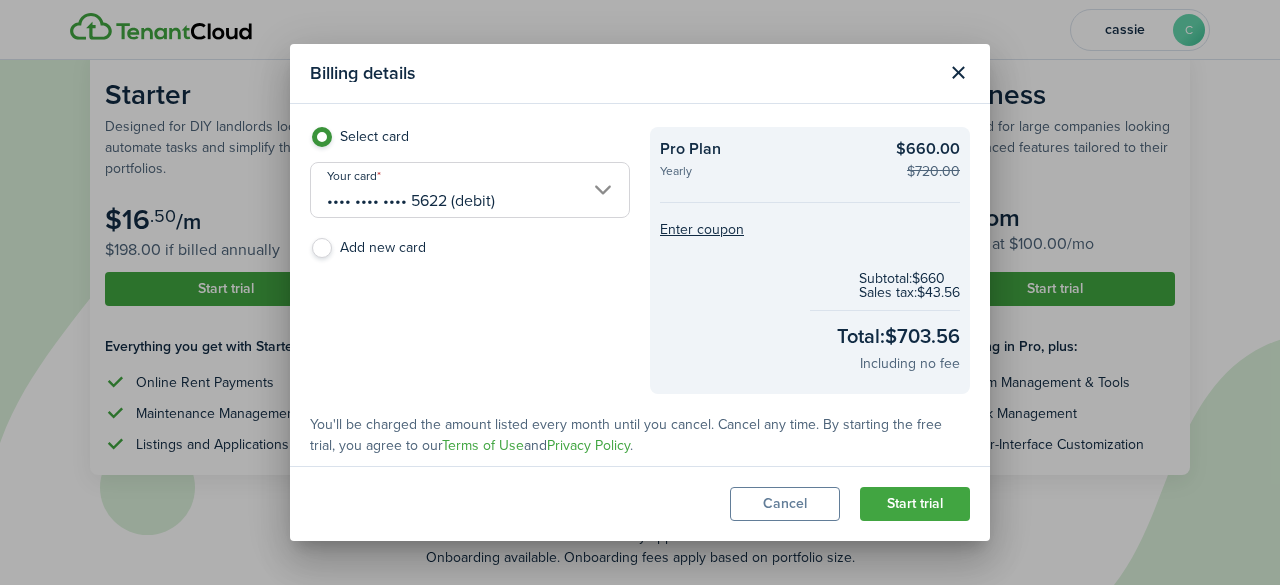 scroll, scrollTop: 50, scrollLeft: 0, axis: vertical 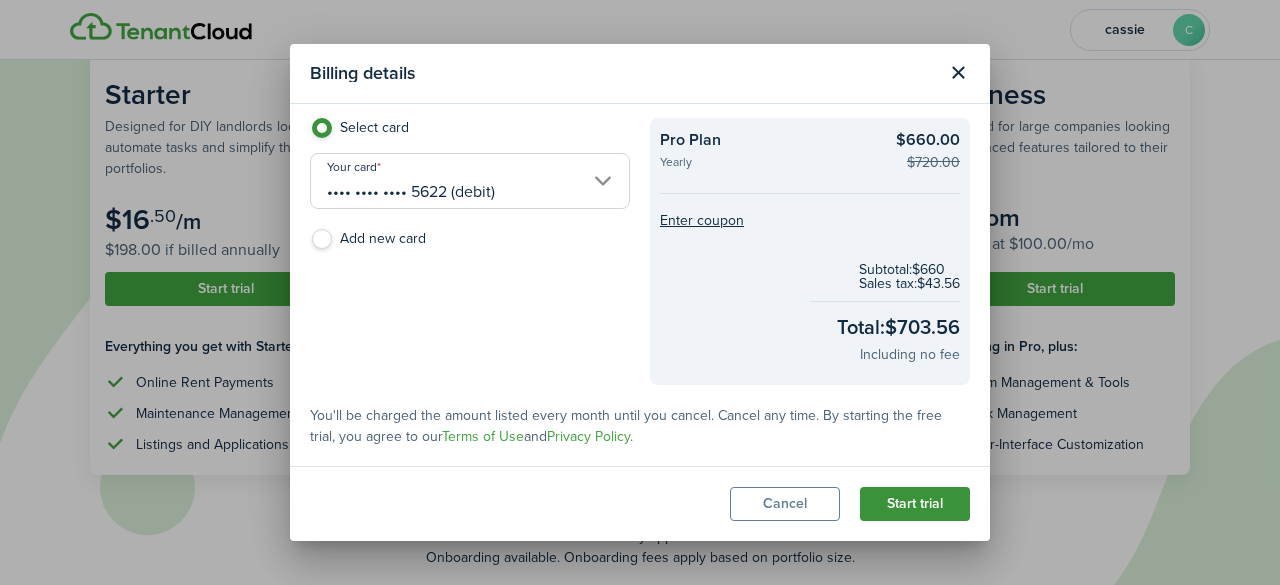 click on "Start trial" 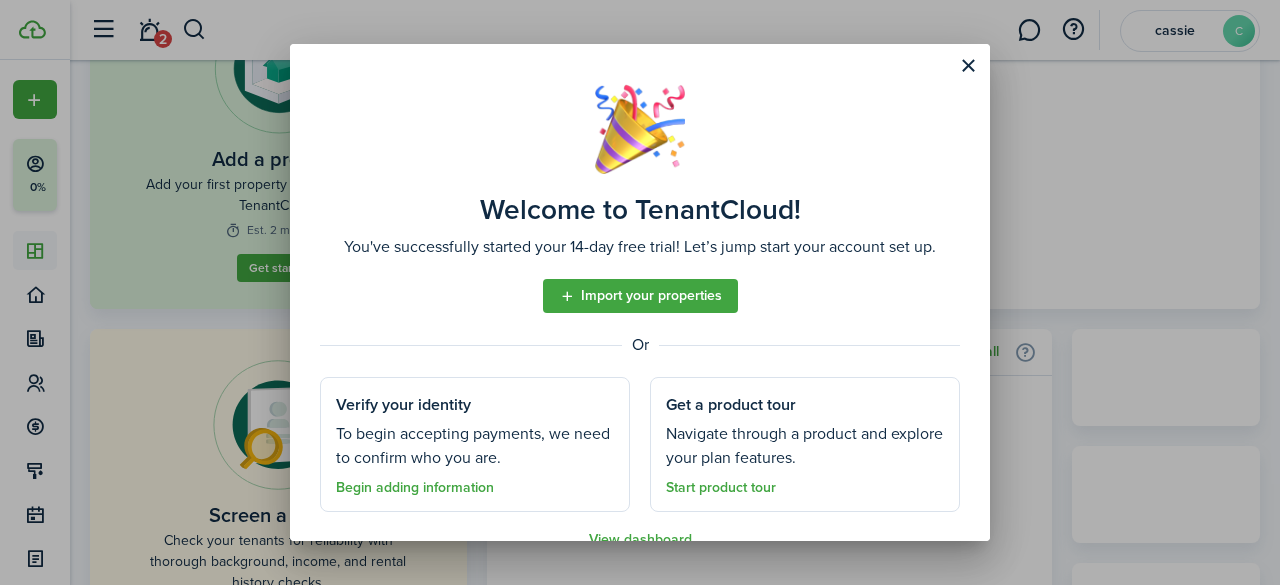 scroll, scrollTop: 0, scrollLeft: 0, axis: both 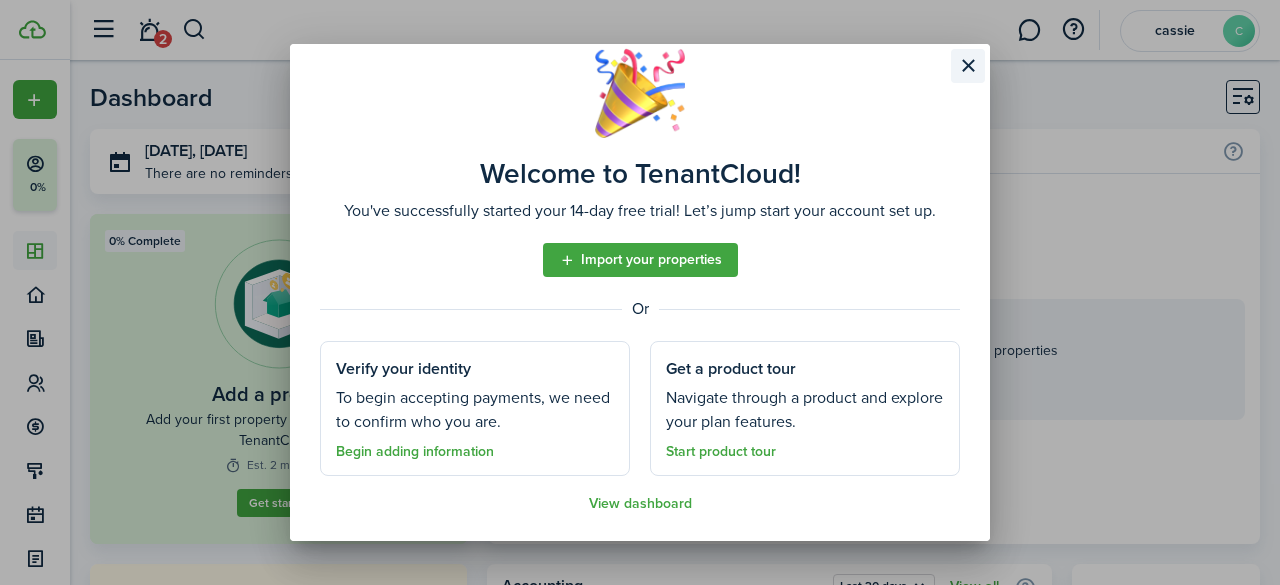 click at bounding box center [968, 66] 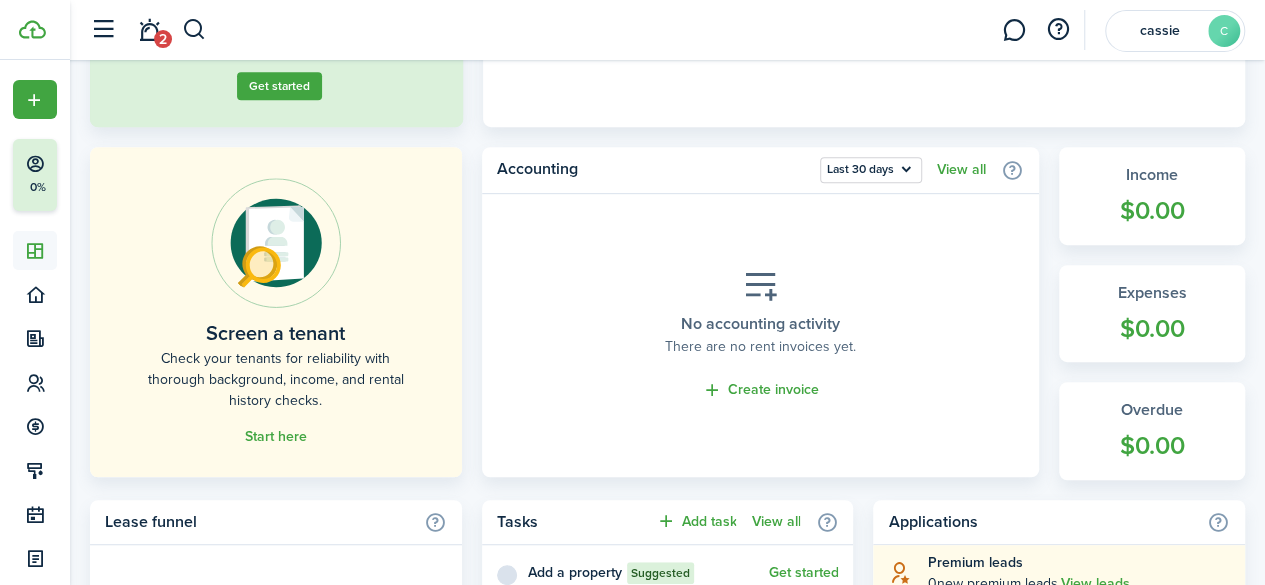 scroll, scrollTop: 419, scrollLeft: 0, axis: vertical 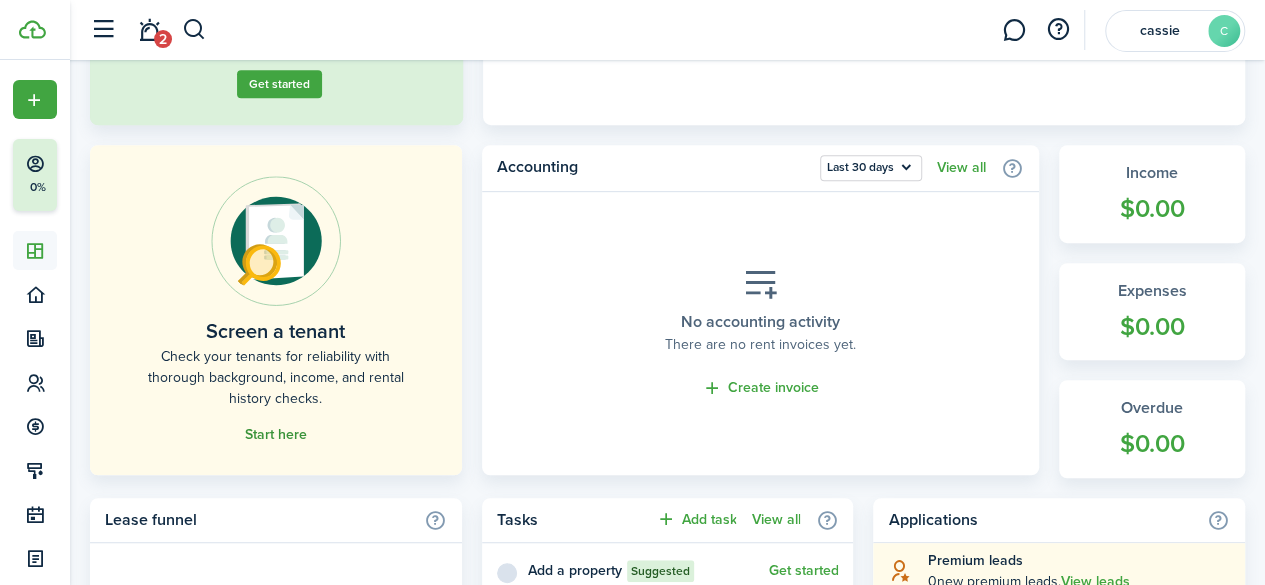 click on "Start here" 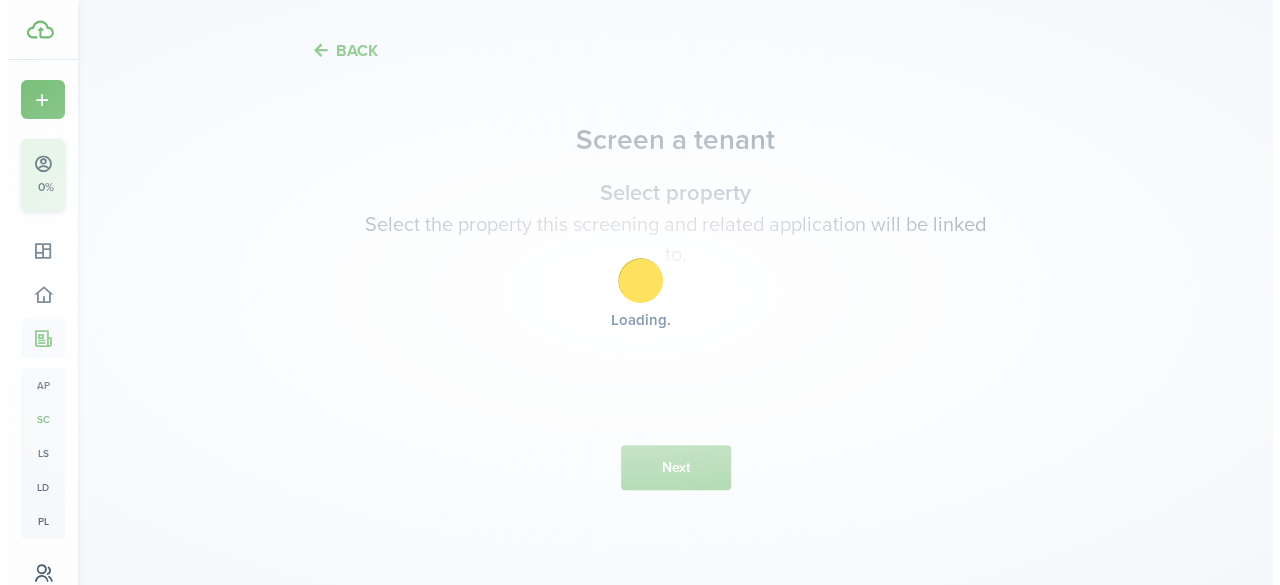 scroll, scrollTop: 0, scrollLeft: 0, axis: both 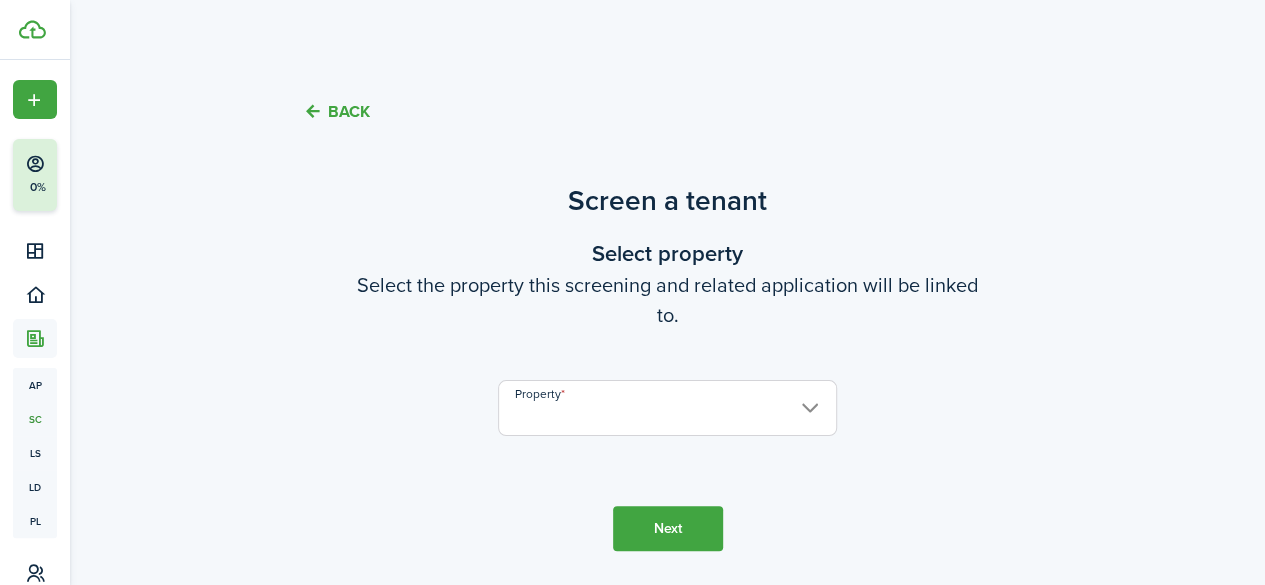 click on "Property" at bounding box center (667, 408) 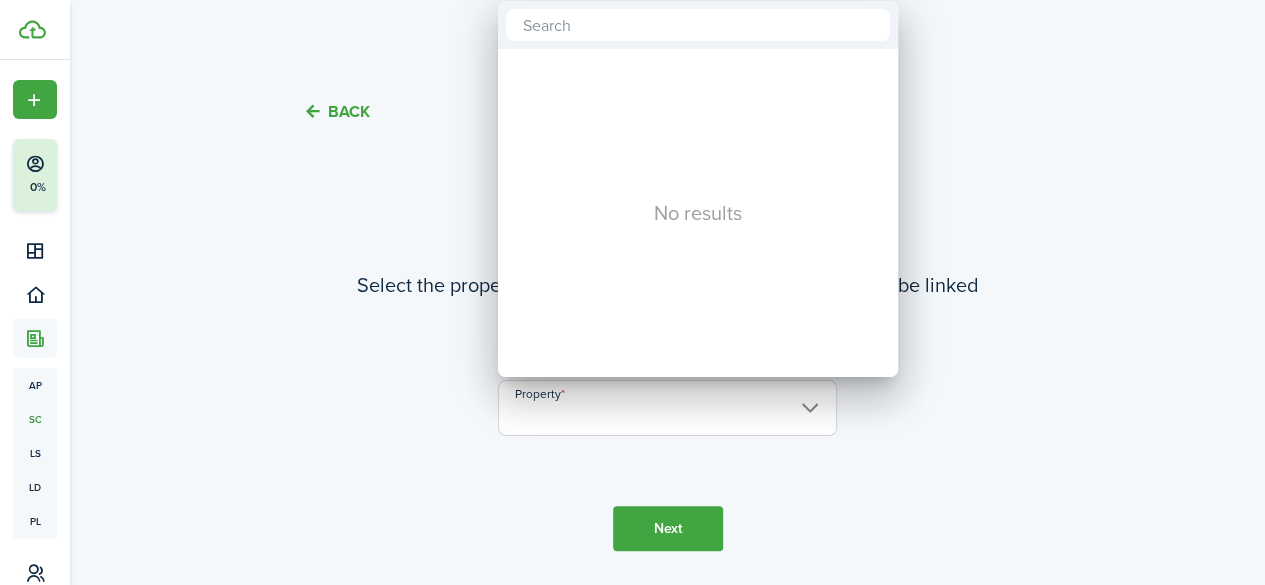 click at bounding box center [632, 292] 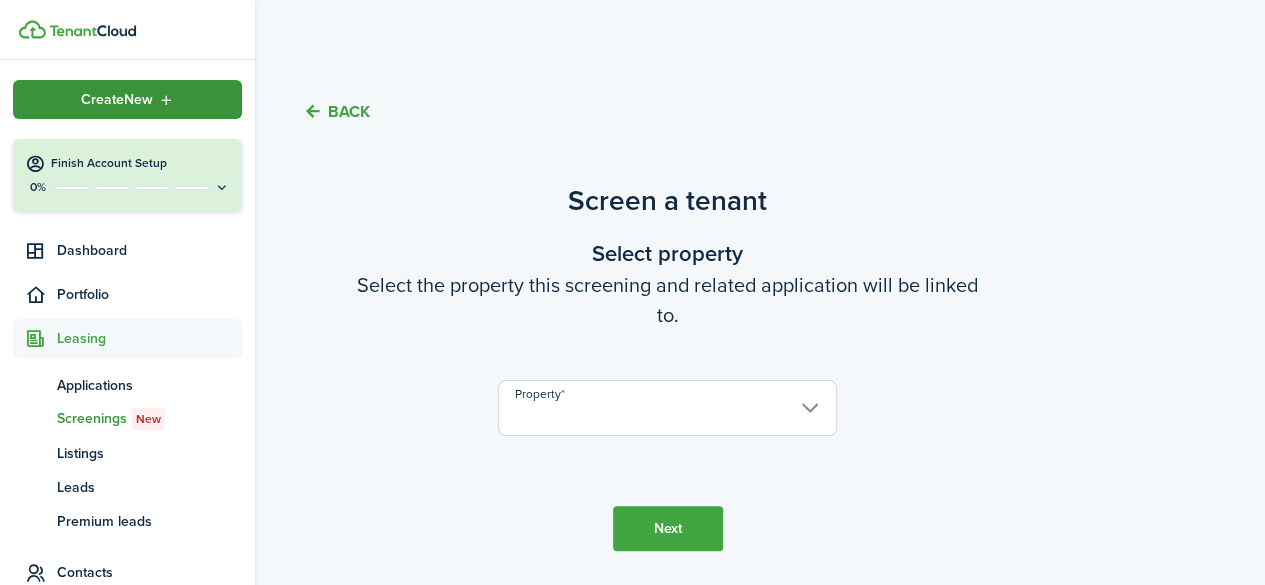click on "Create  New" 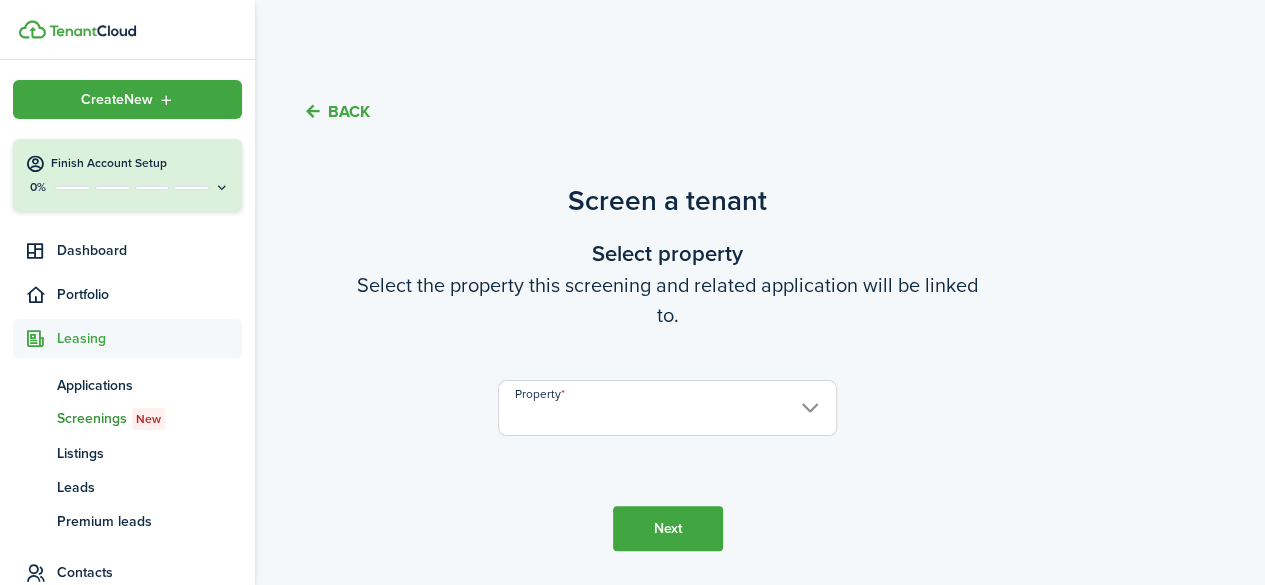 click on "Screenings New" 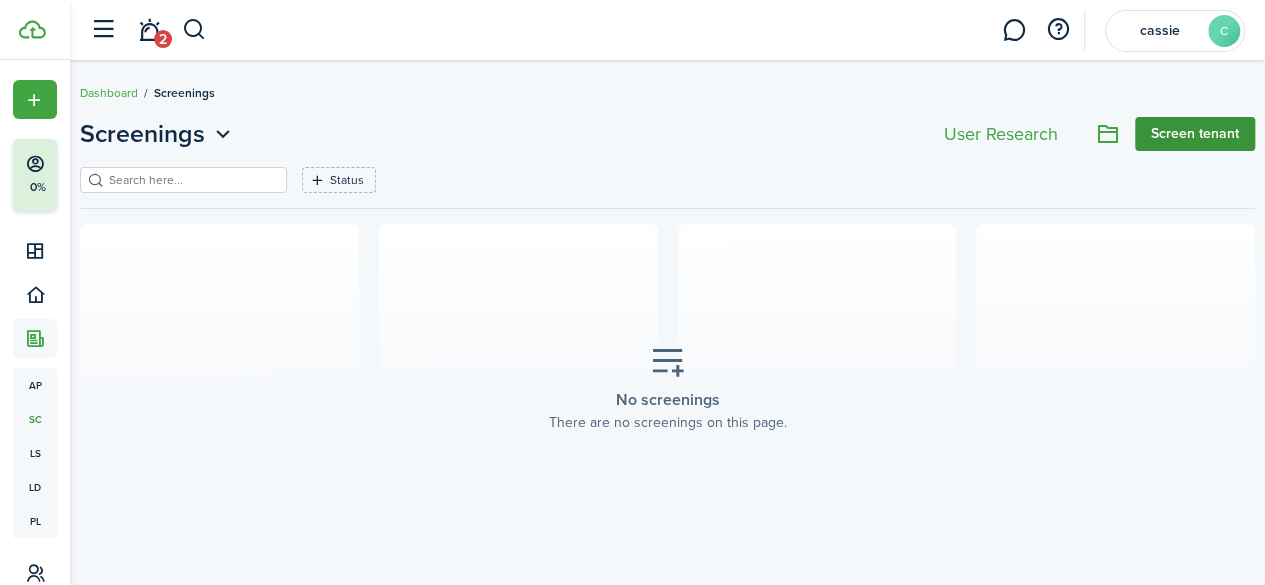 click on "Screen tenant" 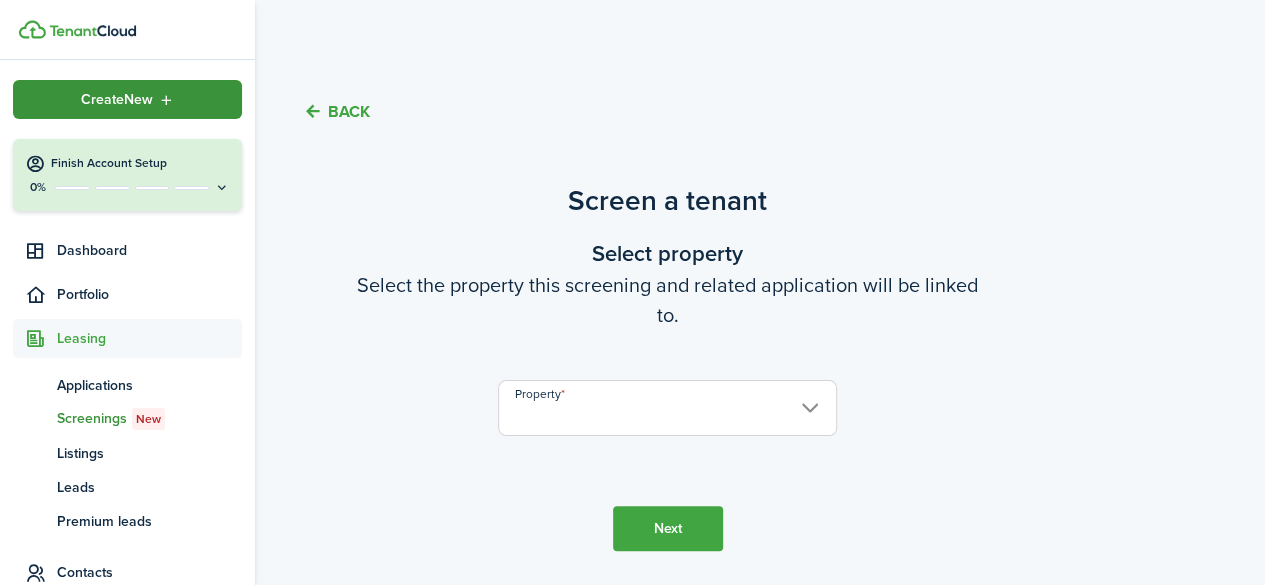 click on "Create  New" 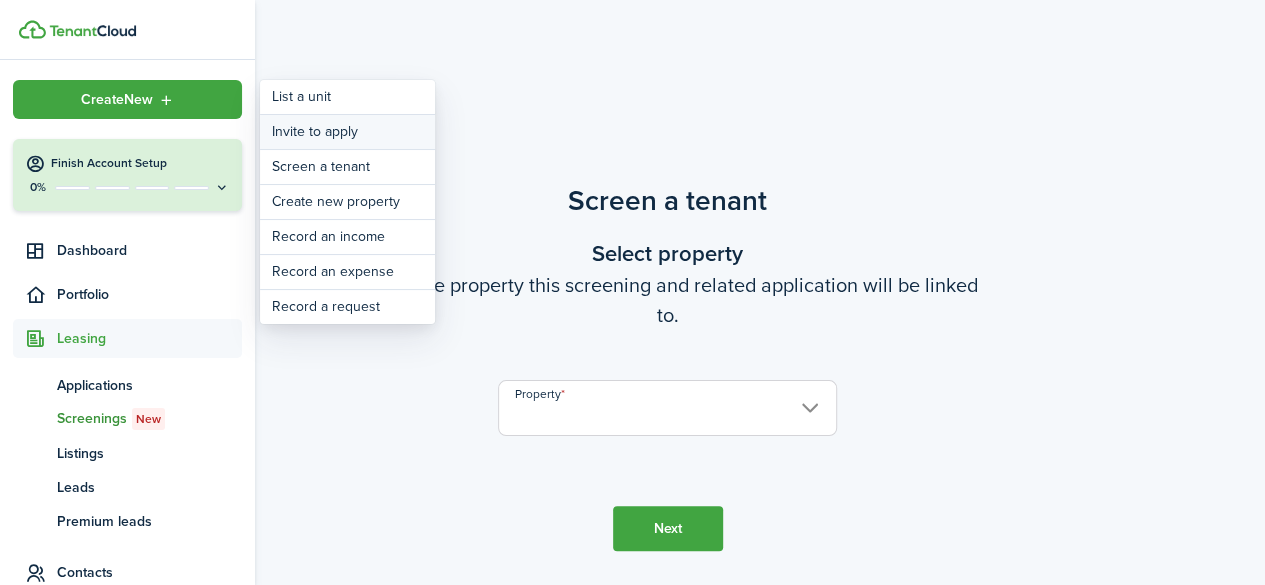 click on "Invite to apply" at bounding box center (347, 132) 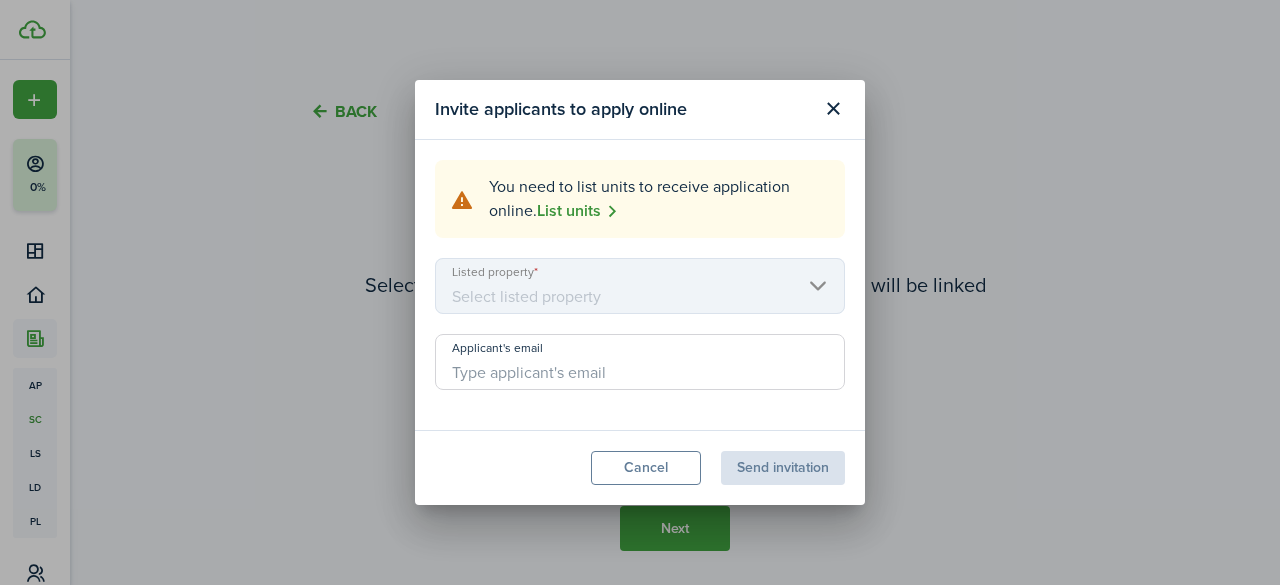 click on "List units" at bounding box center (577, 211) 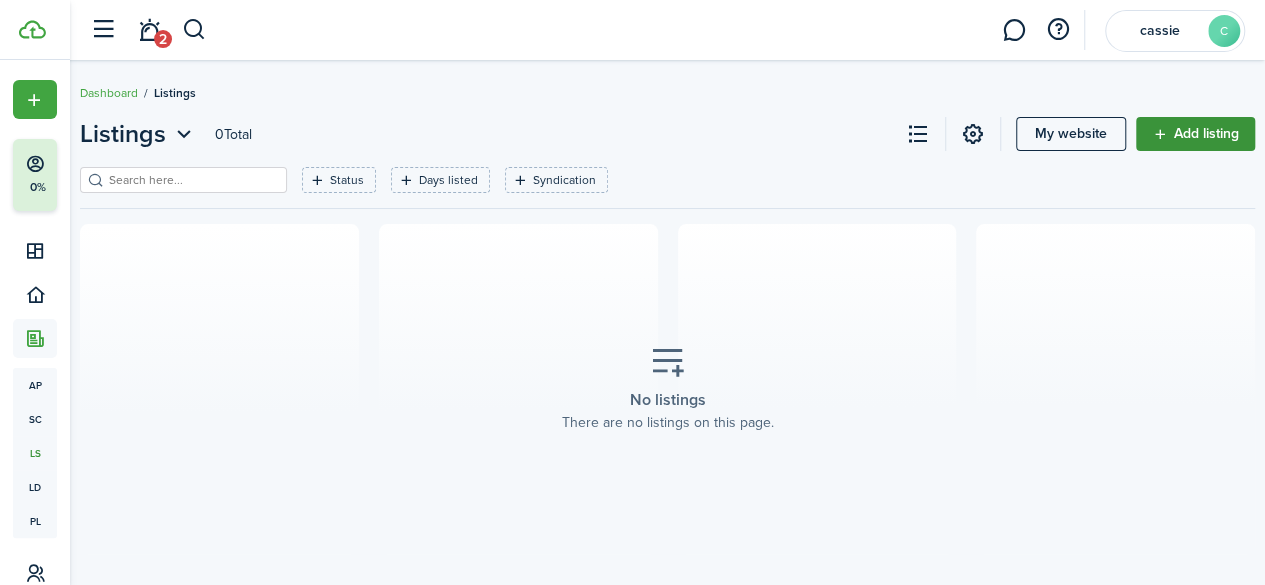 click on "Add listing" 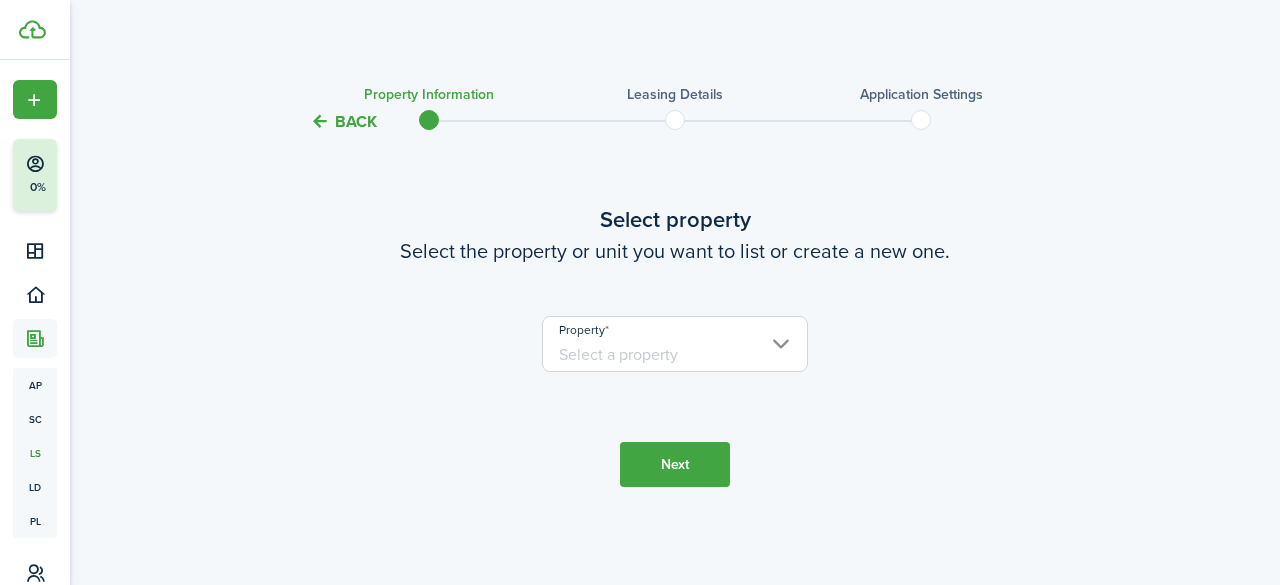 click on "Property" at bounding box center (675, 344) 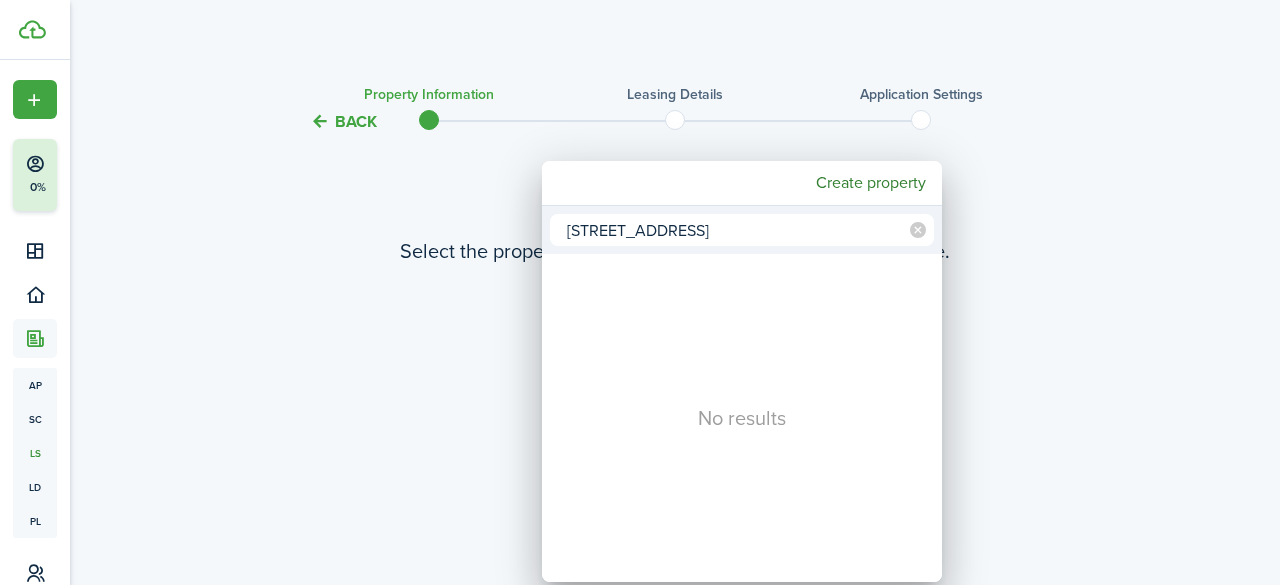 type on "[STREET_ADDRESS]" 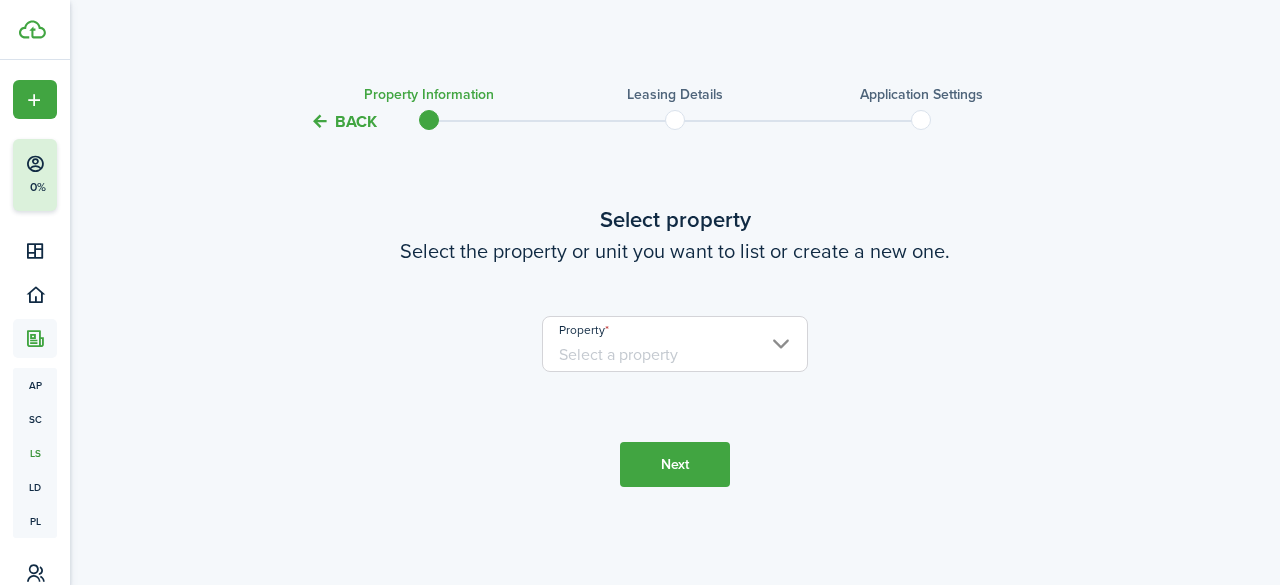 click on "Property" at bounding box center [675, 344] 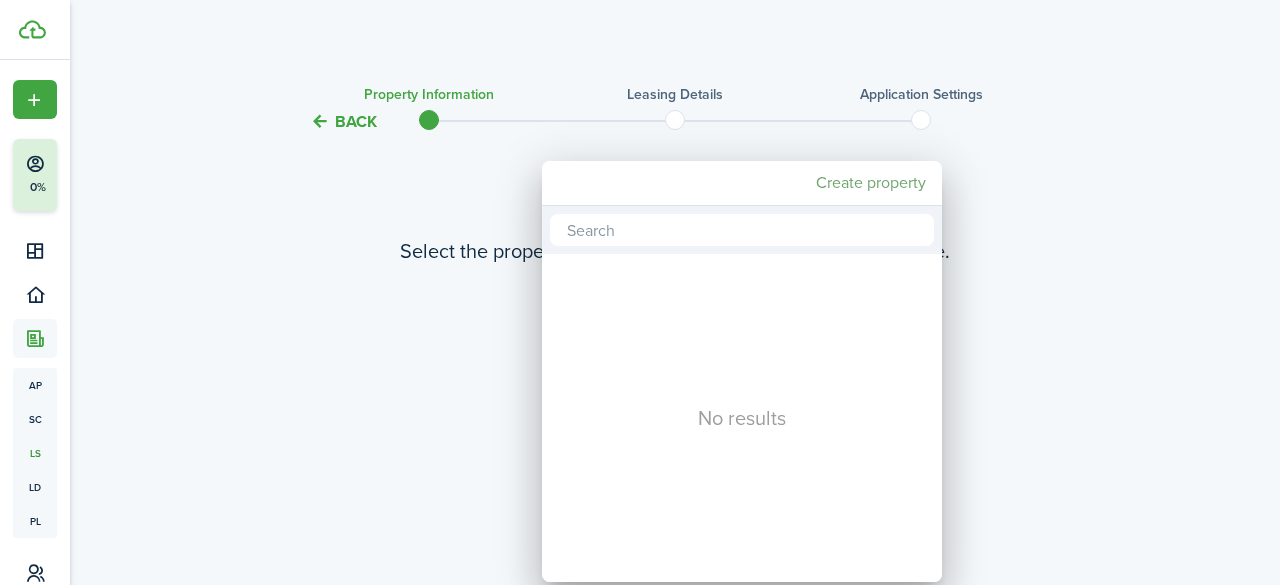 click on "Create property" at bounding box center [871, 183] 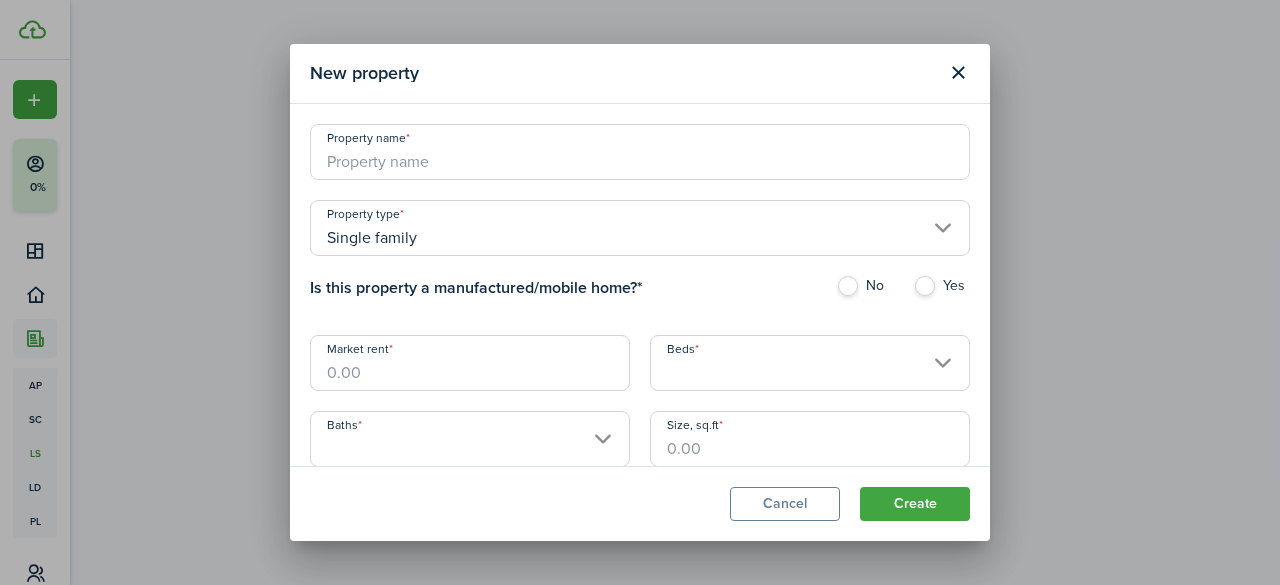 click on "Property name" at bounding box center (640, 152) 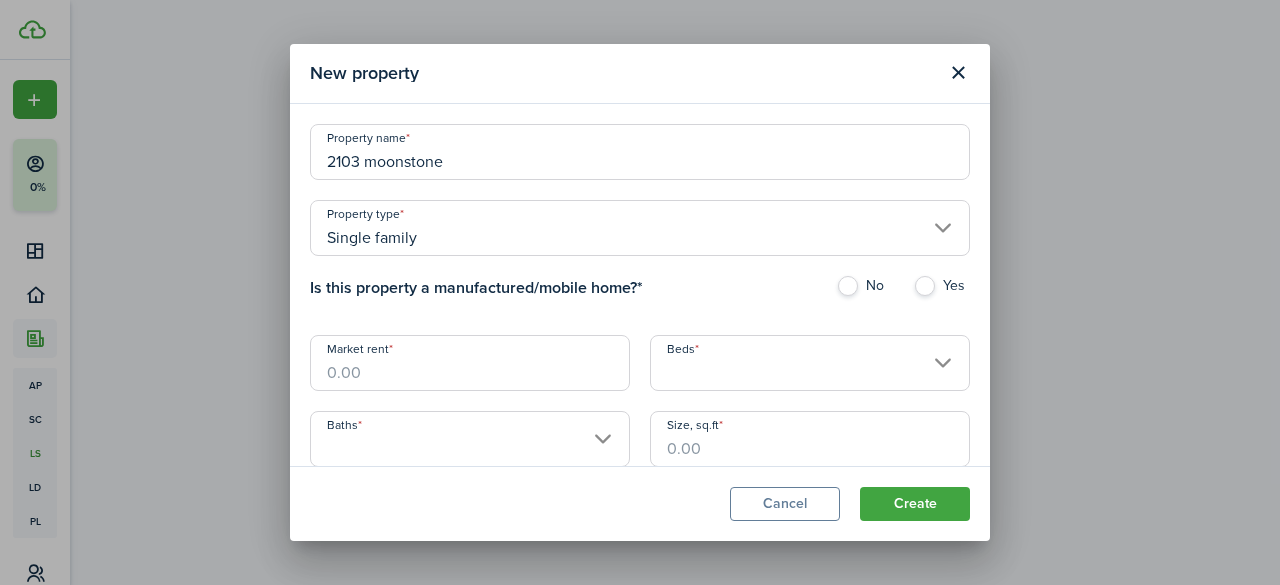 type on "2103 moonstone" 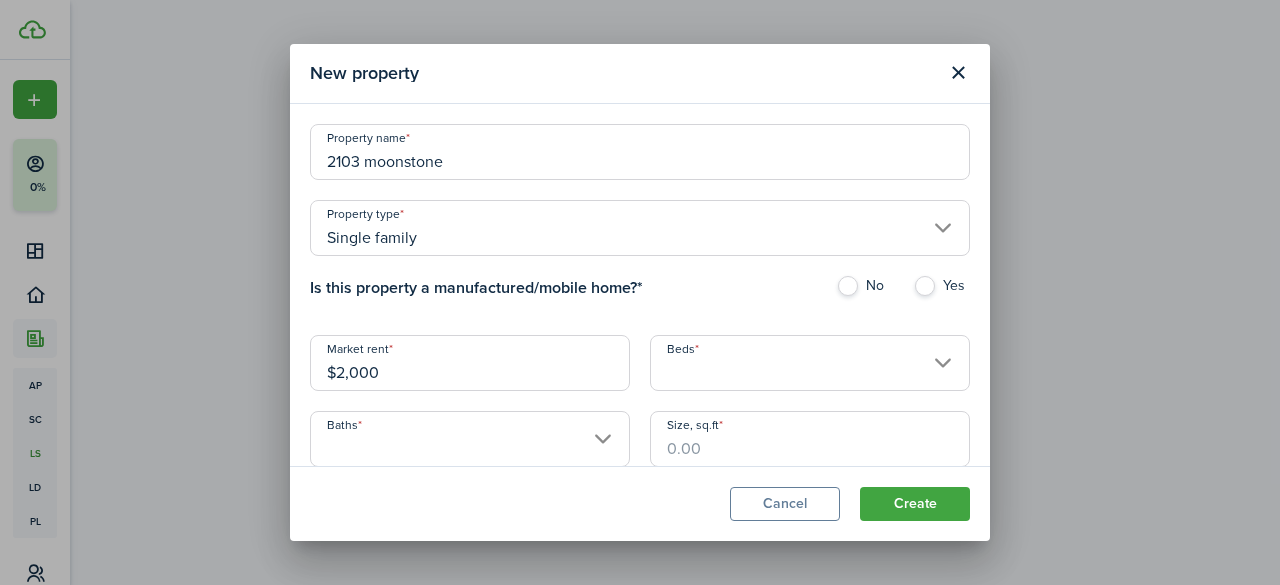 click on "Beds" at bounding box center [810, 363] 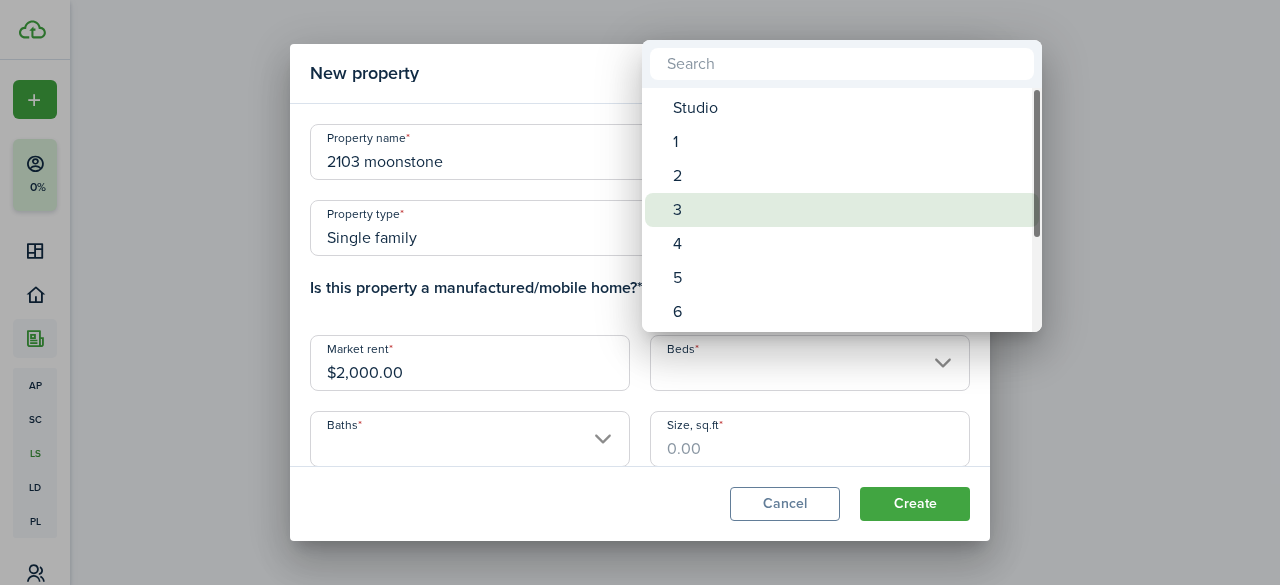 click on "3" at bounding box center (850, 210) 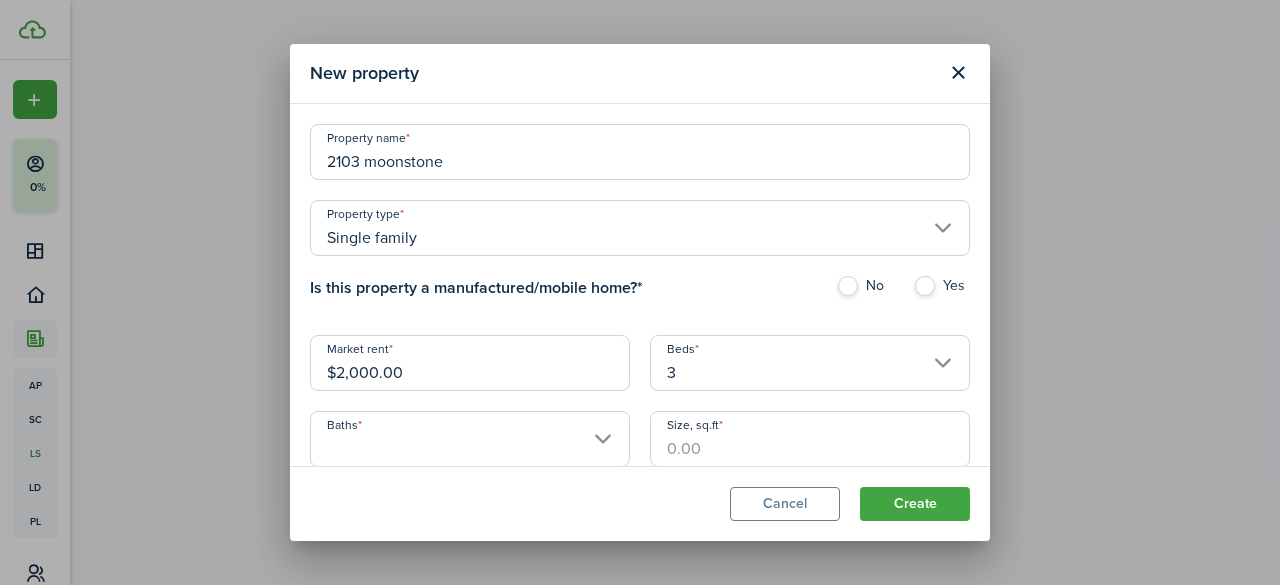 click on "Baths" at bounding box center [470, 439] 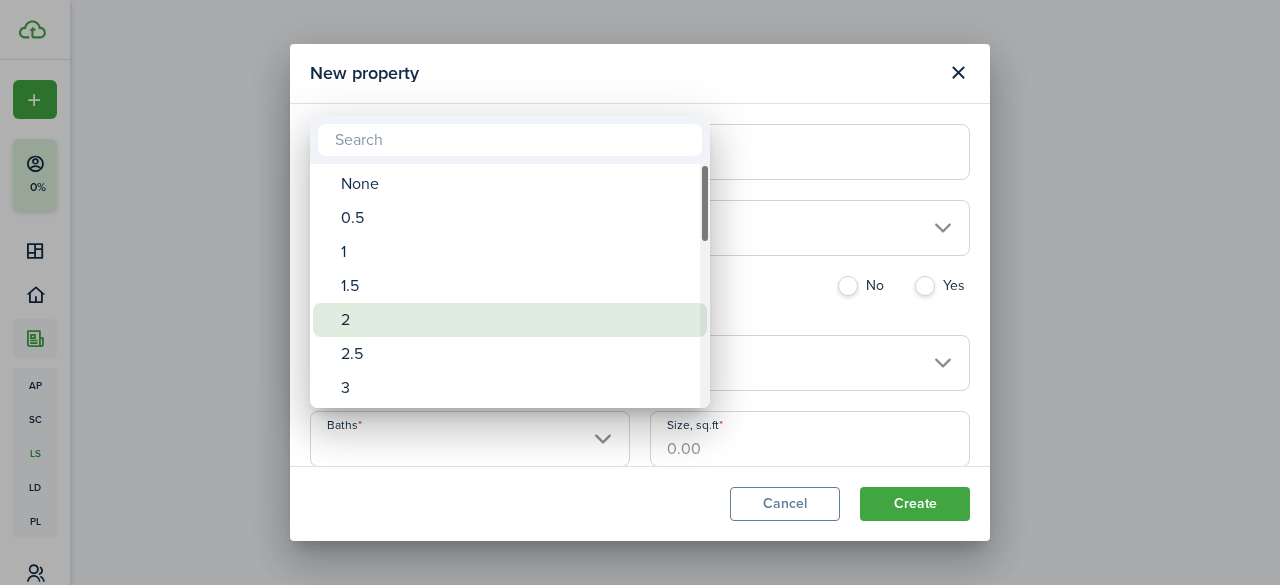 click on "2" at bounding box center (518, 320) 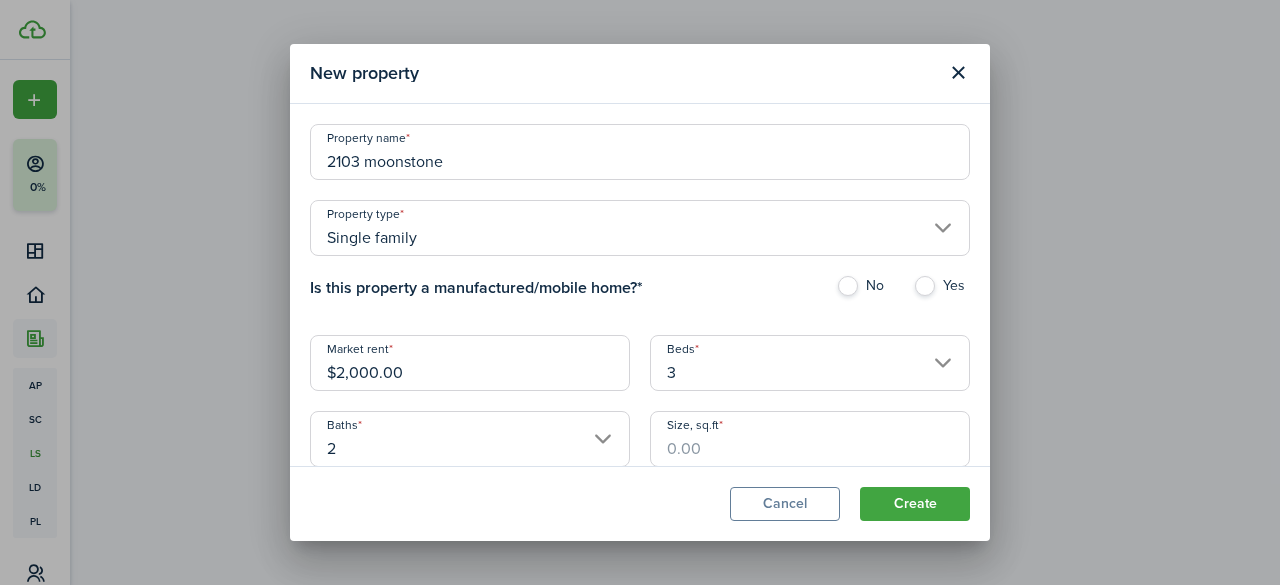 scroll, scrollTop: 0, scrollLeft: 0, axis: both 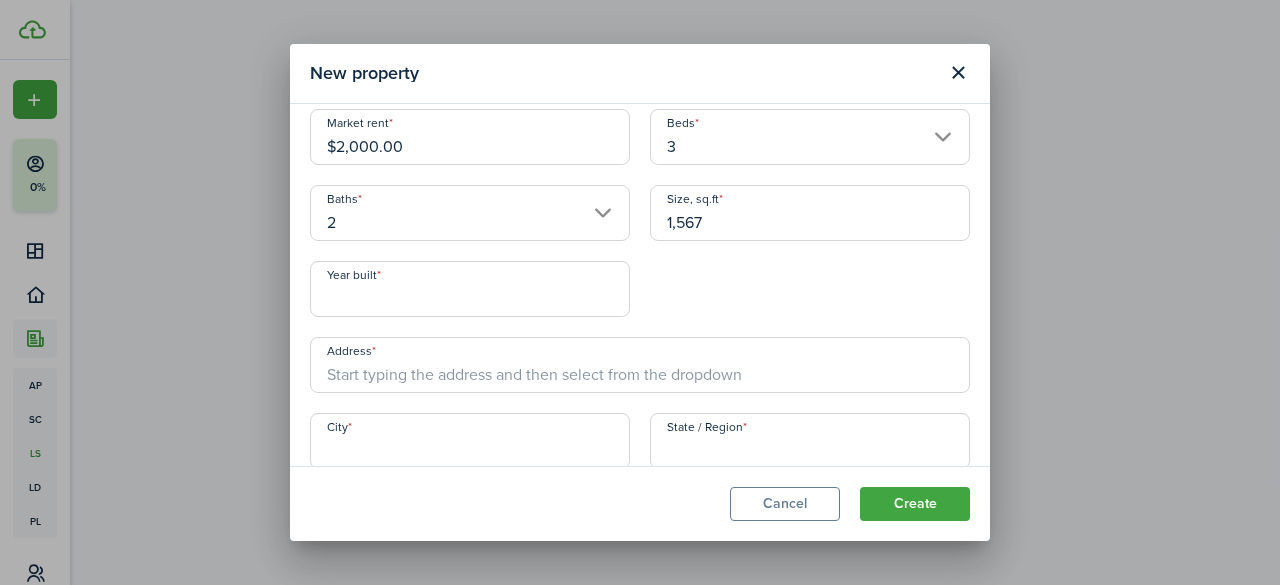 type on "1,567" 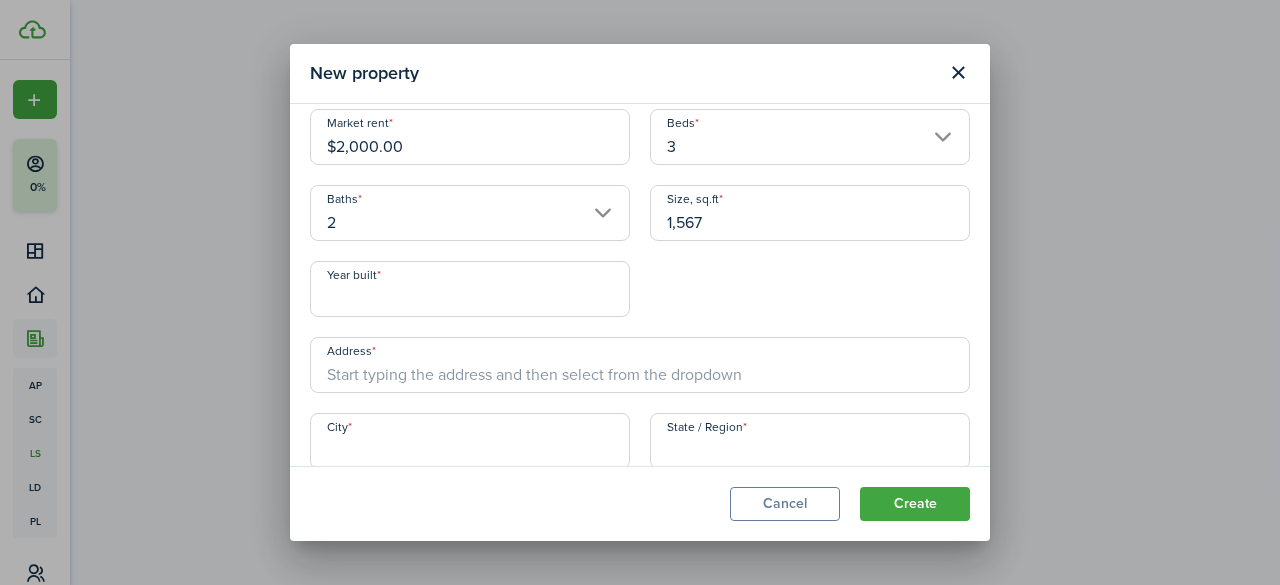click on "Year built" at bounding box center [470, 289] 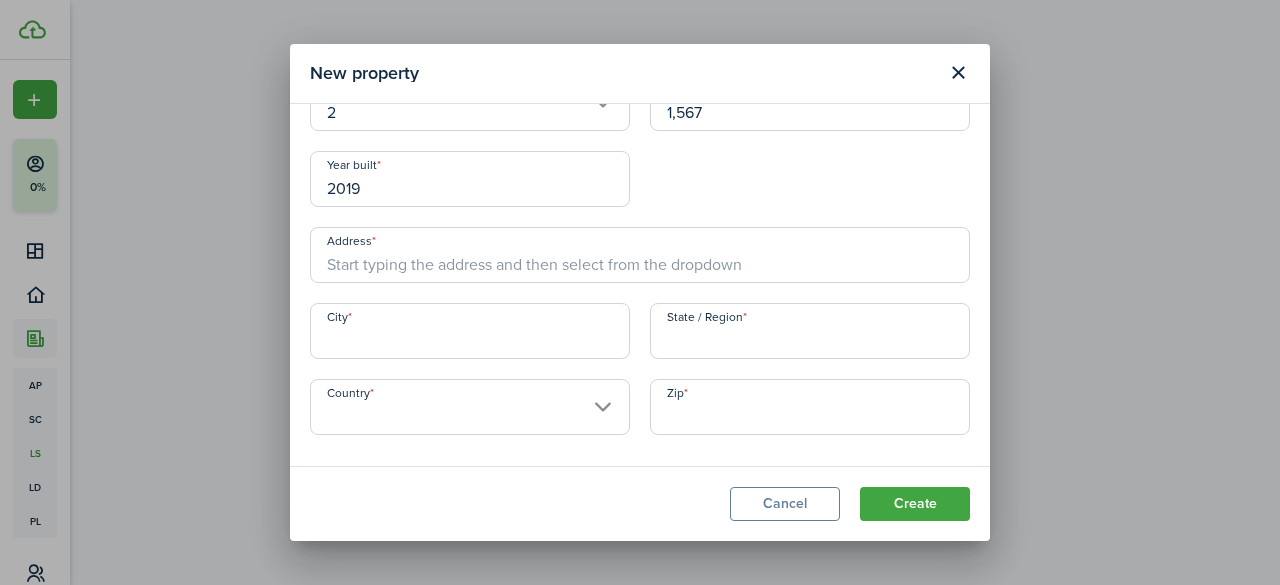 scroll, scrollTop: 338, scrollLeft: 0, axis: vertical 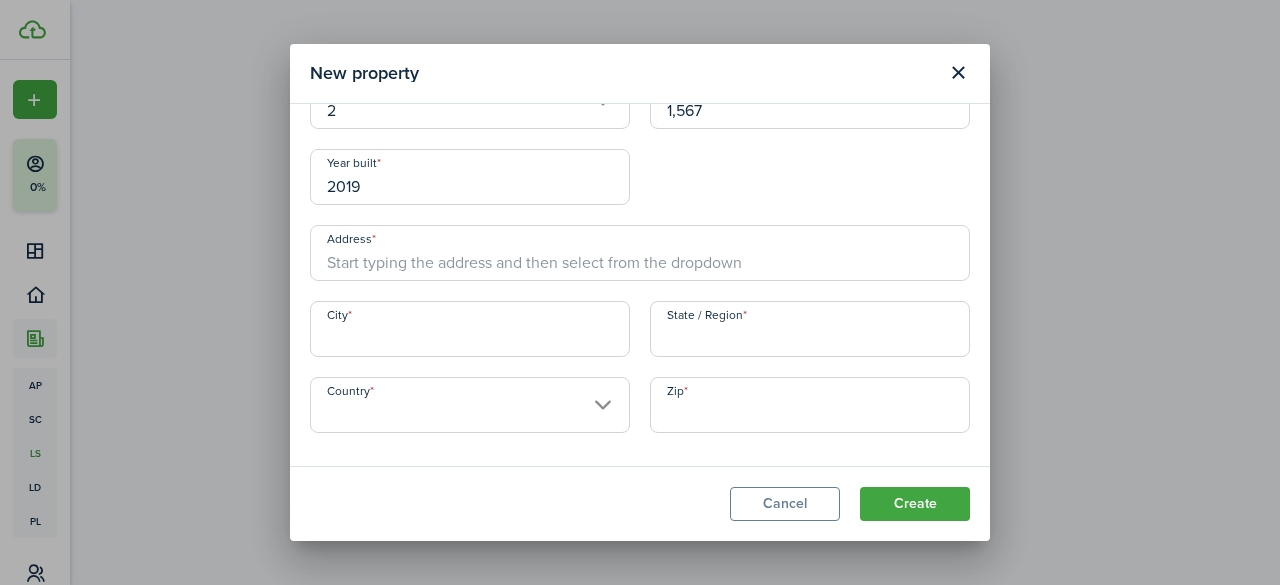 type on "2019" 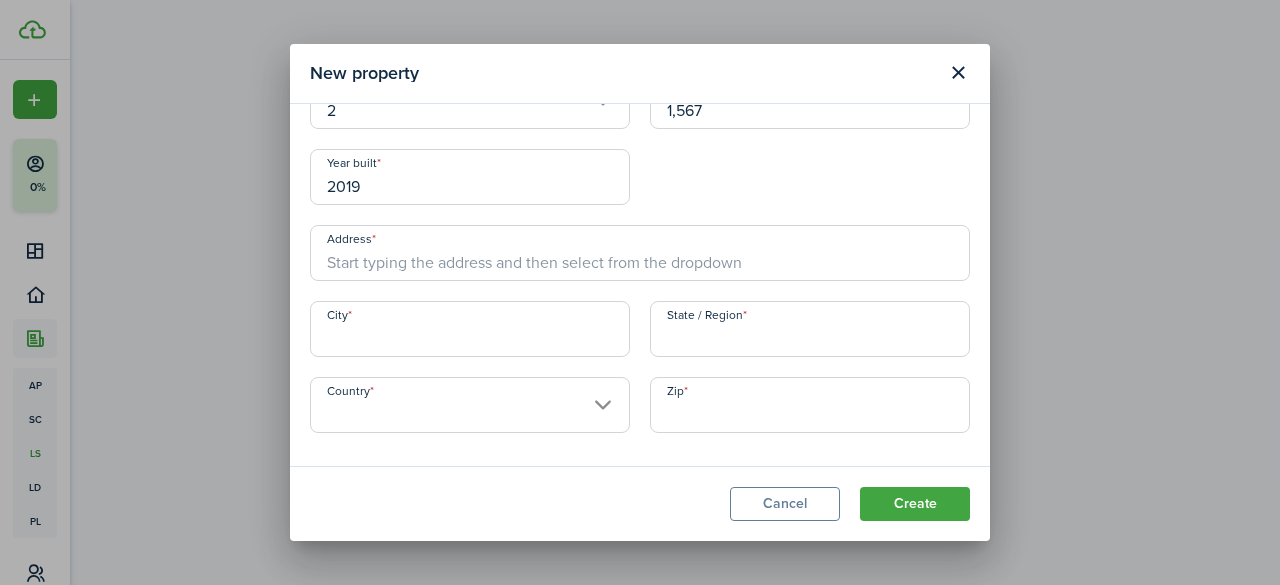 click on "Address" at bounding box center [640, 253] 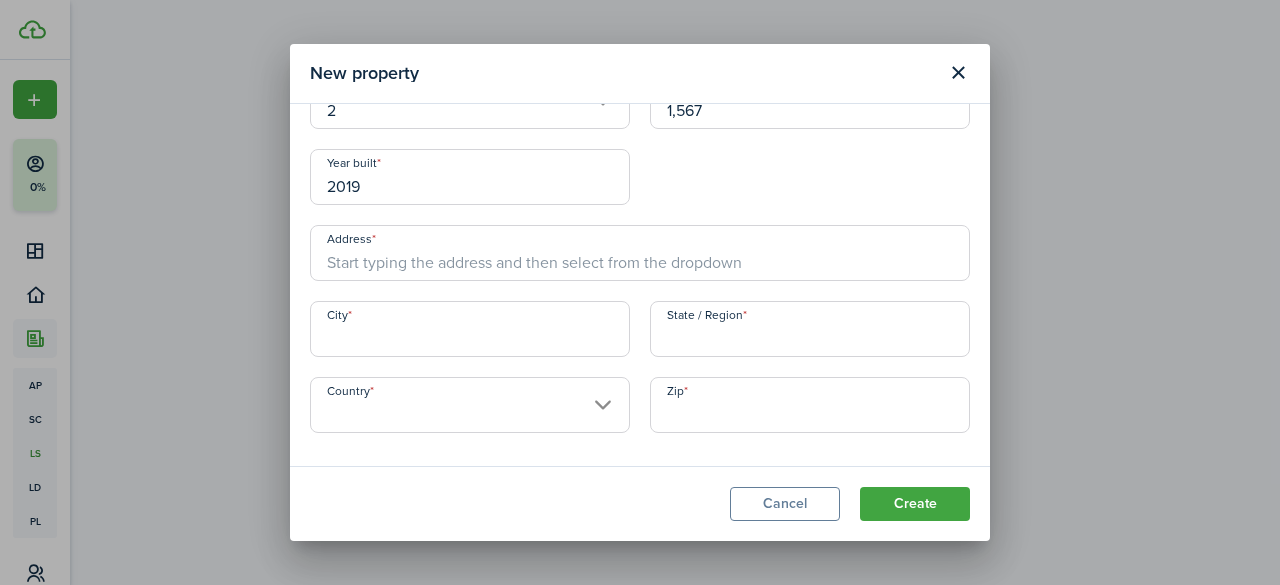 type on "[STREET_ADDRESS]" 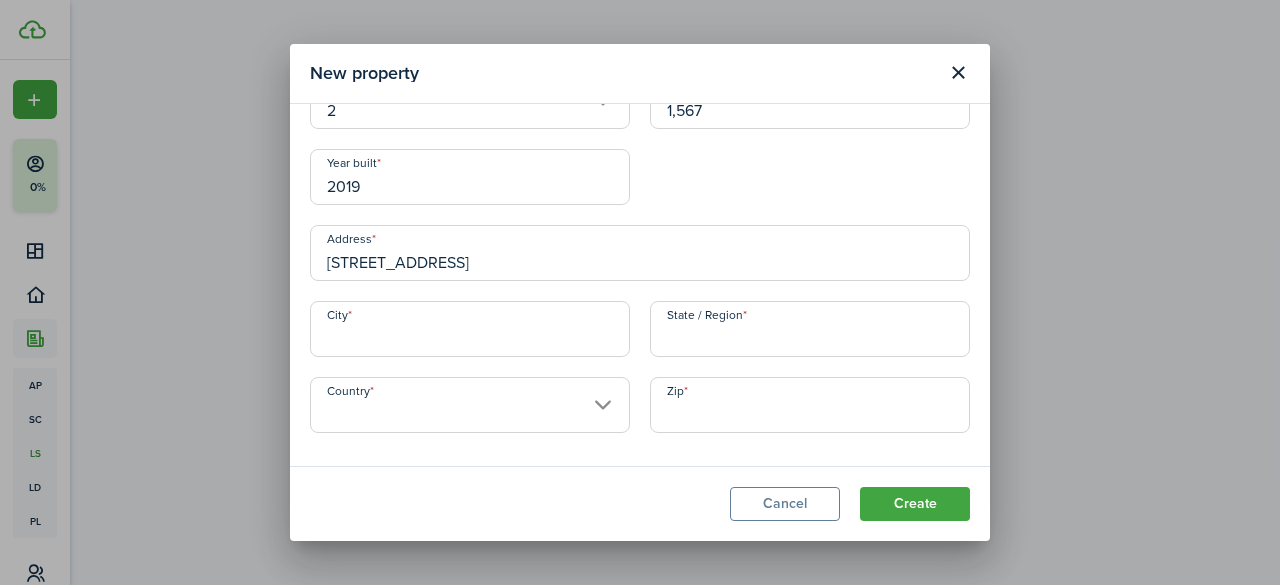 type on "killeen" 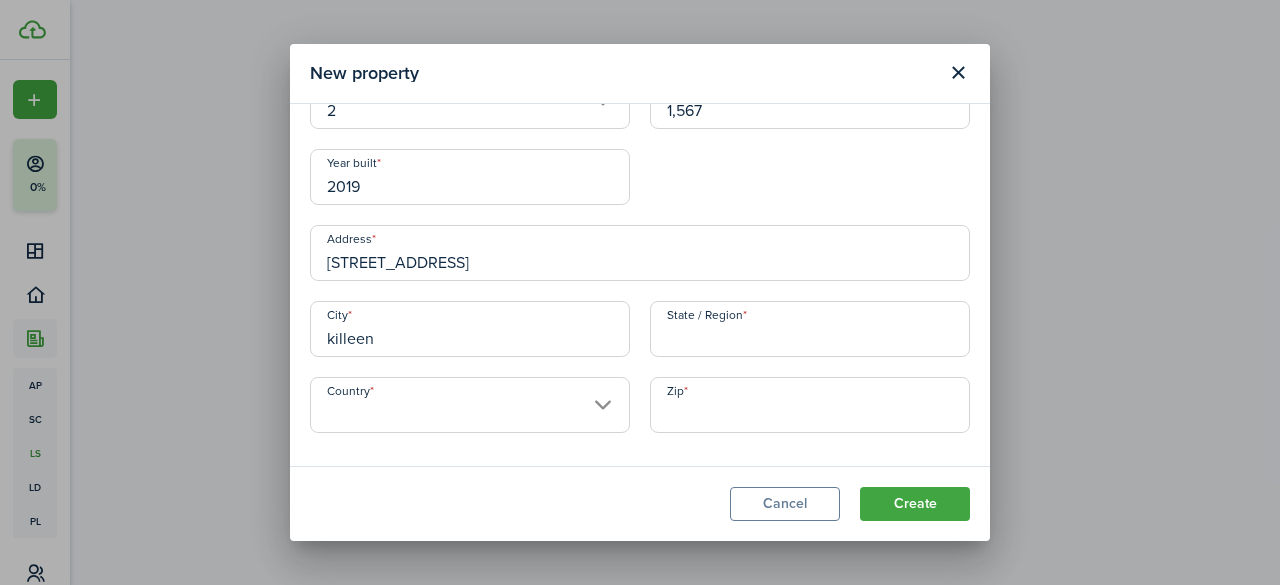 type on "[GEOGRAPHIC_DATA]" 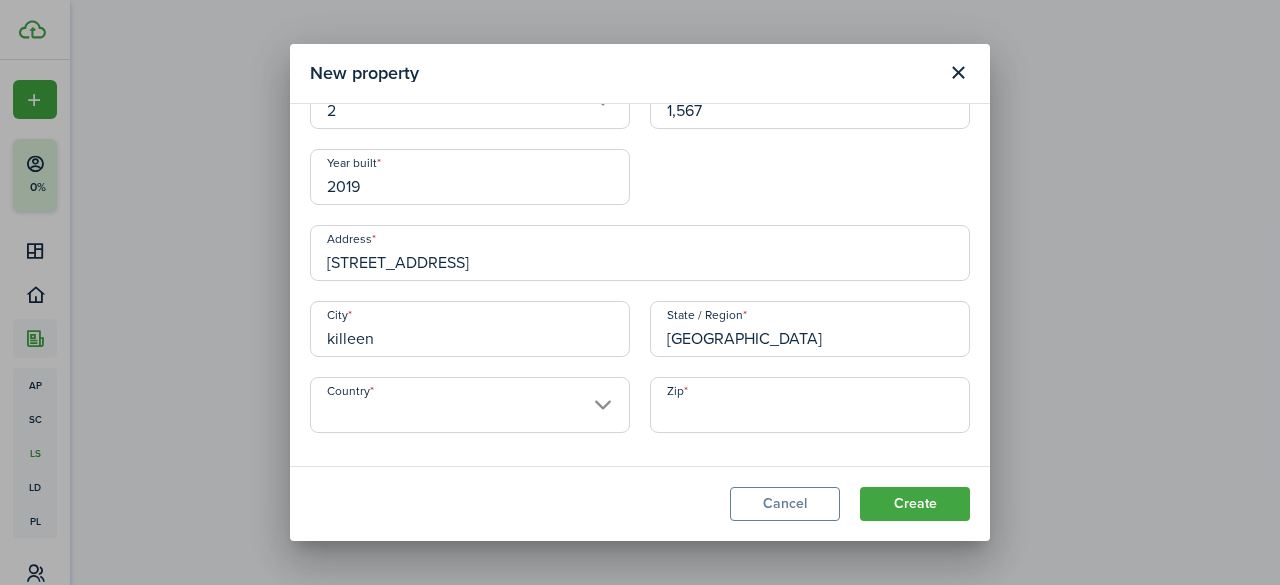 type on "[GEOGRAPHIC_DATA]" 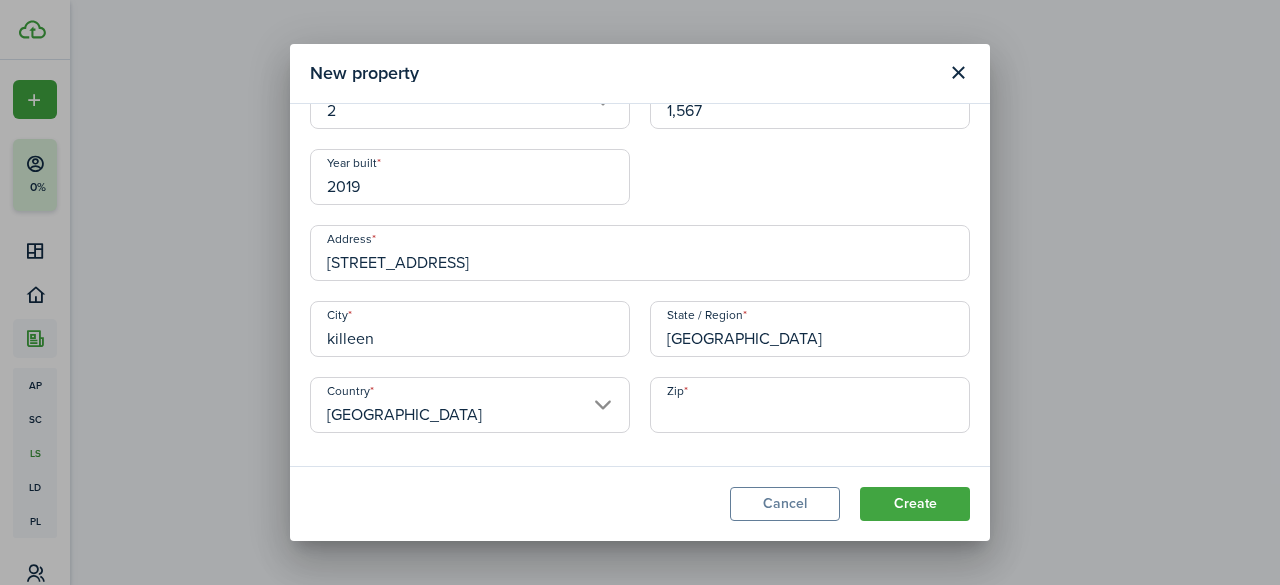 type on "76549" 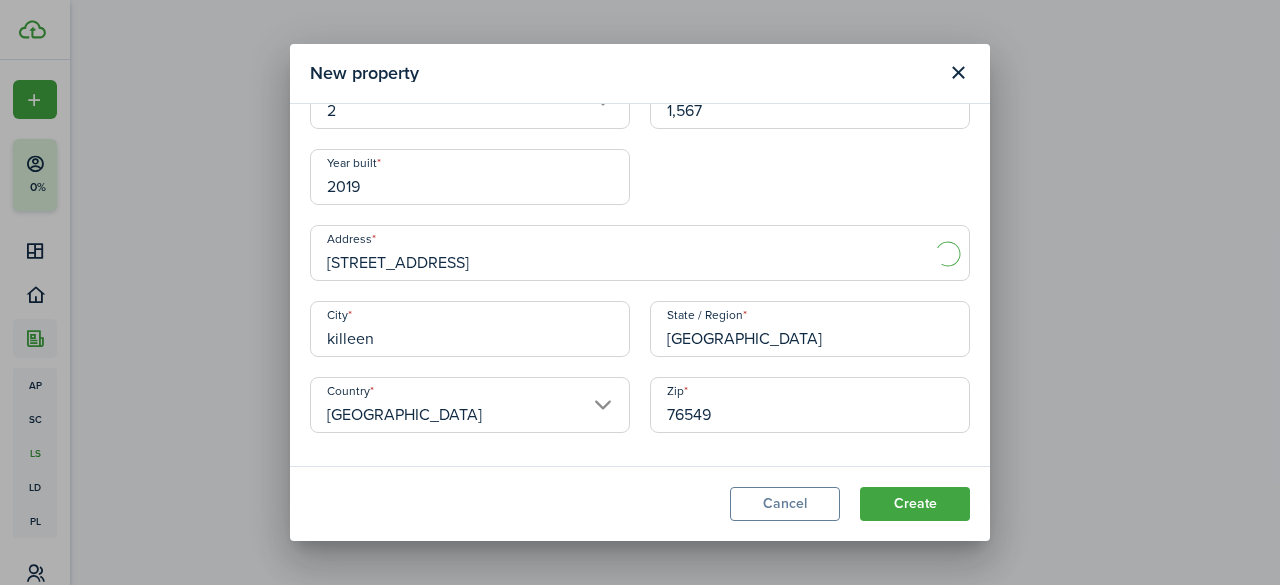 scroll, scrollTop: 344, scrollLeft: 0, axis: vertical 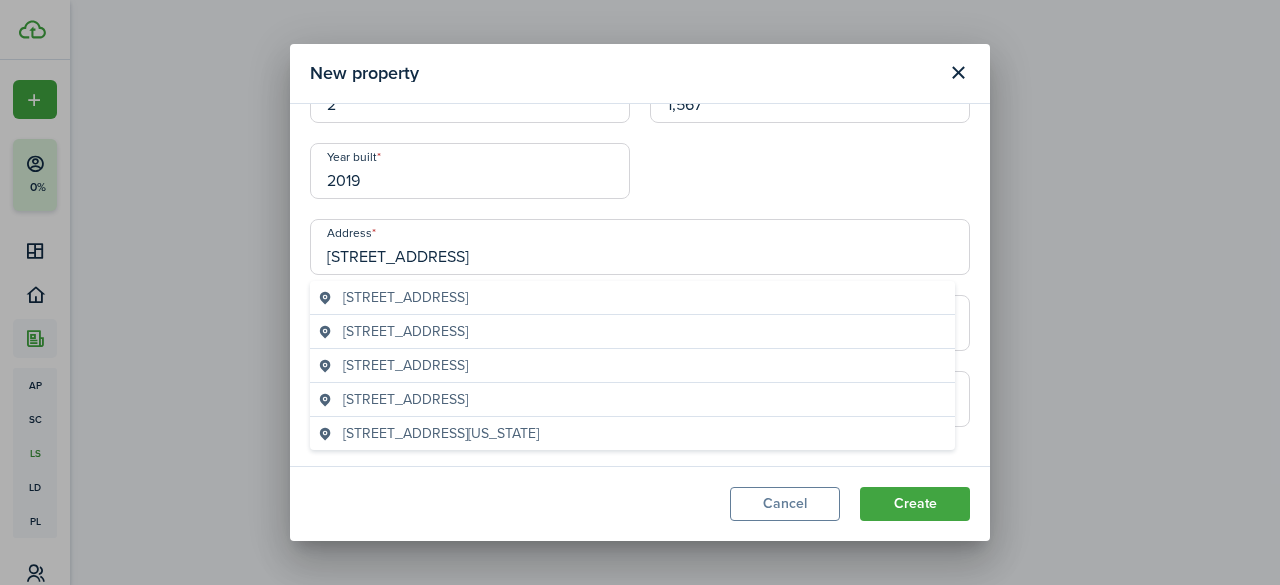 click on "[STREET_ADDRESS]" at bounding box center [405, 297] 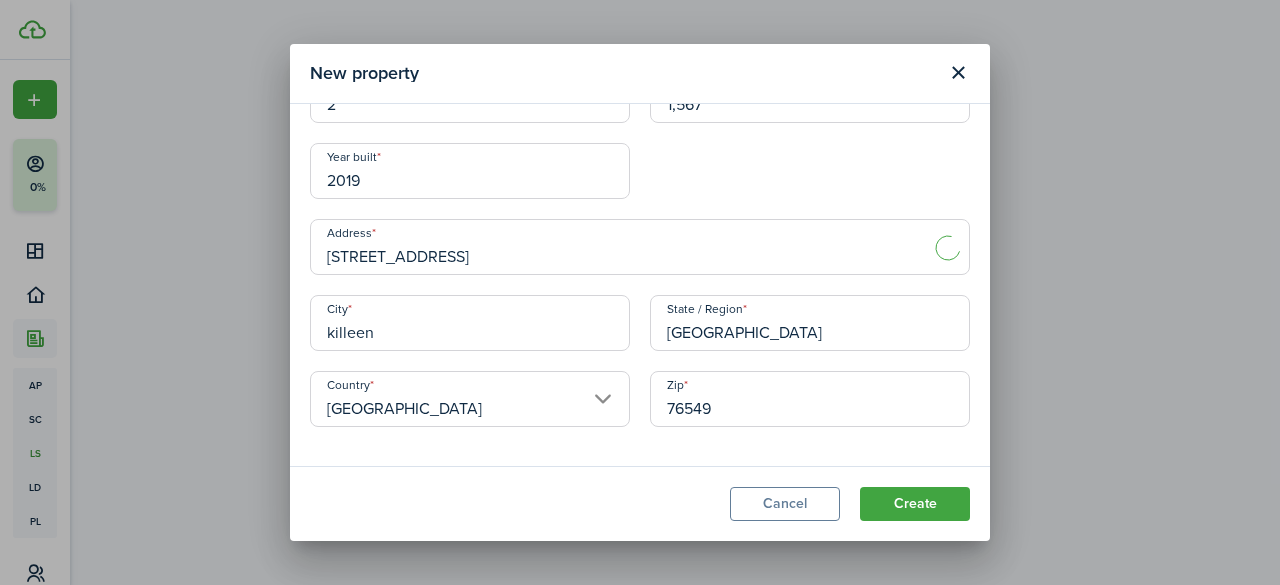 type on "[STREET_ADDRESS]" 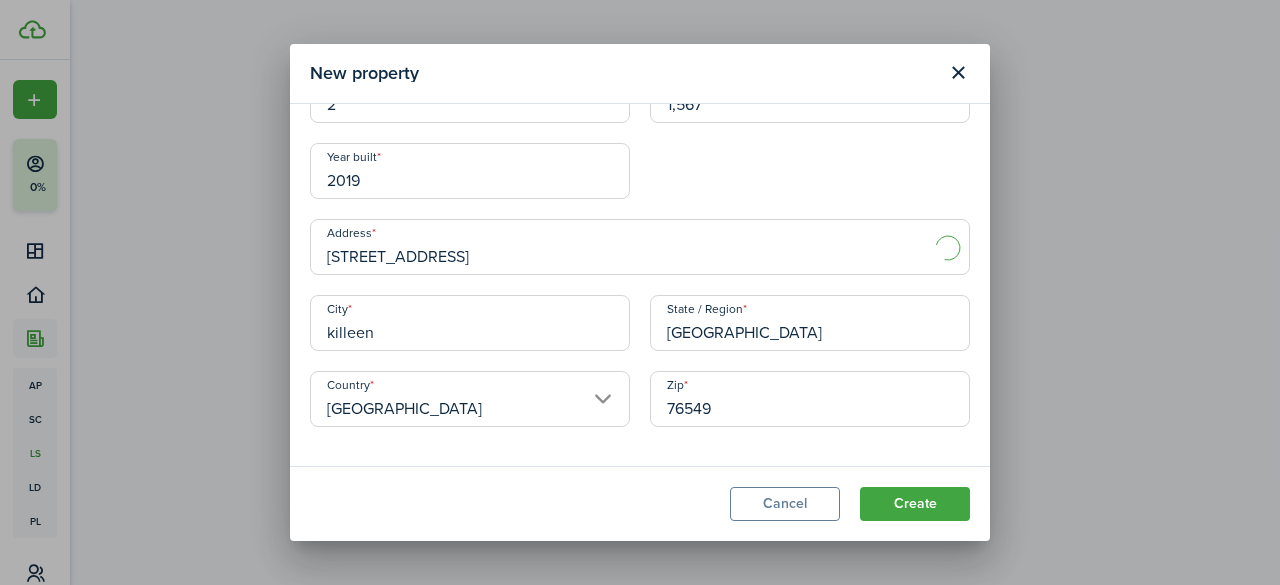 type on "Killeen" 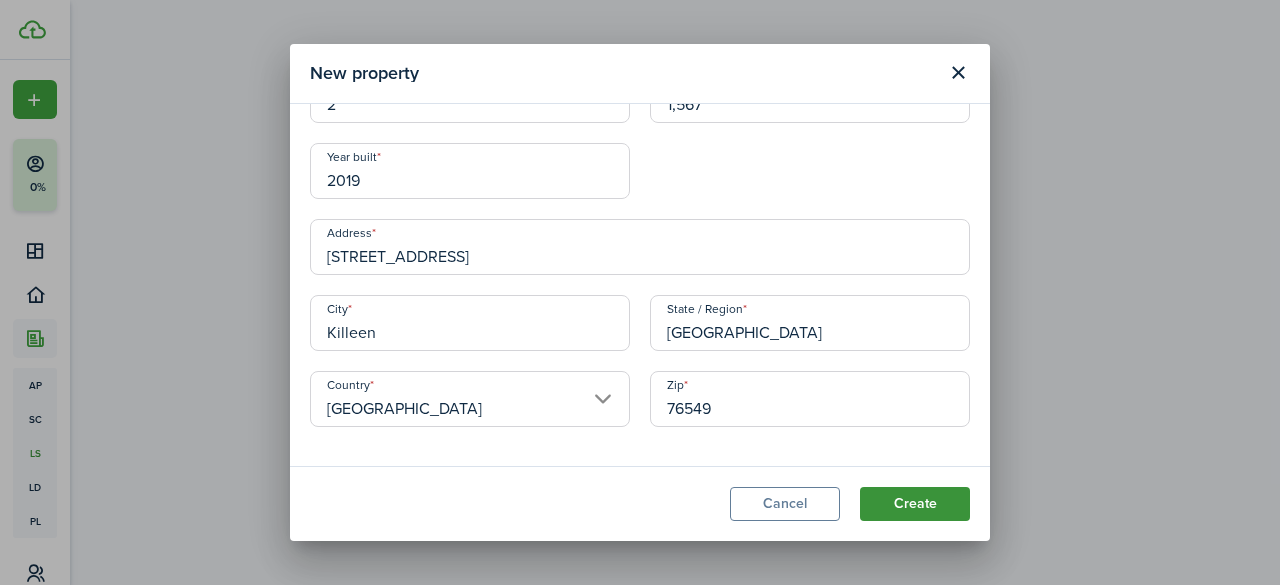 click on "Create" 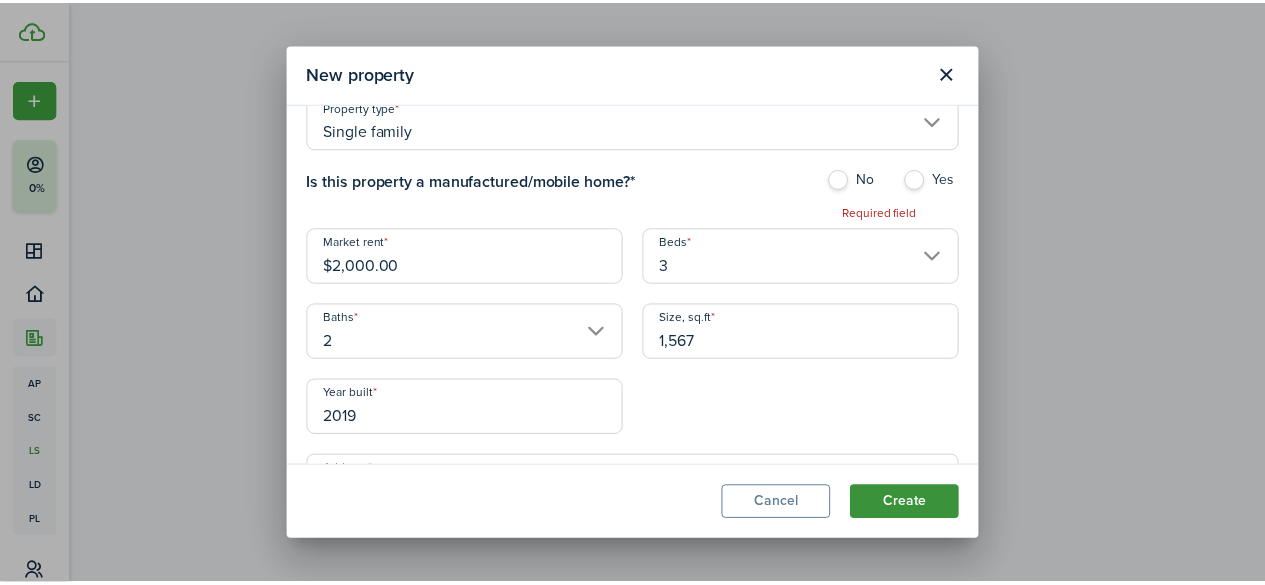 scroll, scrollTop: 8, scrollLeft: 0, axis: vertical 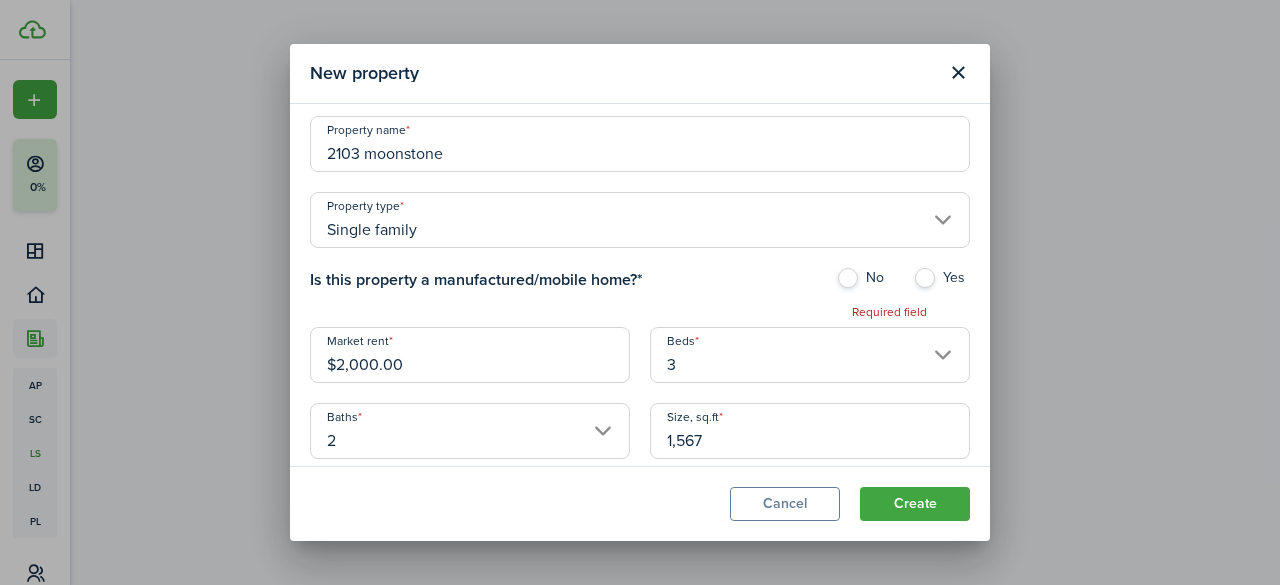 click on "No" at bounding box center [864, 283] 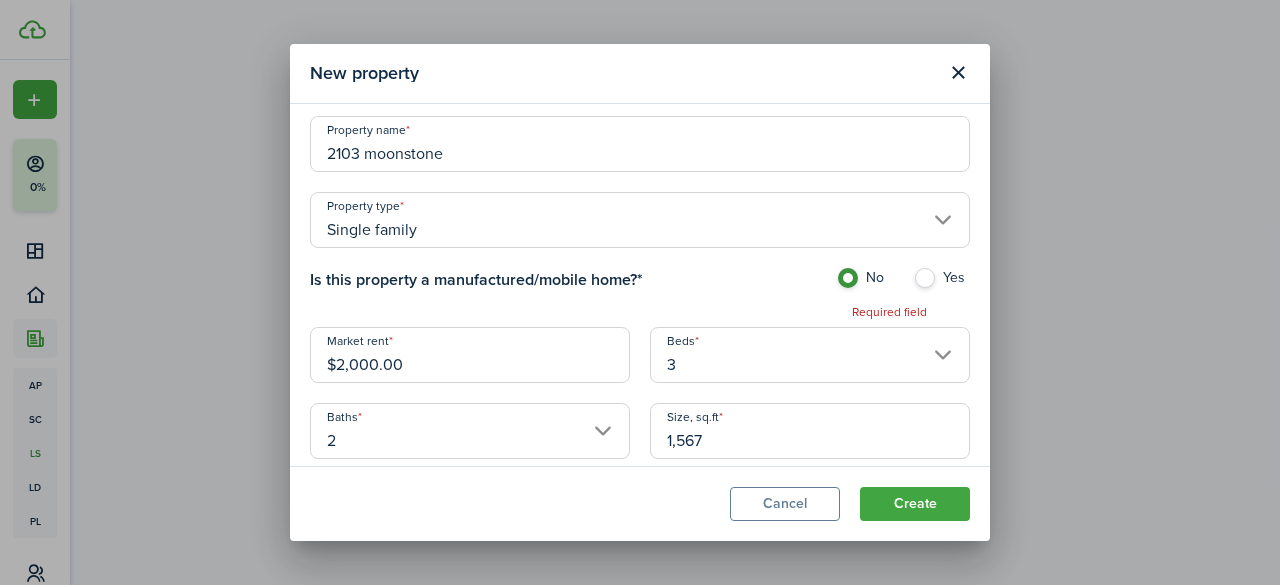 radio on "true" 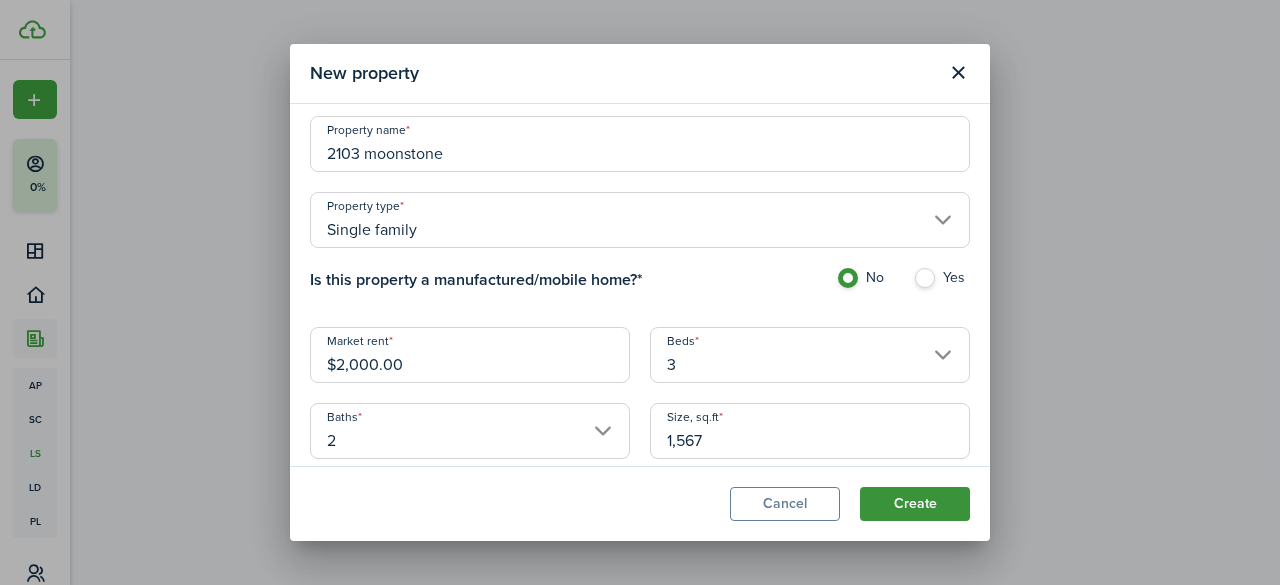 click on "Create" 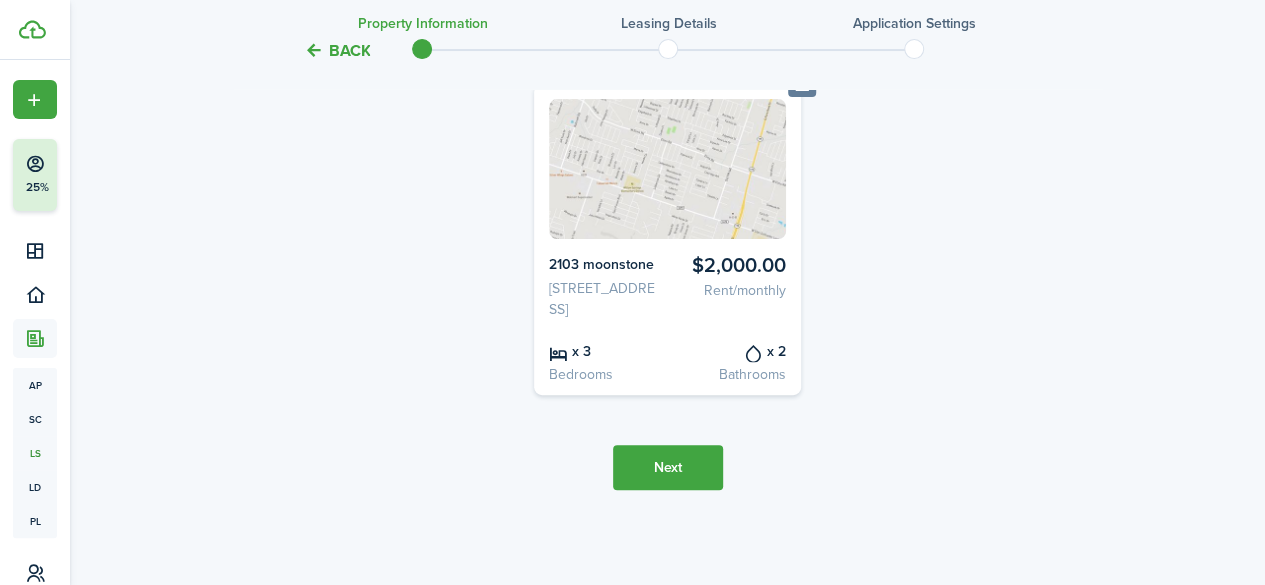 scroll, scrollTop: 245, scrollLeft: 0, axis: vertical 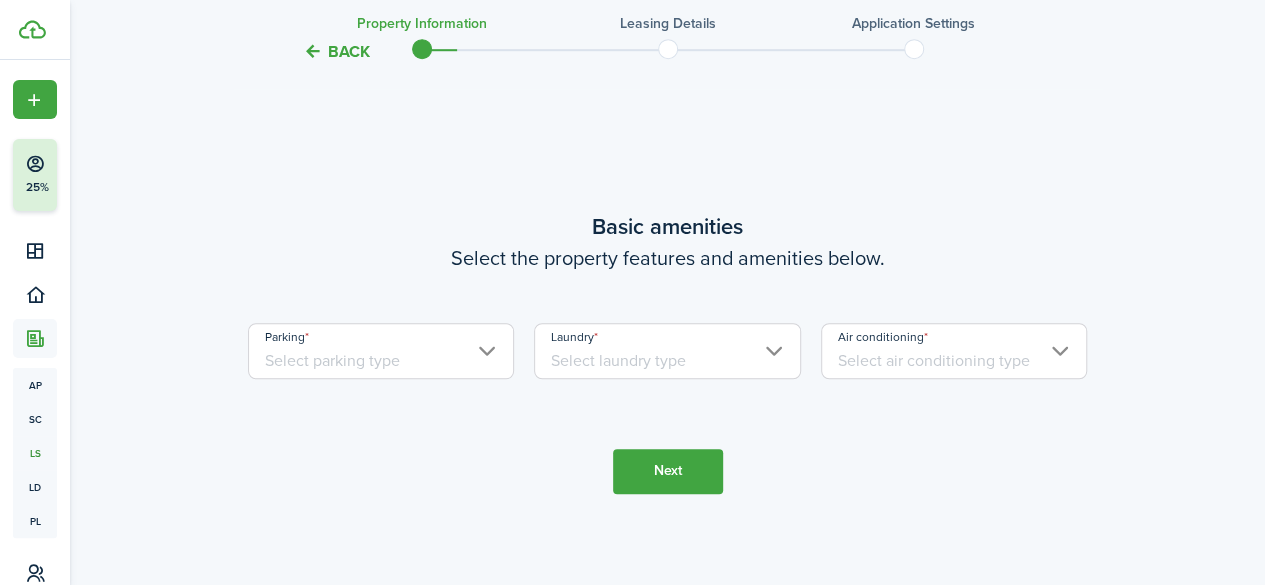 click on "Parking" at bounding box center [381, 351] 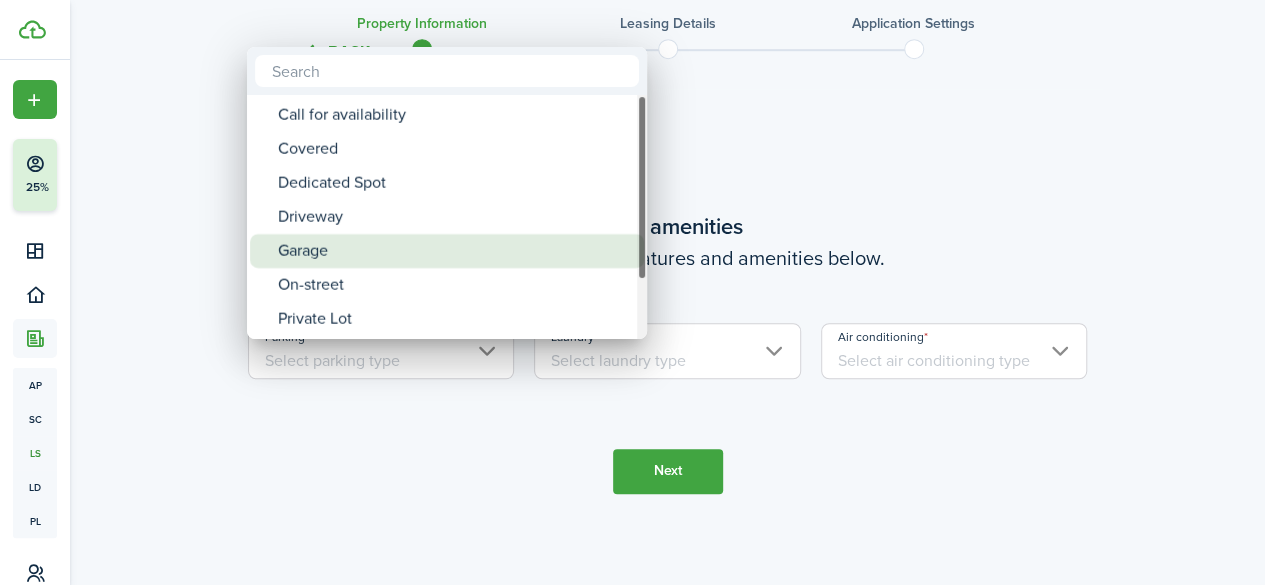 click on "Garage" at bounding box center (455, 251) 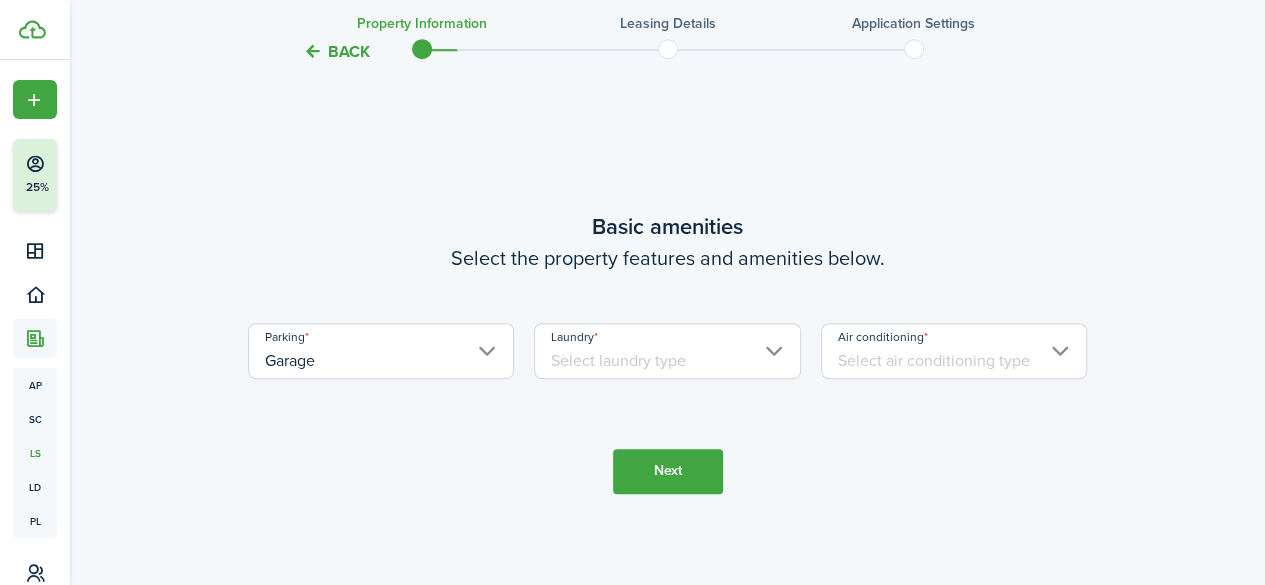 click on "Laundry" at bounding box center (667, 351) 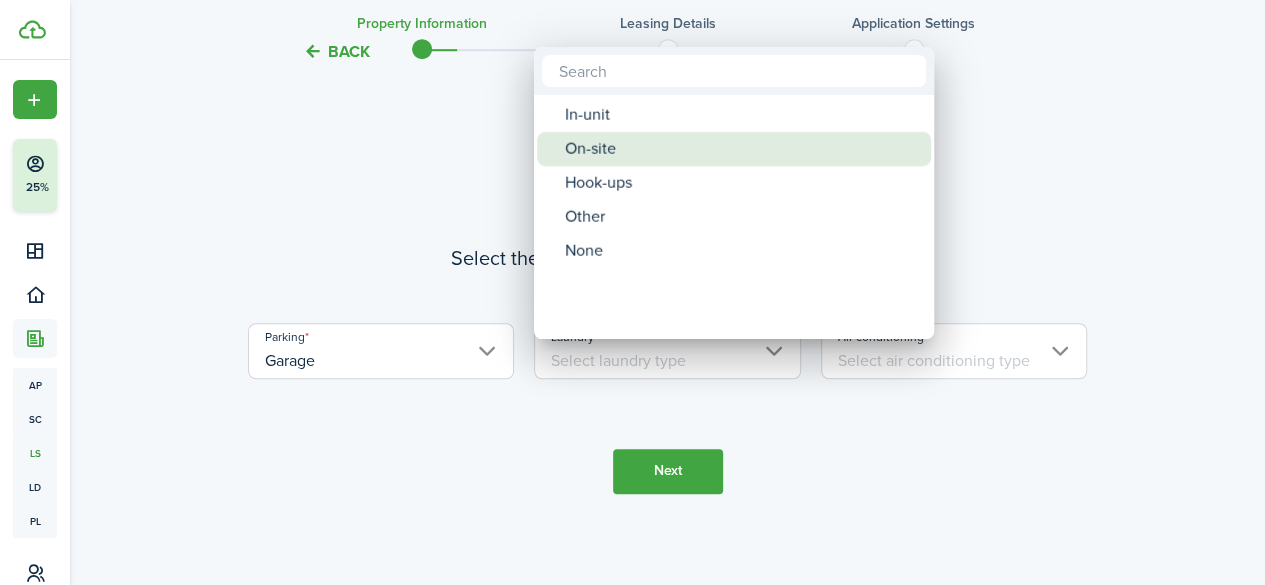 click on "On-site" at bounding box center [742, 149] 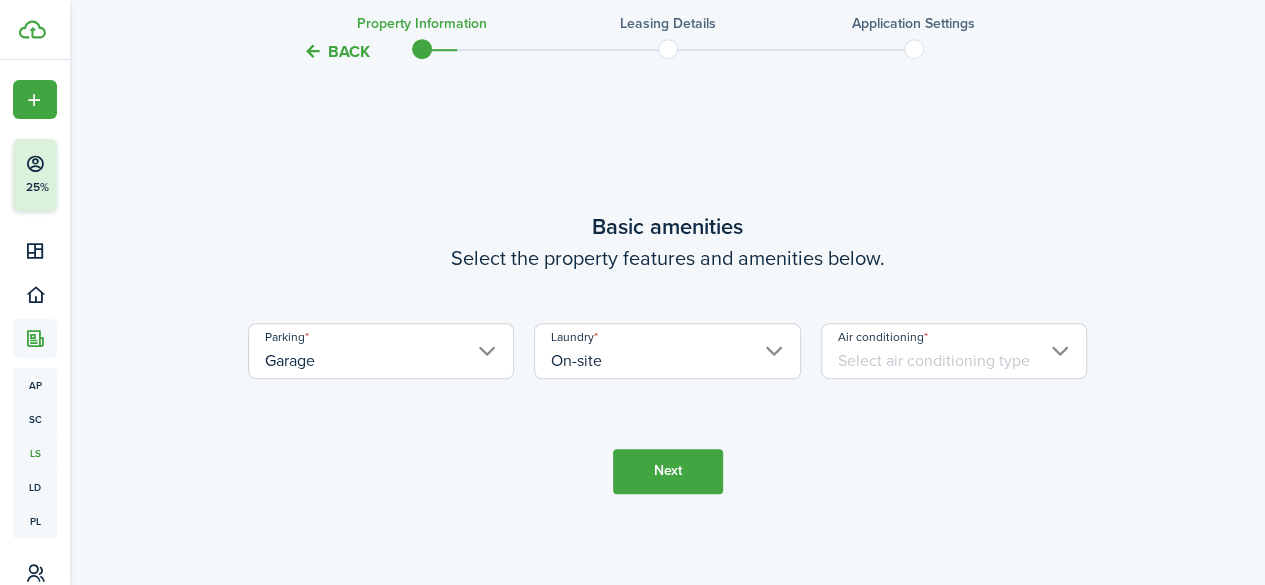 click on "Air conditioning" at bounding box center [954, 351] 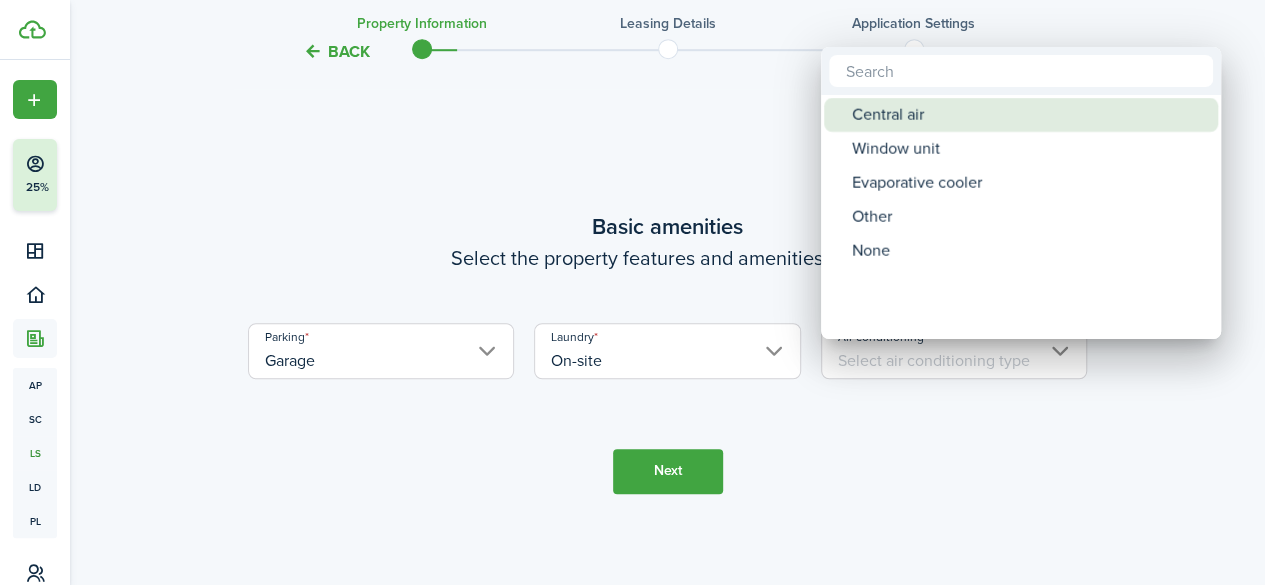 click on "Central air" at bounding box center (1029, 115) 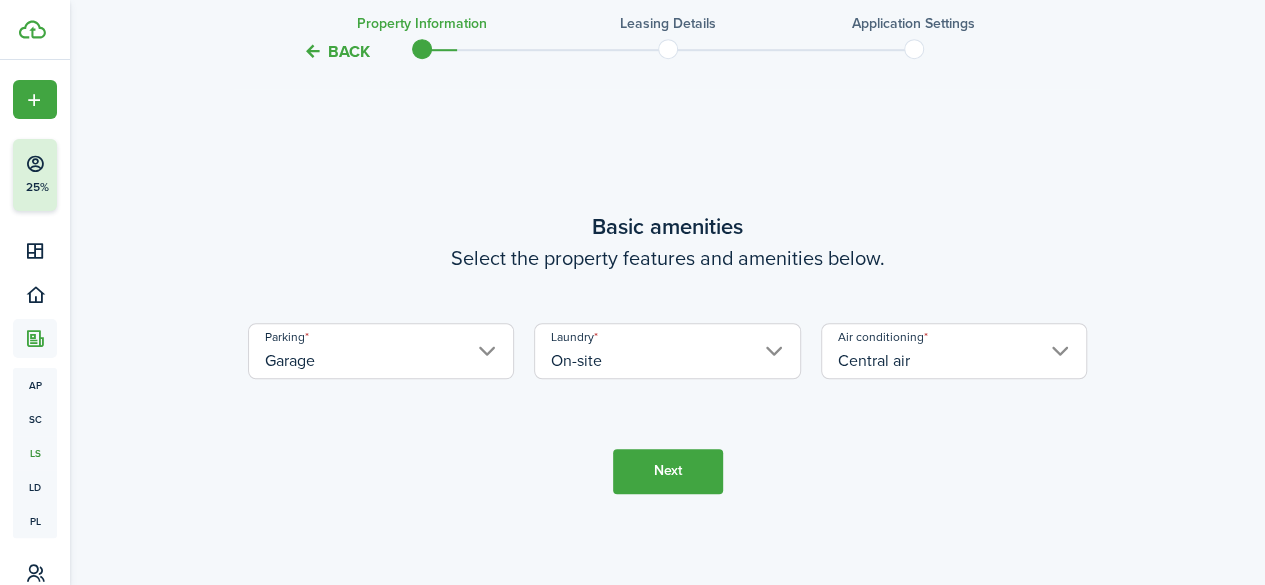 click on "Next" at bounding box center [668, 471] 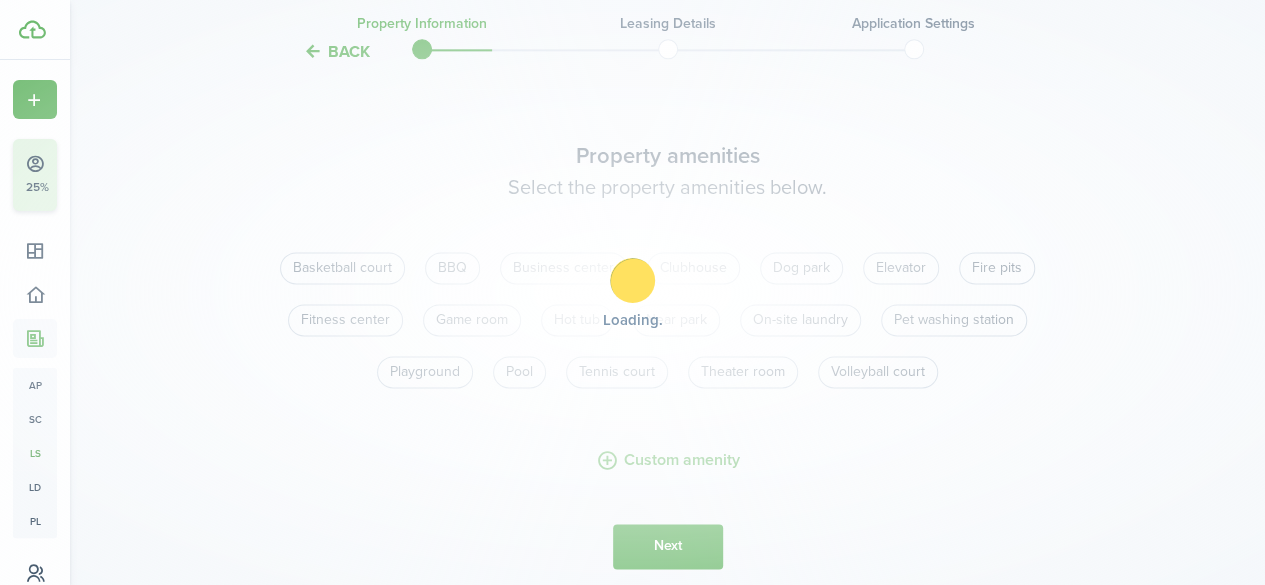 scroll, scrollTop: 1286, scrollLeft: 0, axis: vertical 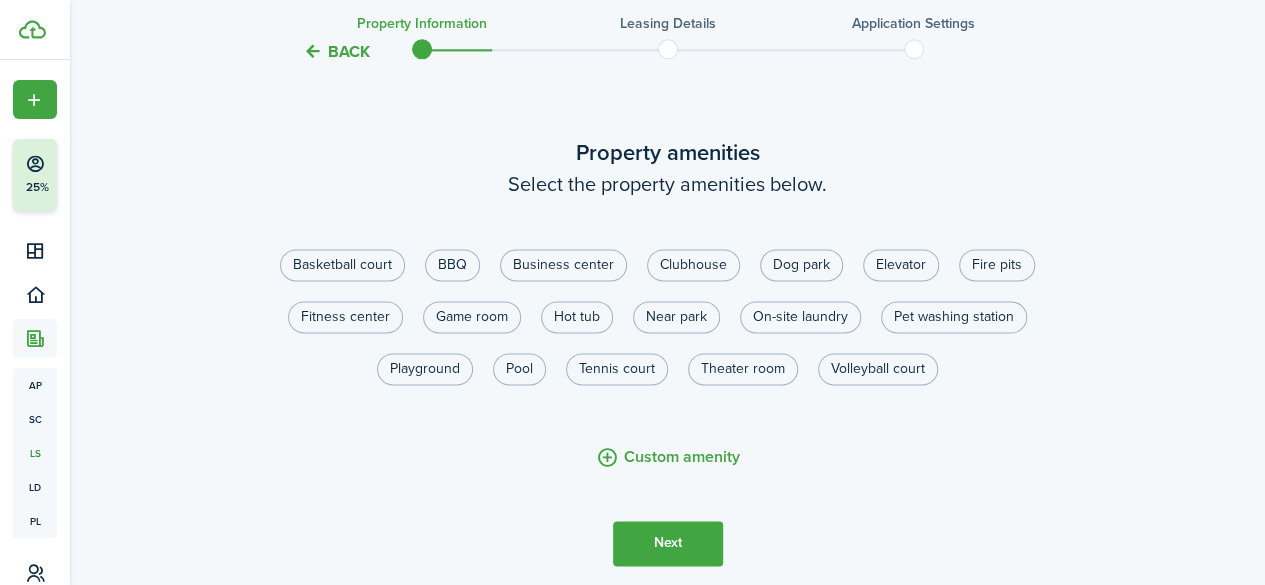 click on "Next" at bounding box center [668, 543] 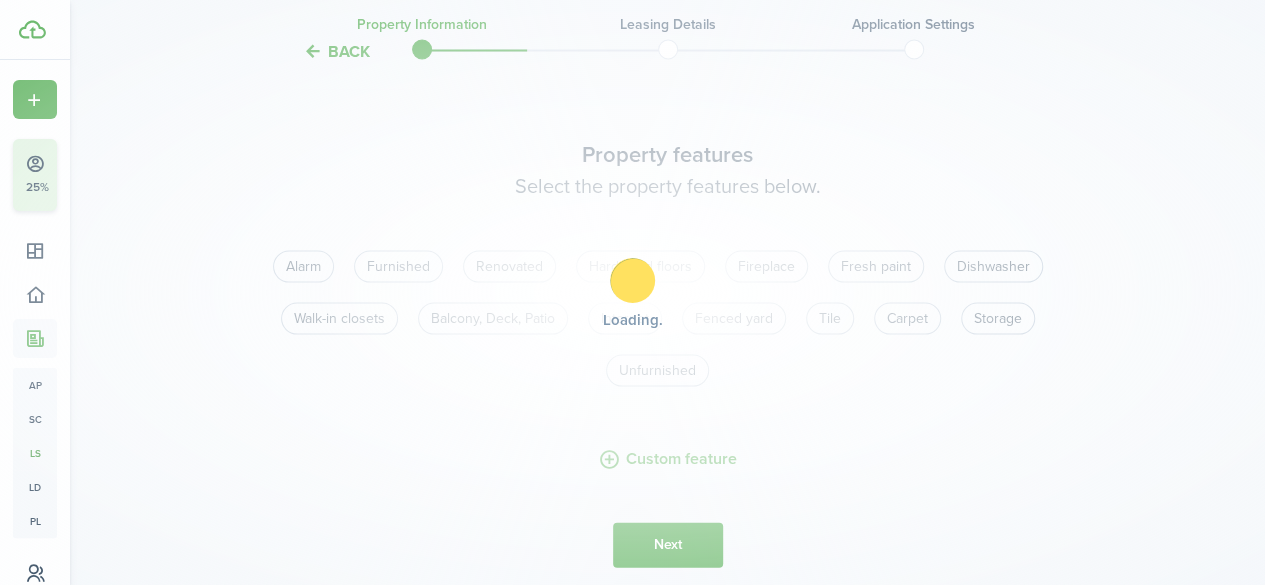 scroll, scrollTop: 1871, scrollLeft: 0, axis: vertical 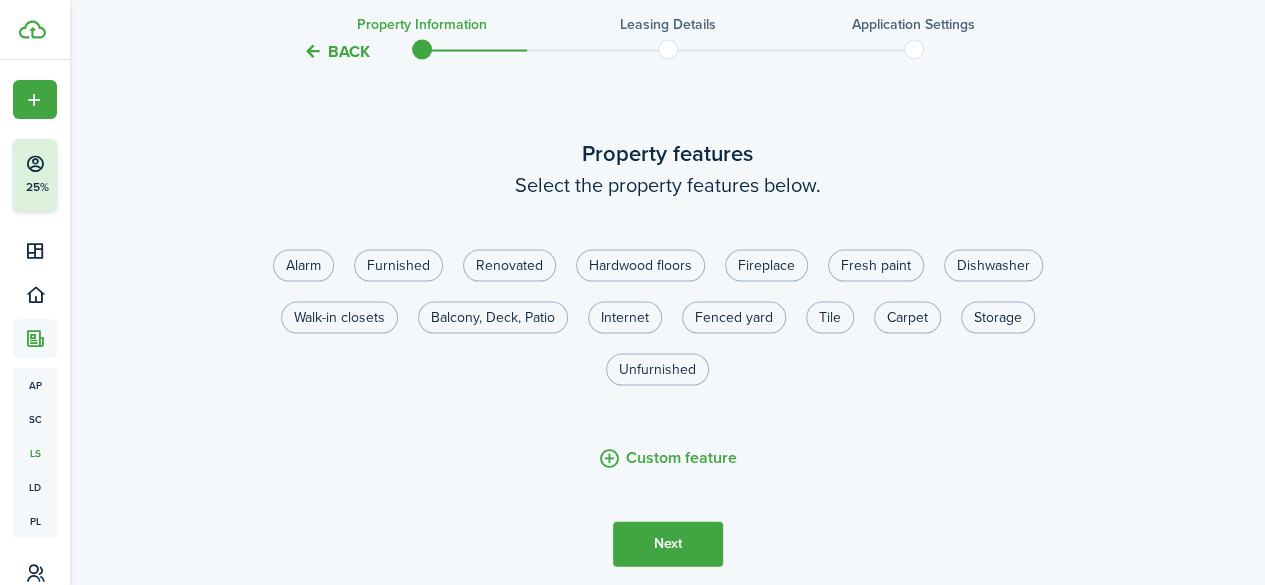 click on "Next" at bounding box center (668, 543) 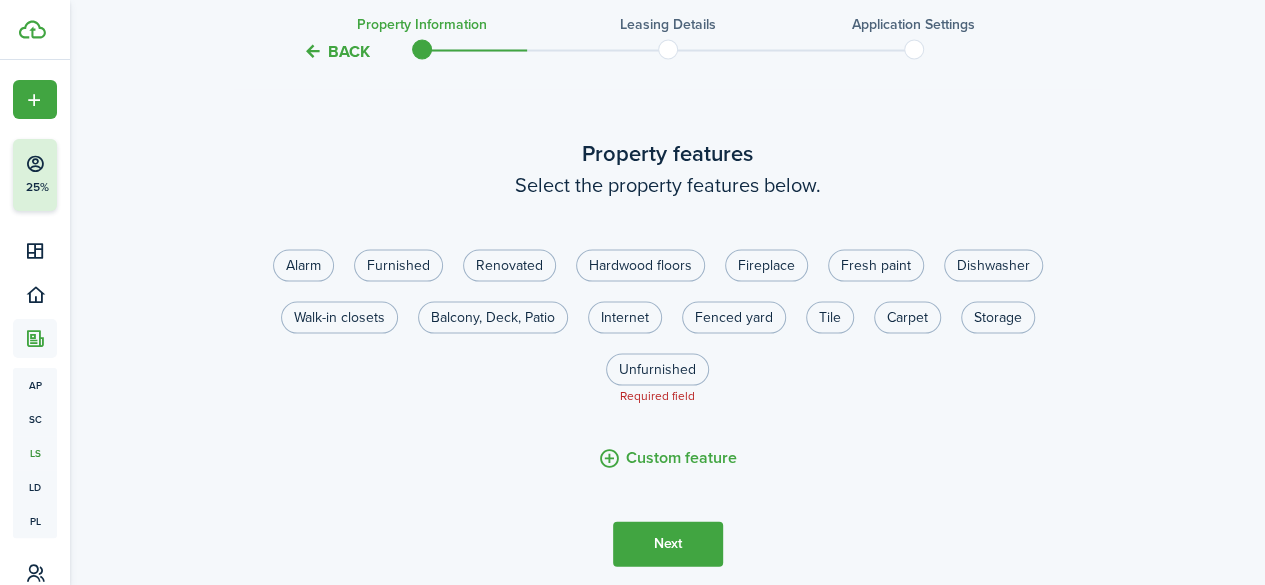 scroll, scrollTop: 1926, scrollLeft: 0, axis: vertical 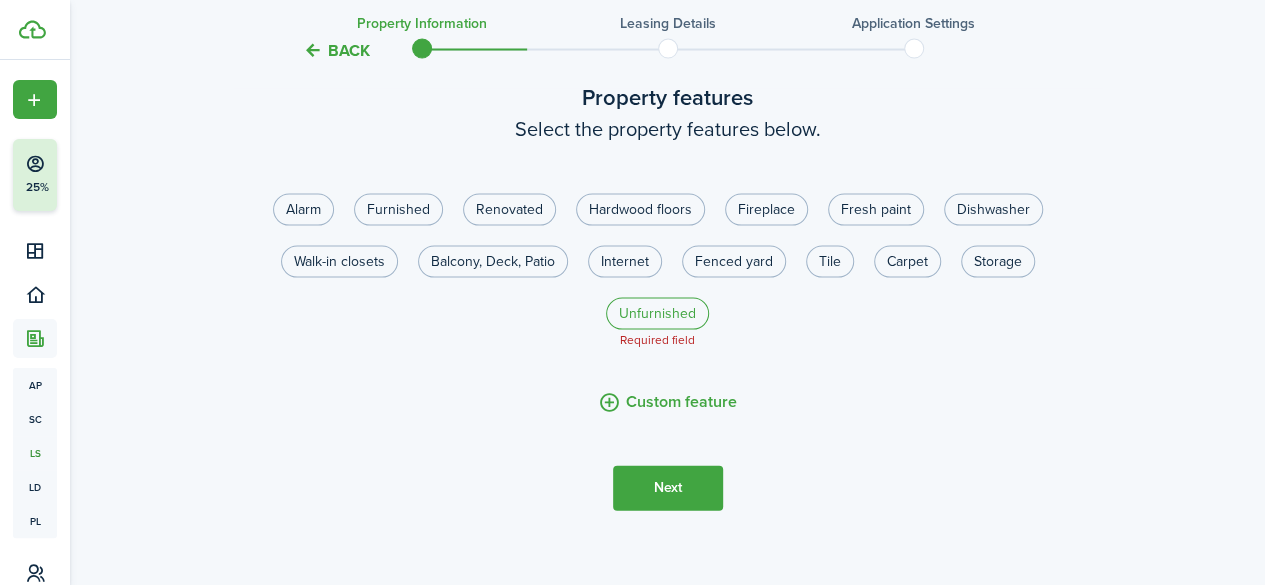 click on "Unfurnished" 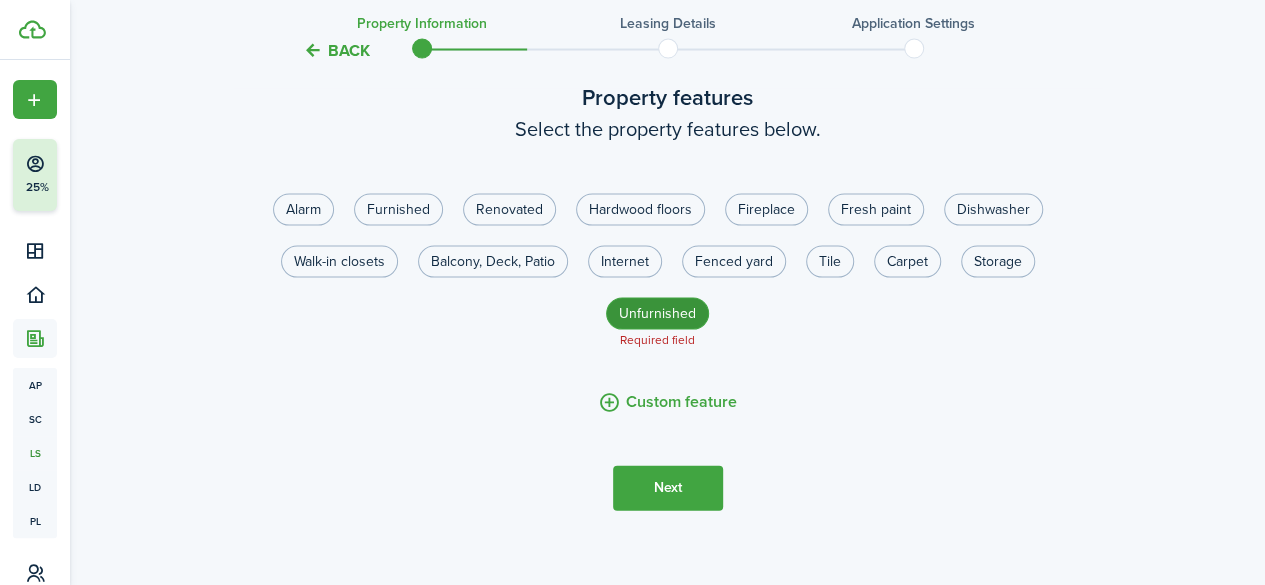 radio on "true" 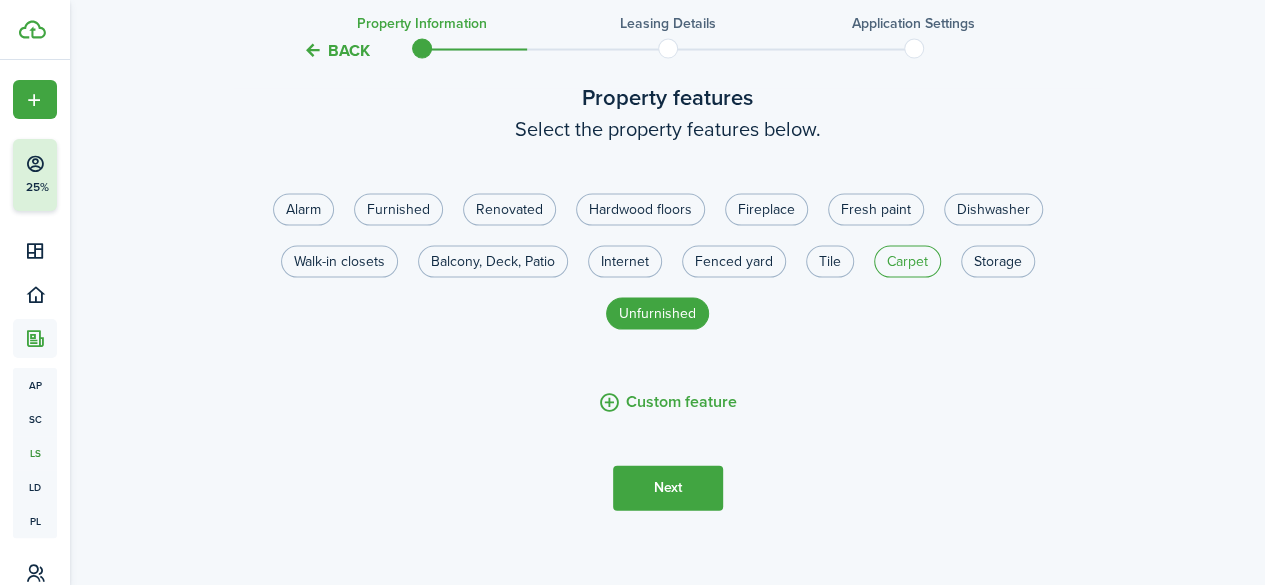 click on "Carpet" 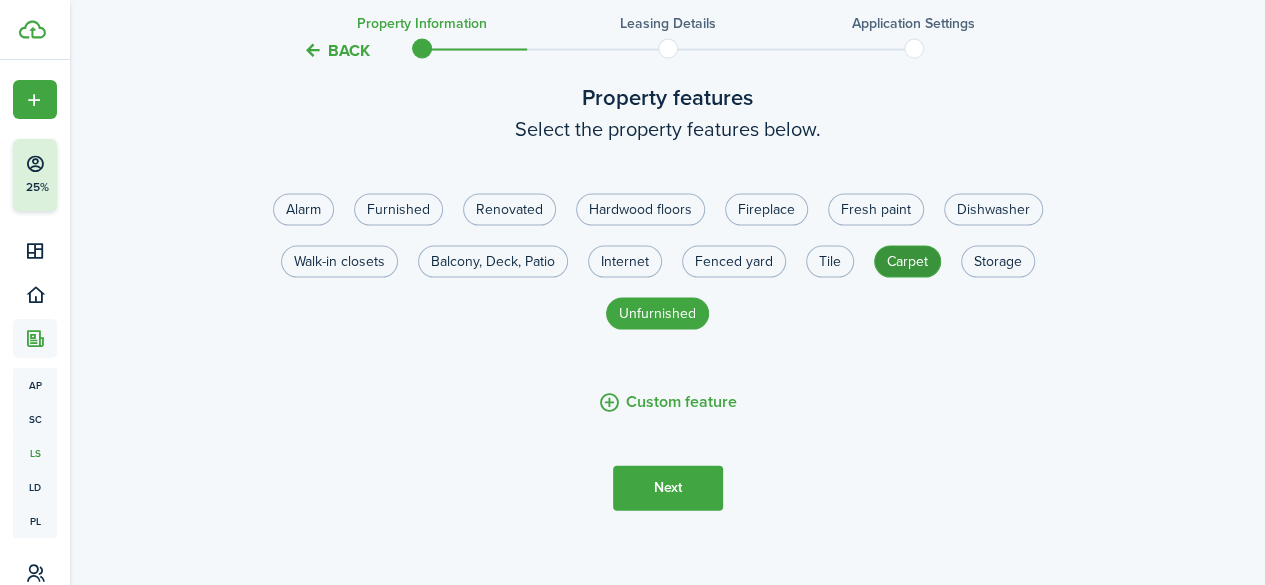 radio on "true" 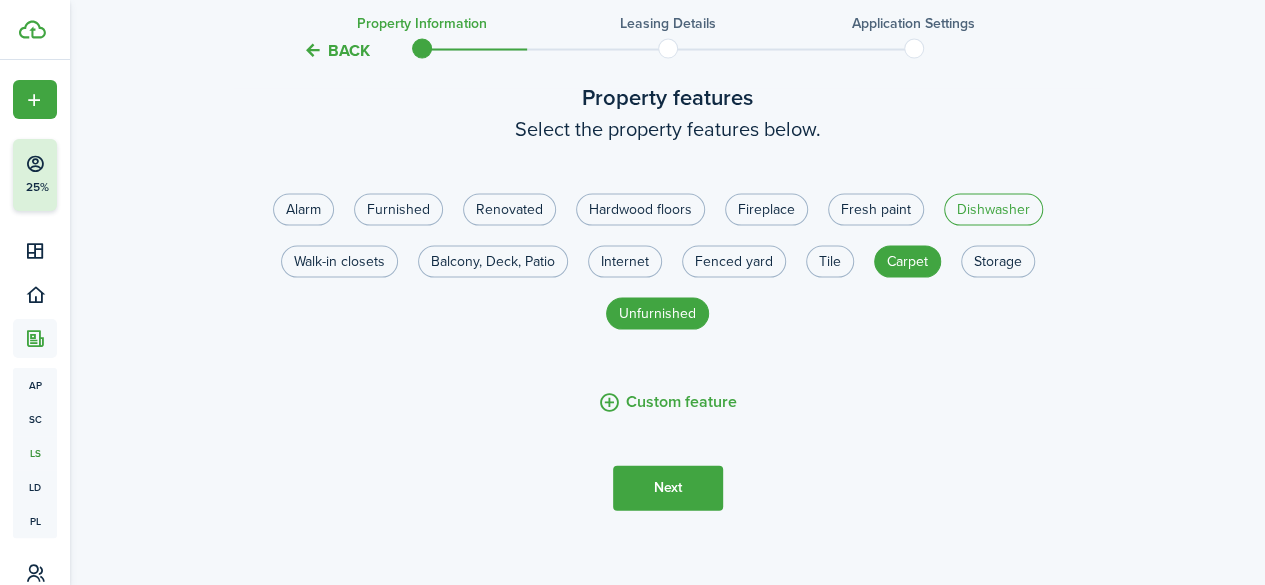 click on "Dishwasher" 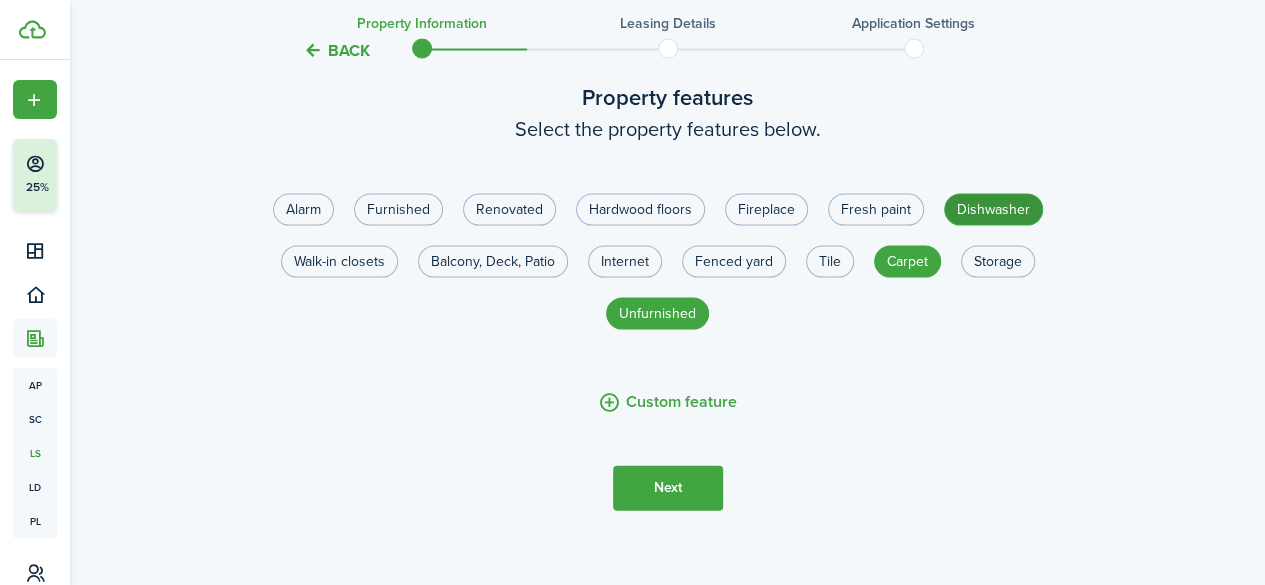 radio on "true" 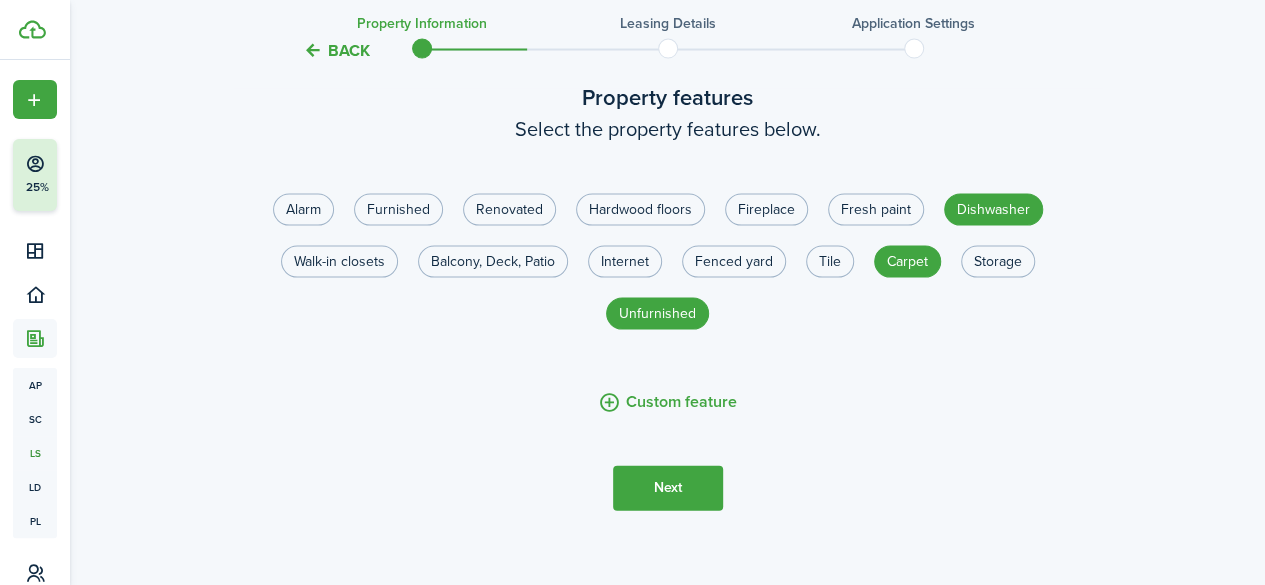 click on "Next" at bounding box center [668, 488] 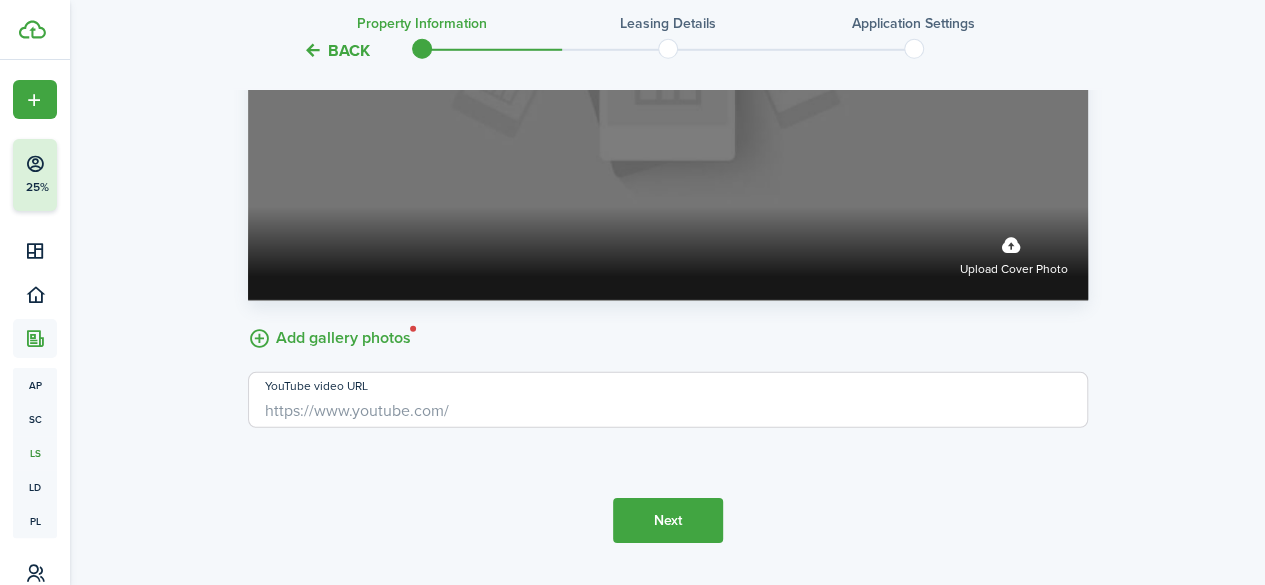 scroll, scrollTop: 2864, scrollLeft: 0, axis: vertical 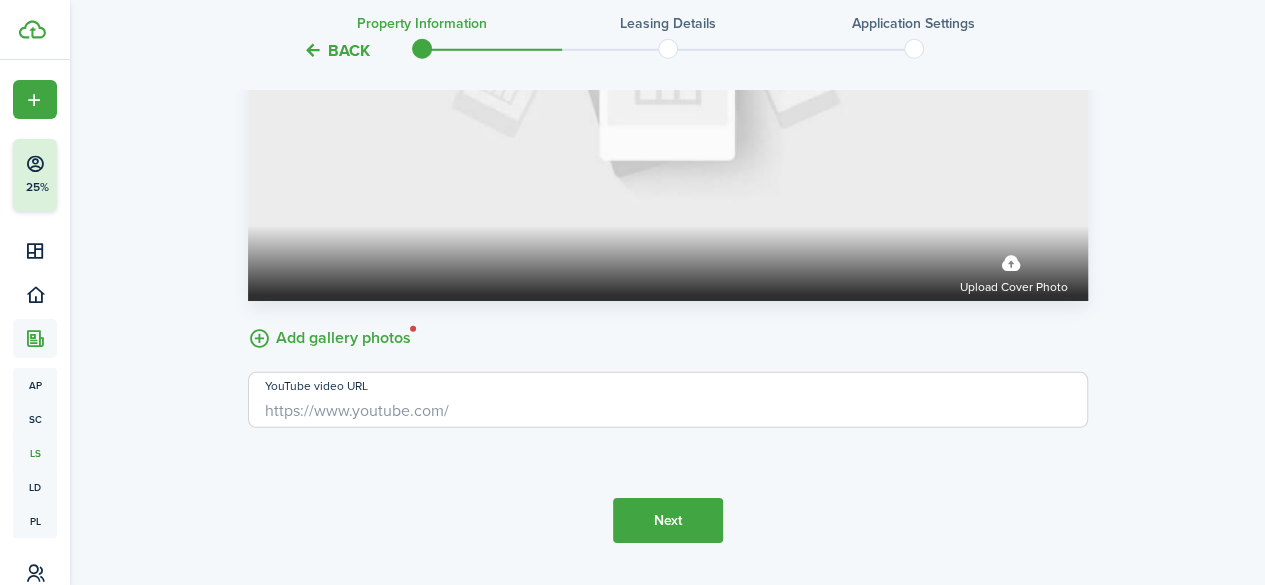 click on "Next" at bounding box center [668, 520] 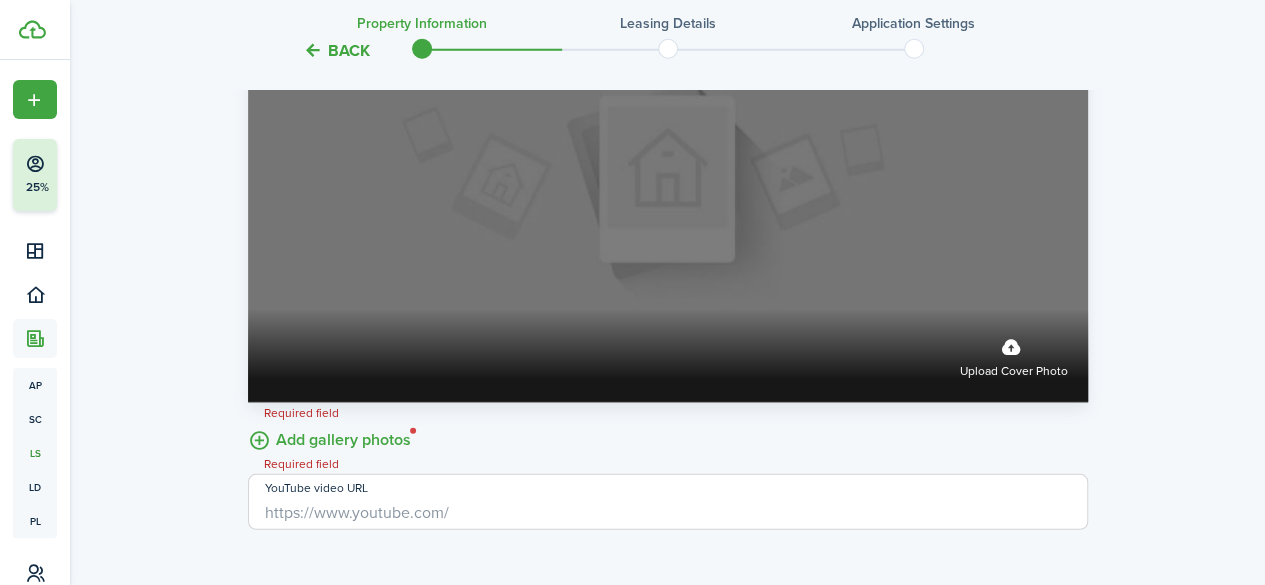 scroll, scrollTop: 2764, scrollLeft: 0, axis: vertical 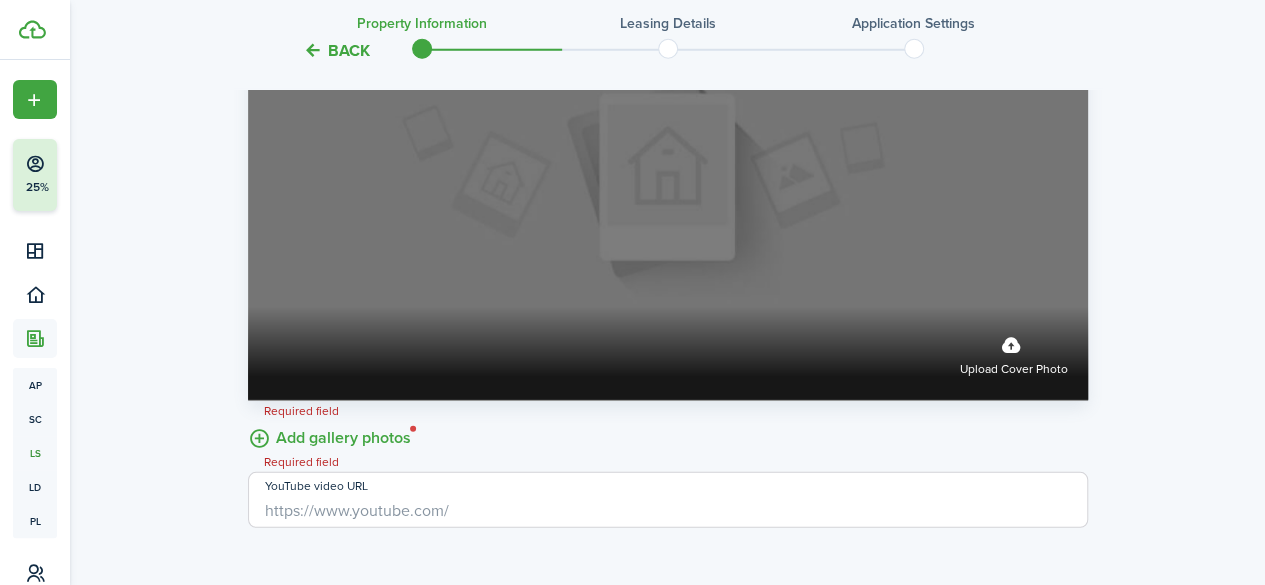 click on "Upload cover photo" 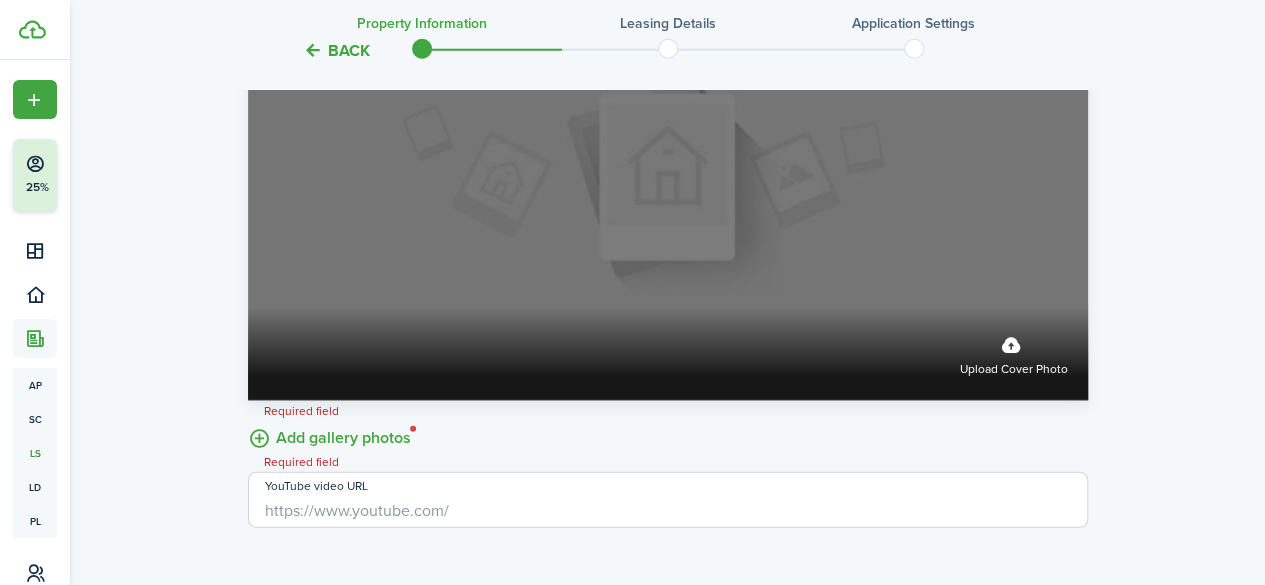 click on "Upload cover photo" at bounding box center (248, 307) 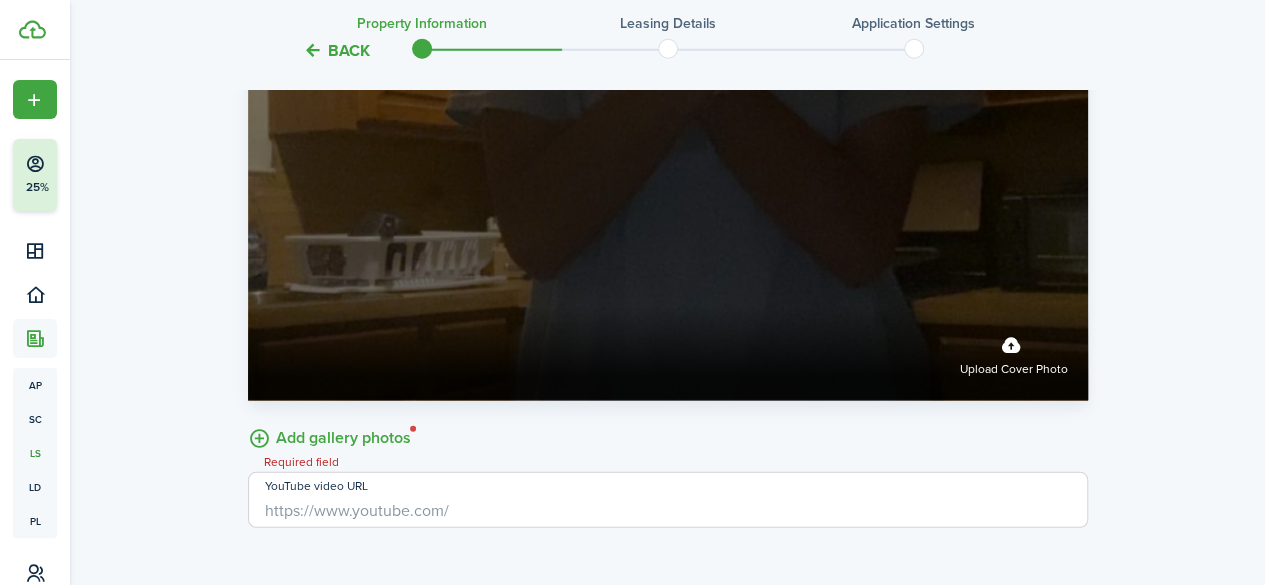 scroll, scrollTop: 2938, scrollLeft: 0, axis: vertical 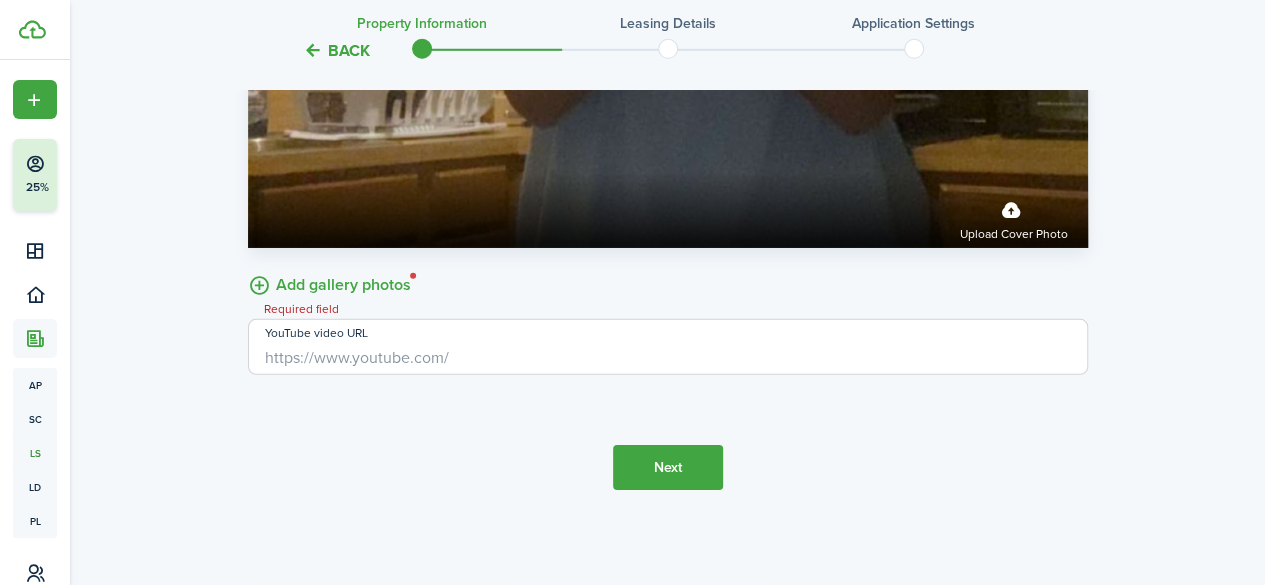 click on "Next" at bounding box center [668, 467] 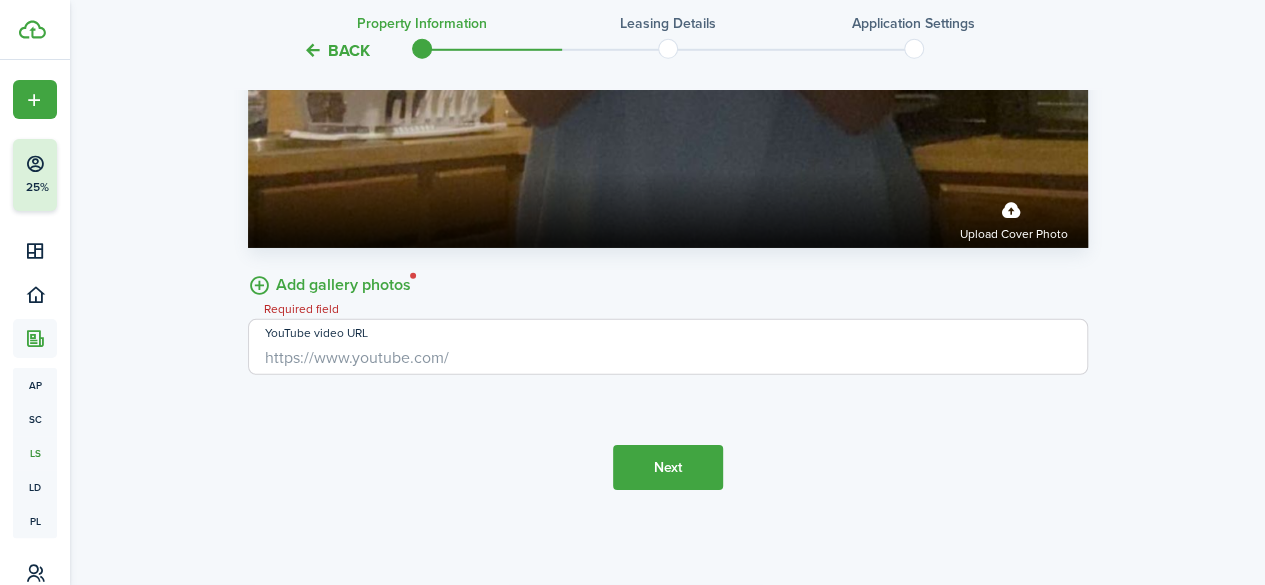 click on "Next" at bounding box center (668, 467) 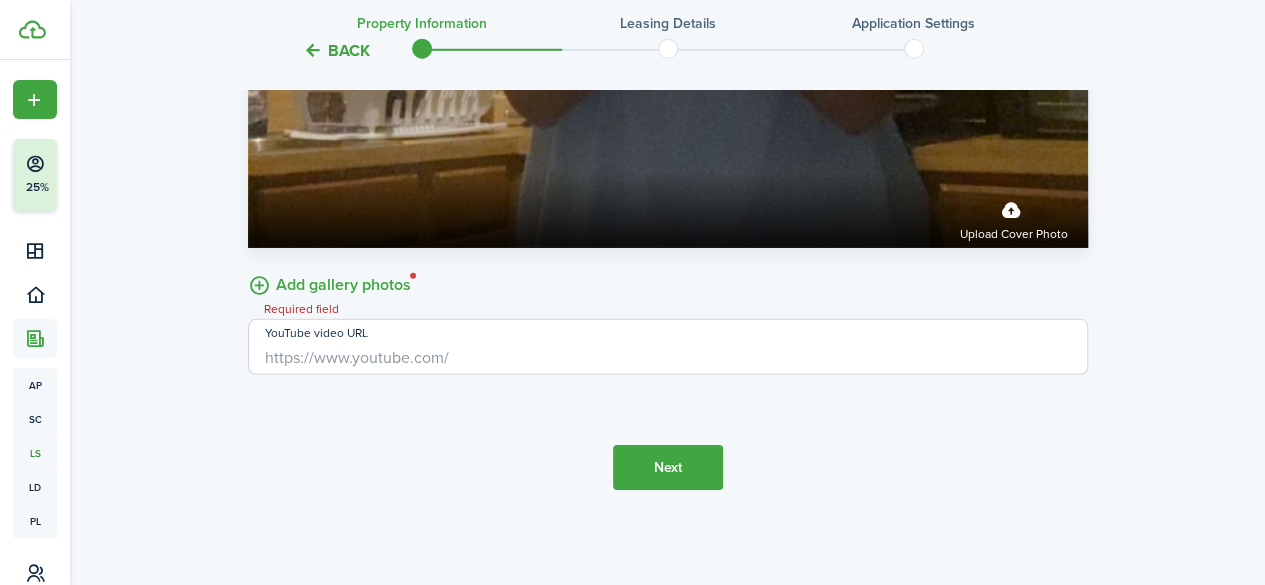 click on "YouTube video URL" at bounding box center [668, 347] 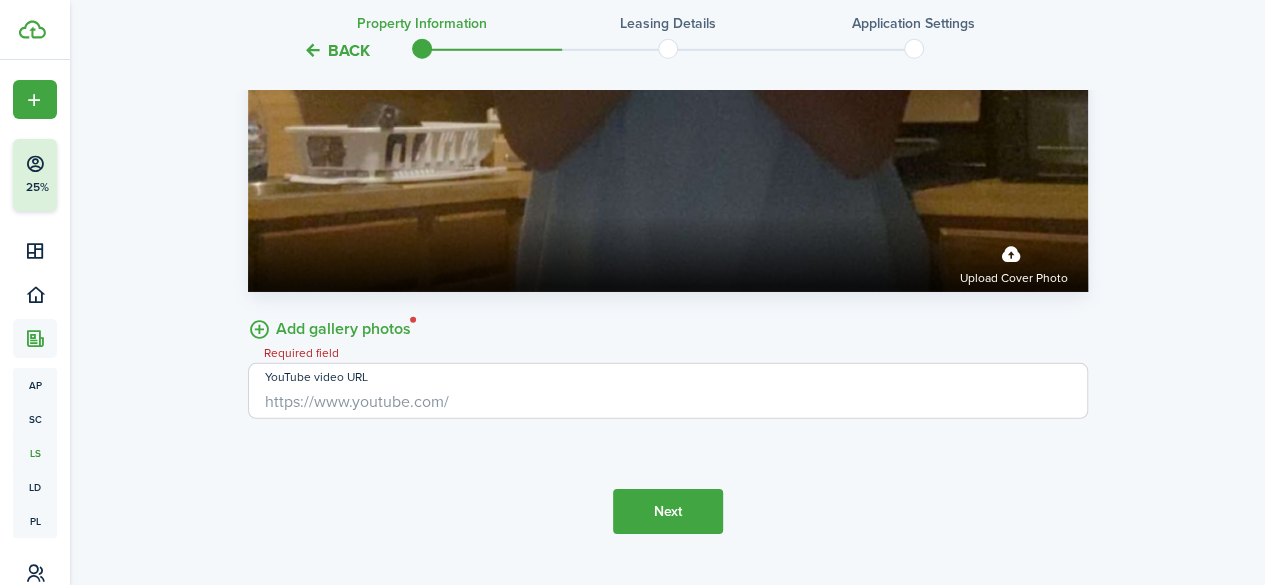 scroll, scrollTop: 2938, scrollLeft: 0, axis: vertical 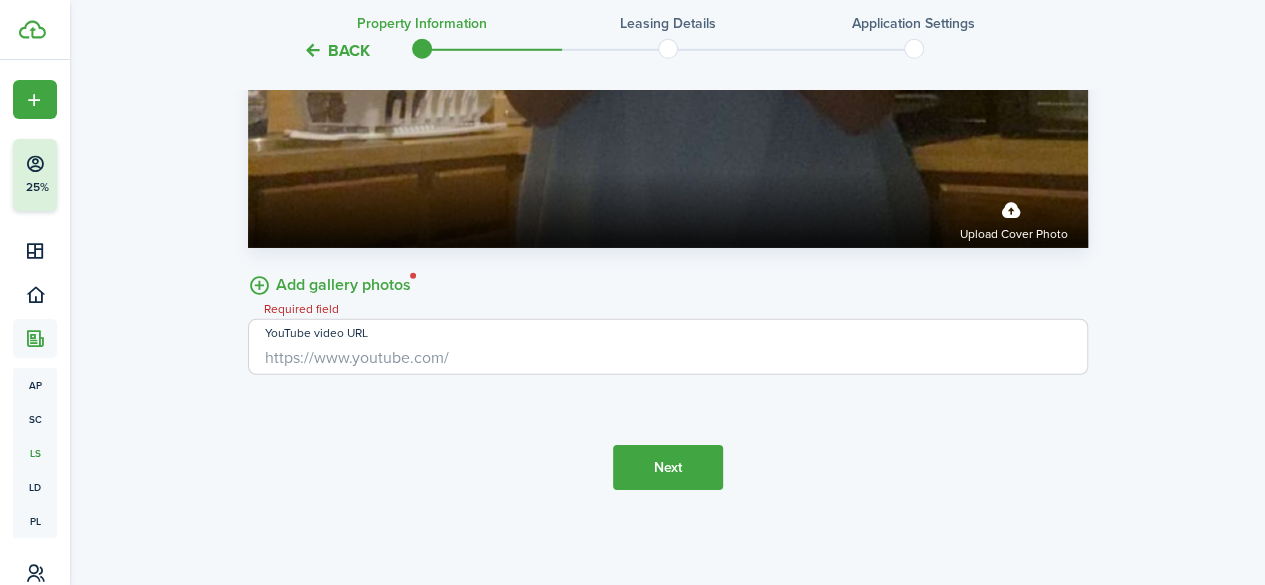 click on "YouTube video URL" at bounding box center [668, 347] 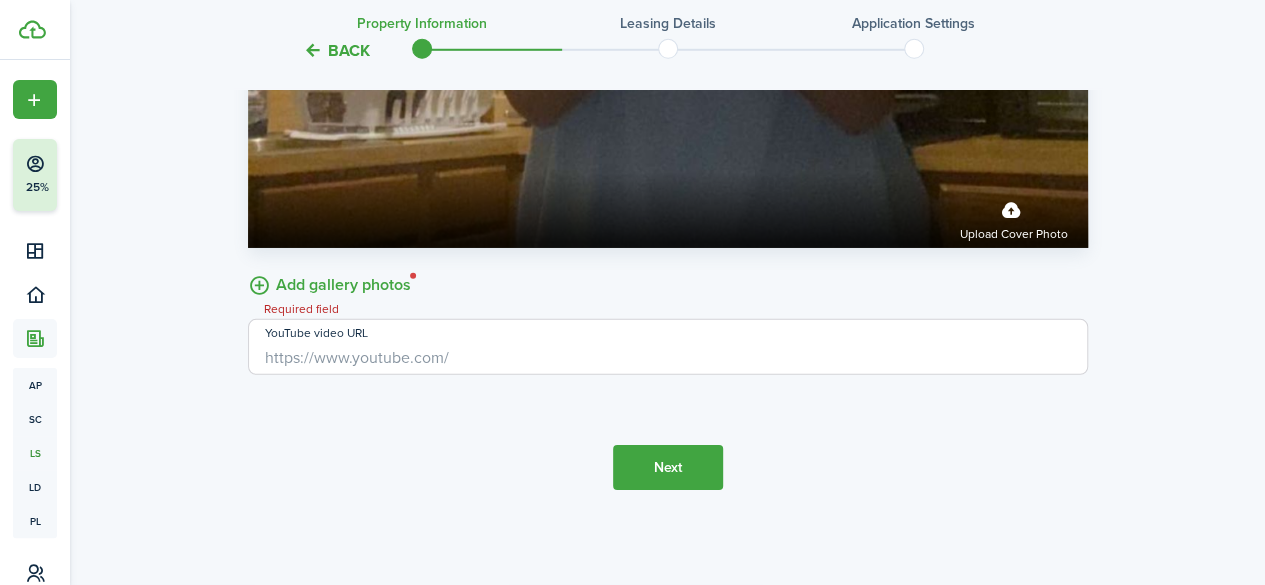 click on "YouTube video URL" at bounding box center [668, 347] 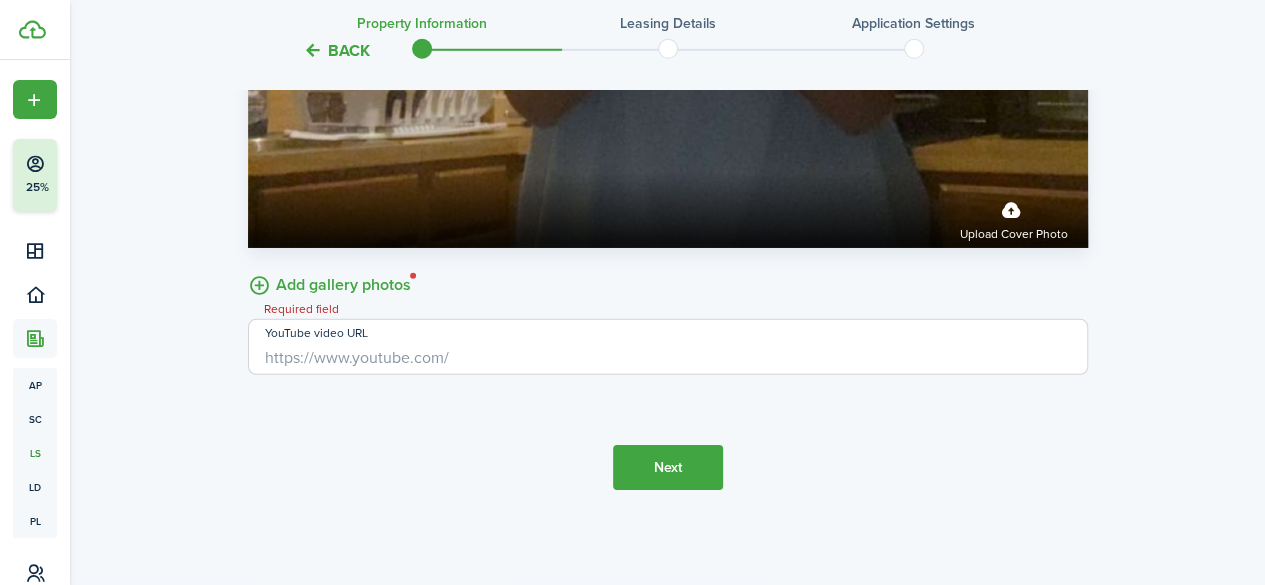 paste on "[URL][DOMAIN_NAME]" 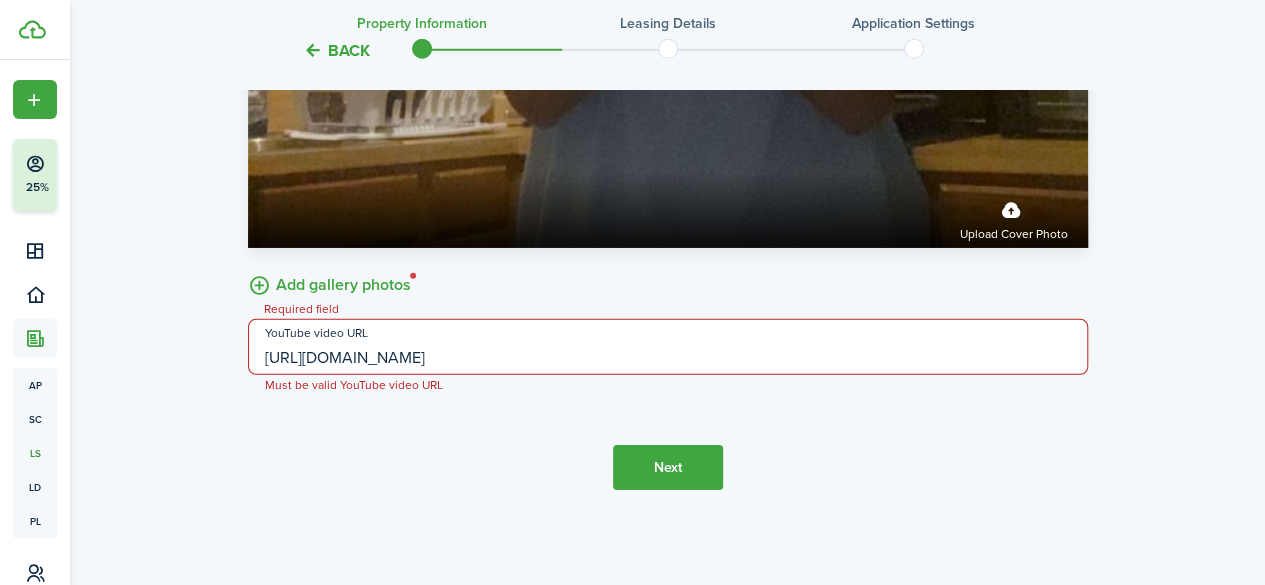 type on "[URL][DOMAIN_NAME]" 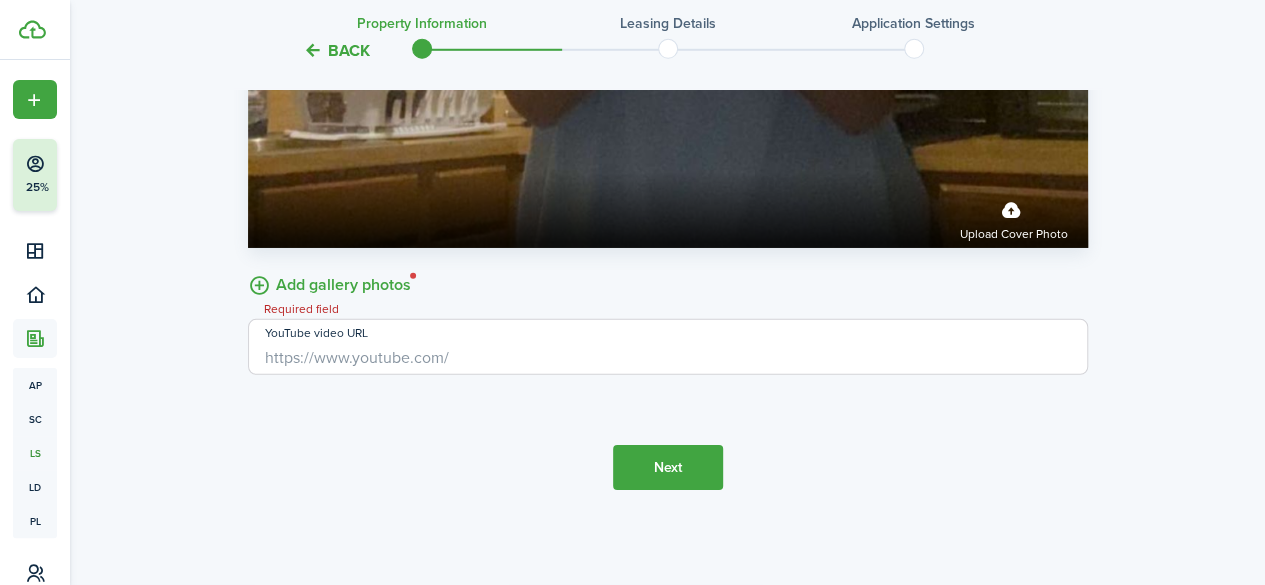 paste on "[URL][DOMAIN_NAME]" 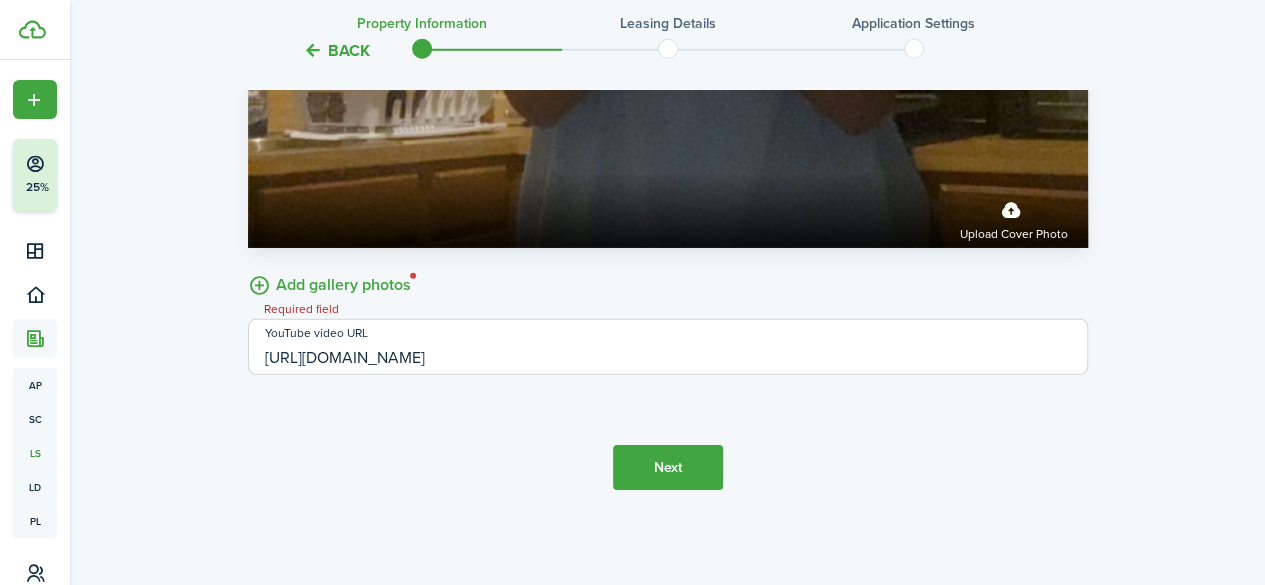 click on "Next" at bounding box center [668, 467] 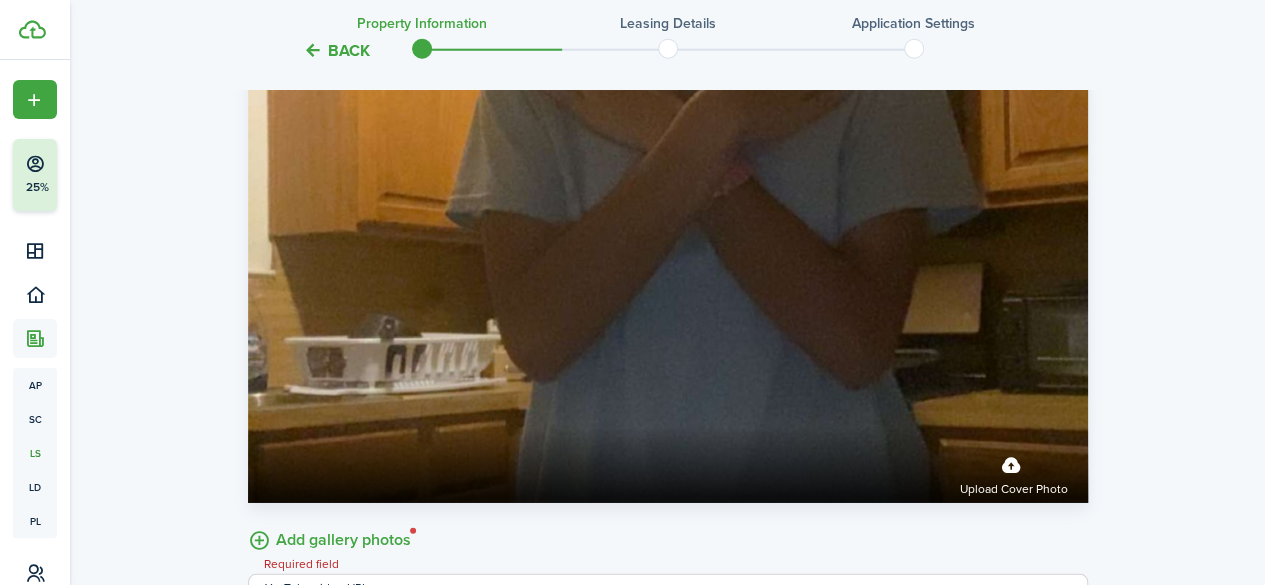 scroll, scrollTop: 2938, scrollLeft: 0, axis: vertical 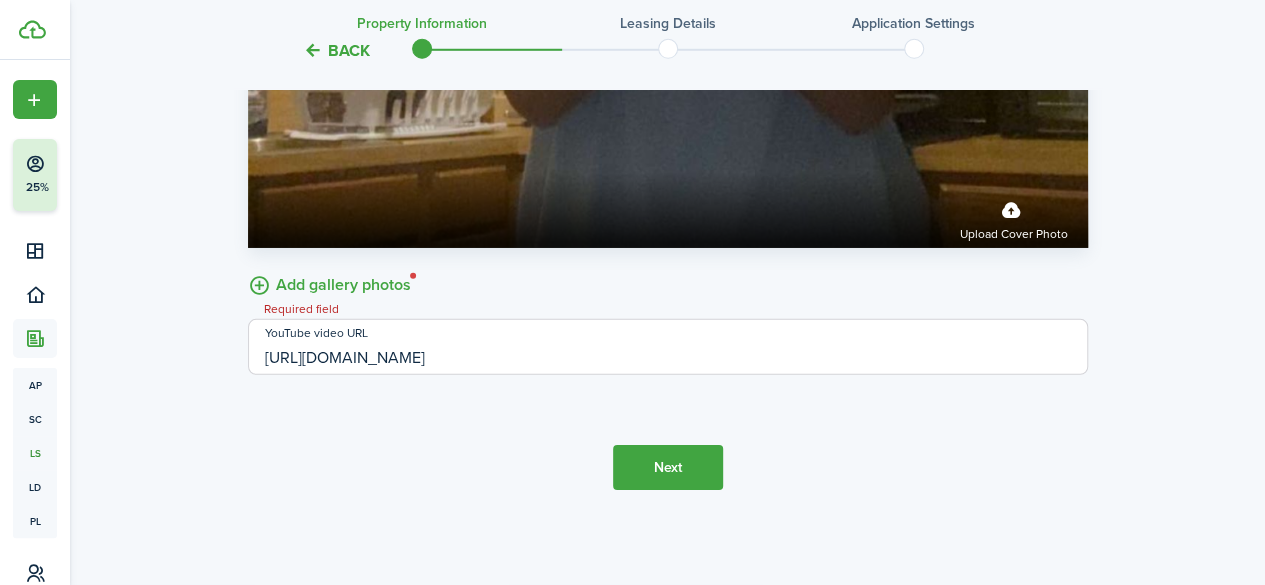 click on "[URL][DOMAIN_NAME]" at bounding box center (668, 347) 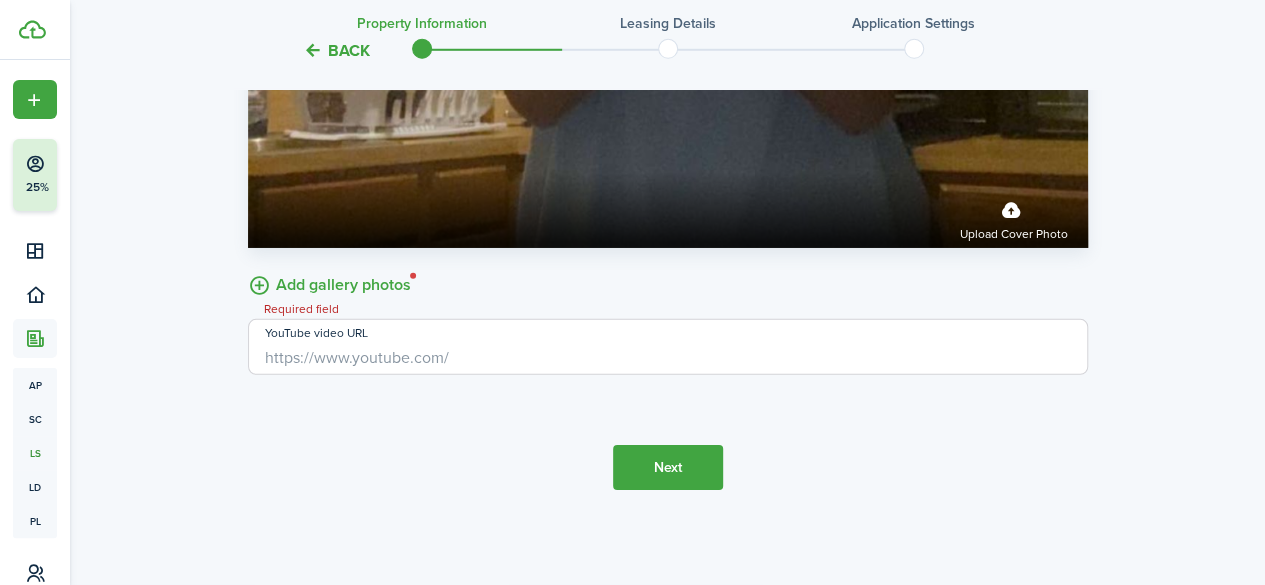 click on "Add gallery photos" 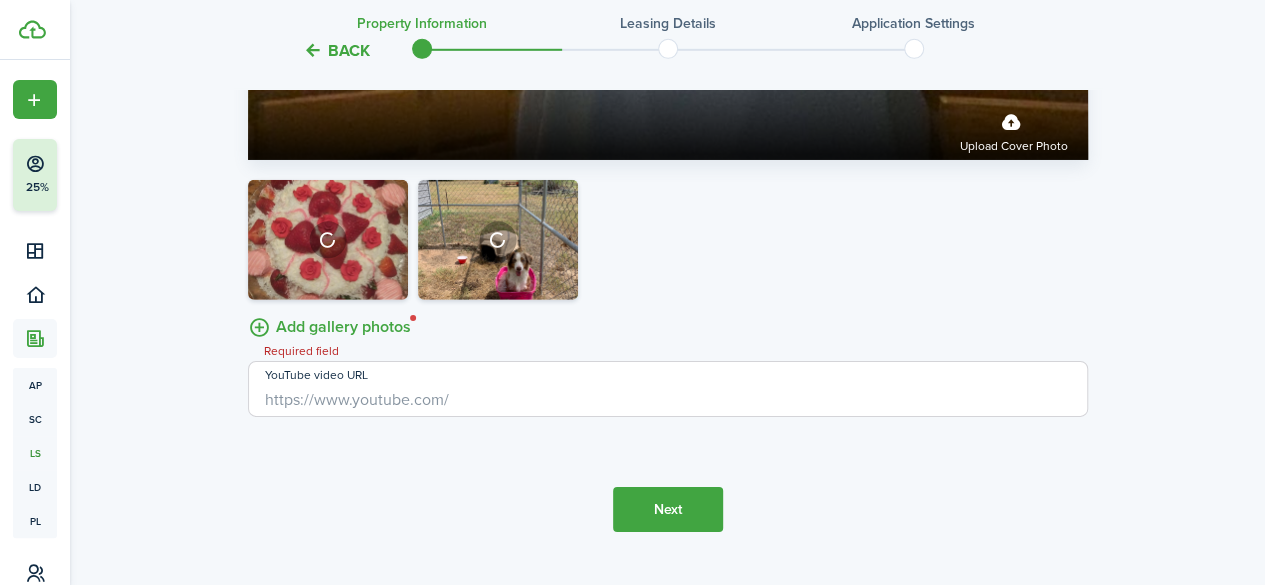 scroll, scrollTop: 3006, scrollLeft: 0, axis: vertical 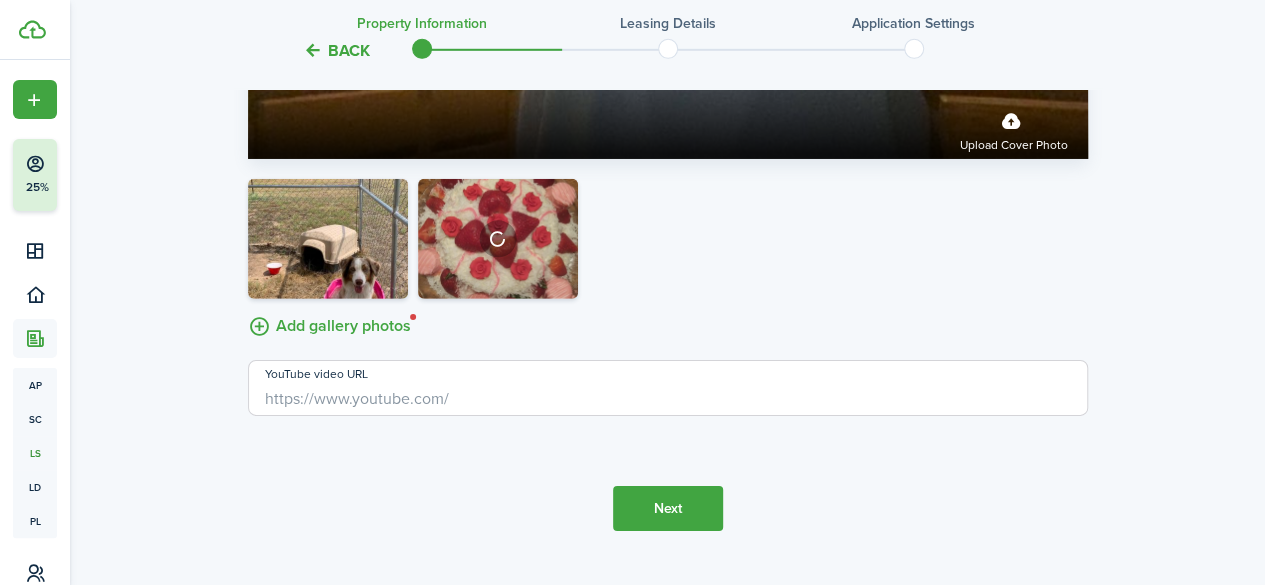 click on "Property photos  Add a cover photo of your property and a gallery that tell a story about your listing.   Listing cover photo  Upload cover photo  Add gallery photos   YouTube video URL" at bounding box center (668, -8) 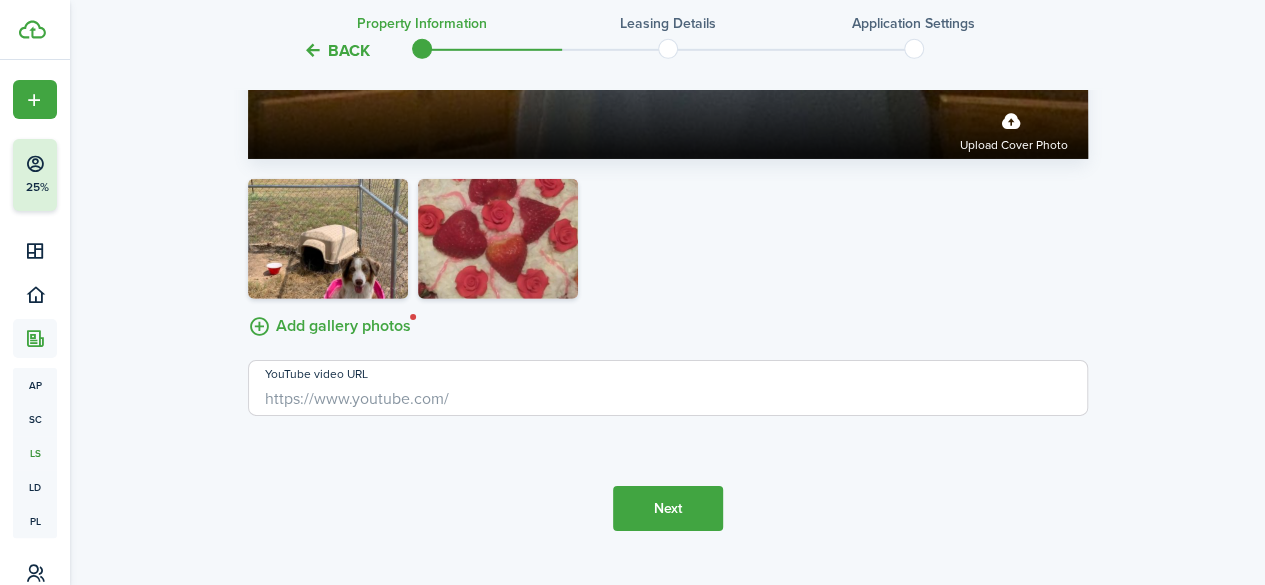 click on "YouTube video URL" at bounding box center [668, 388] 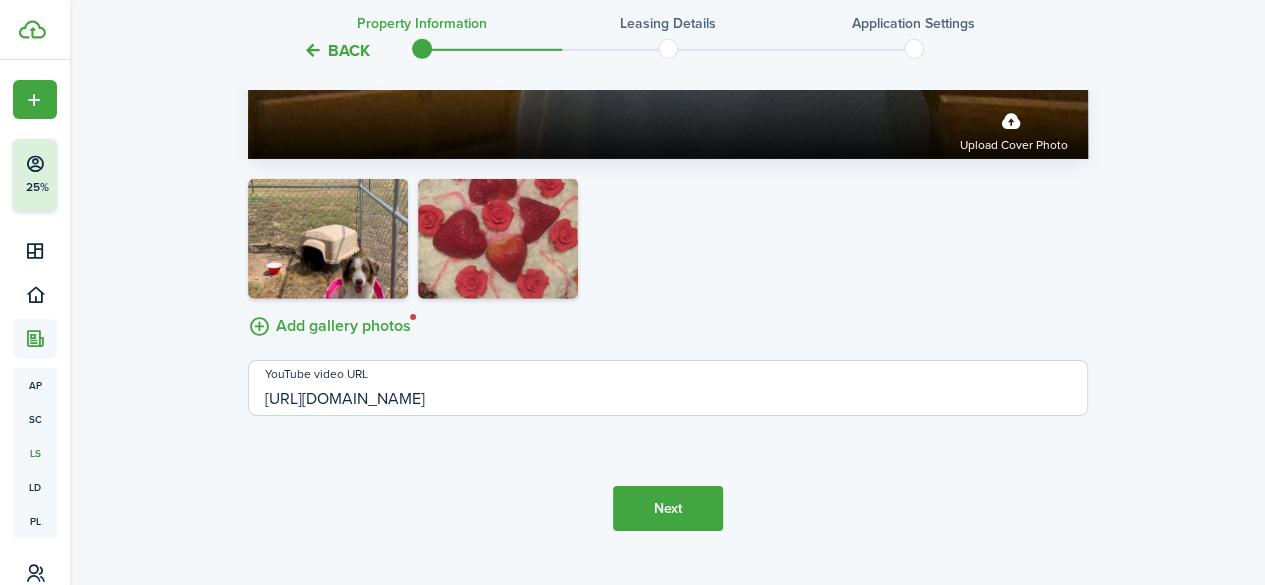 type on "[URL][DOMAIN_NAME]" 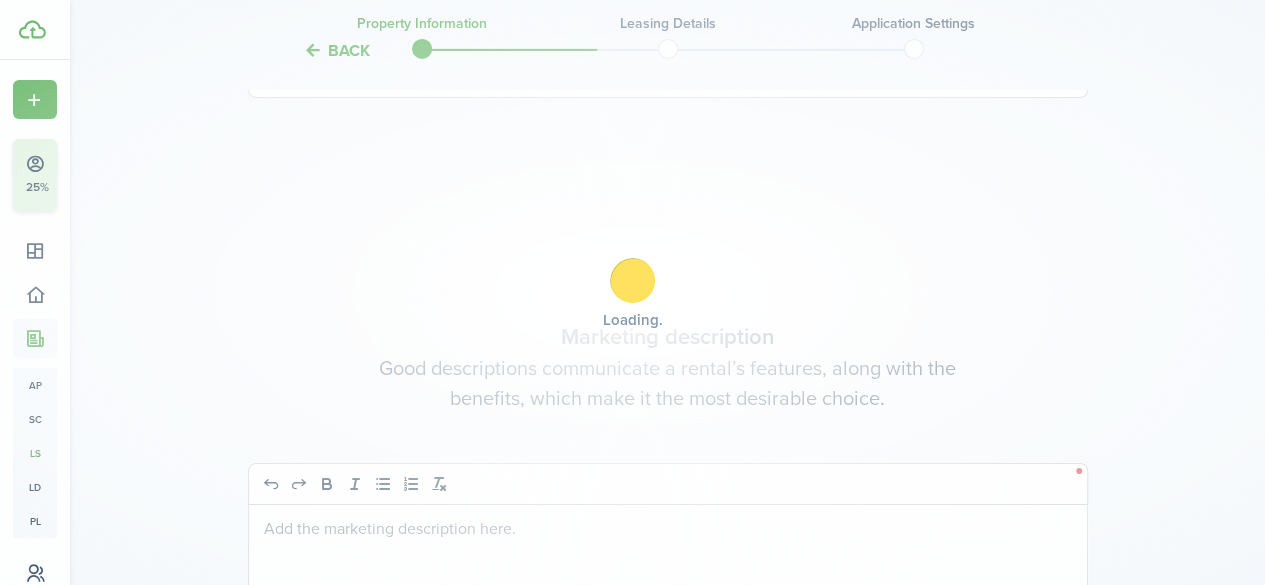scroll, scrollTop: 3519, scrollLeft: 0, axis: vertical 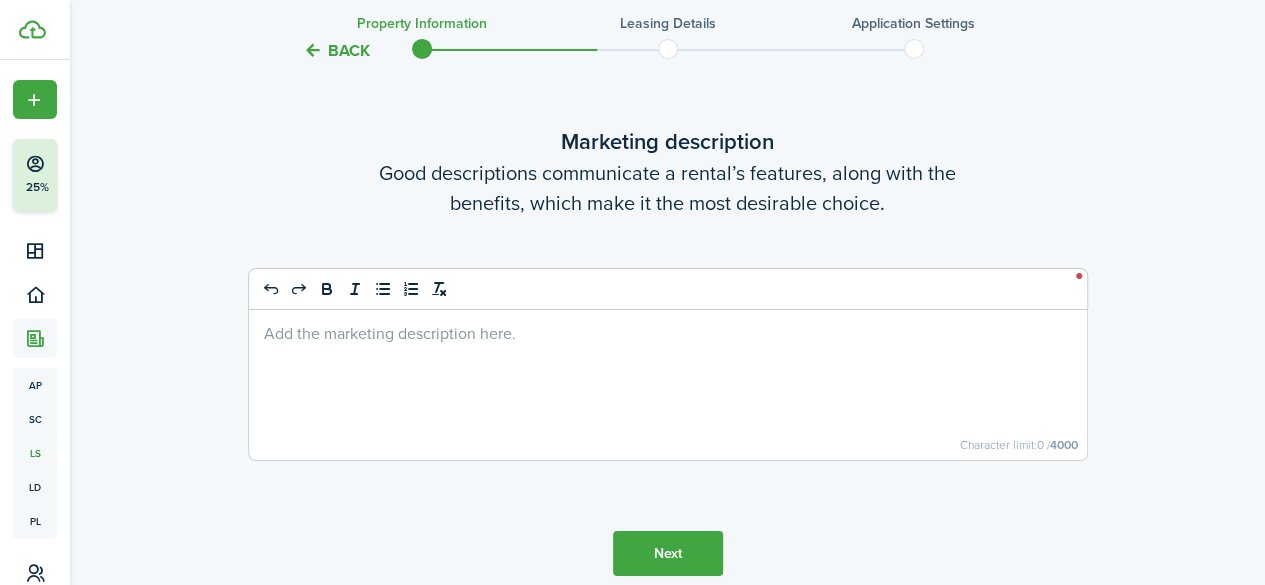 click on "Next" at bounding box center (668, 553) 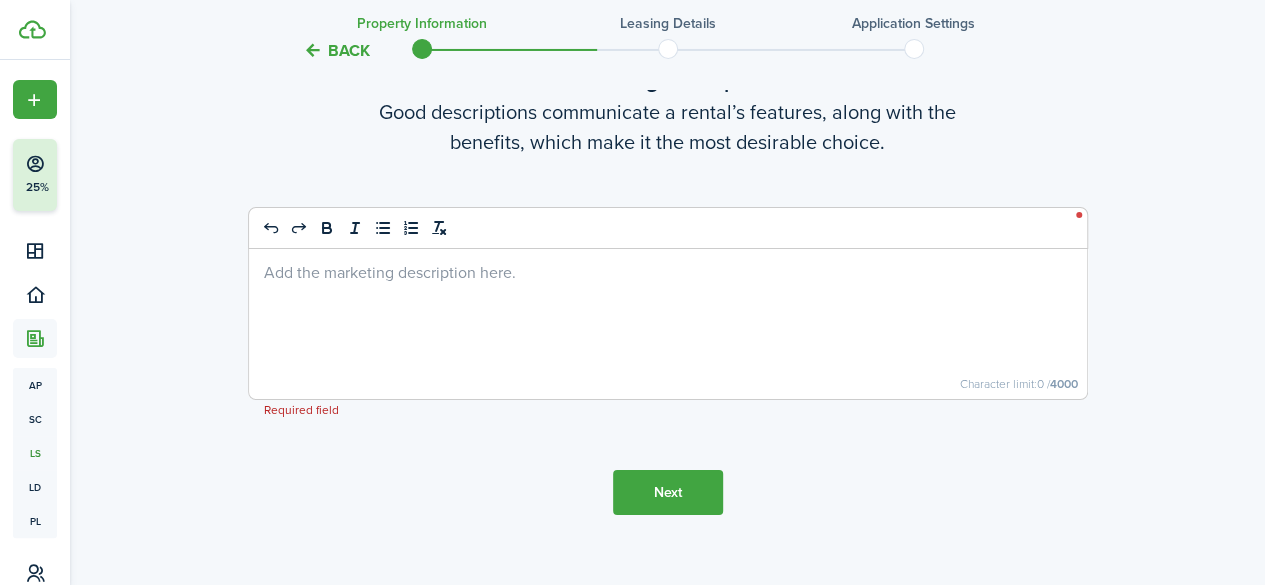 scroll, scrollTop: 3612, scrollLeft: 0, axis: vertical 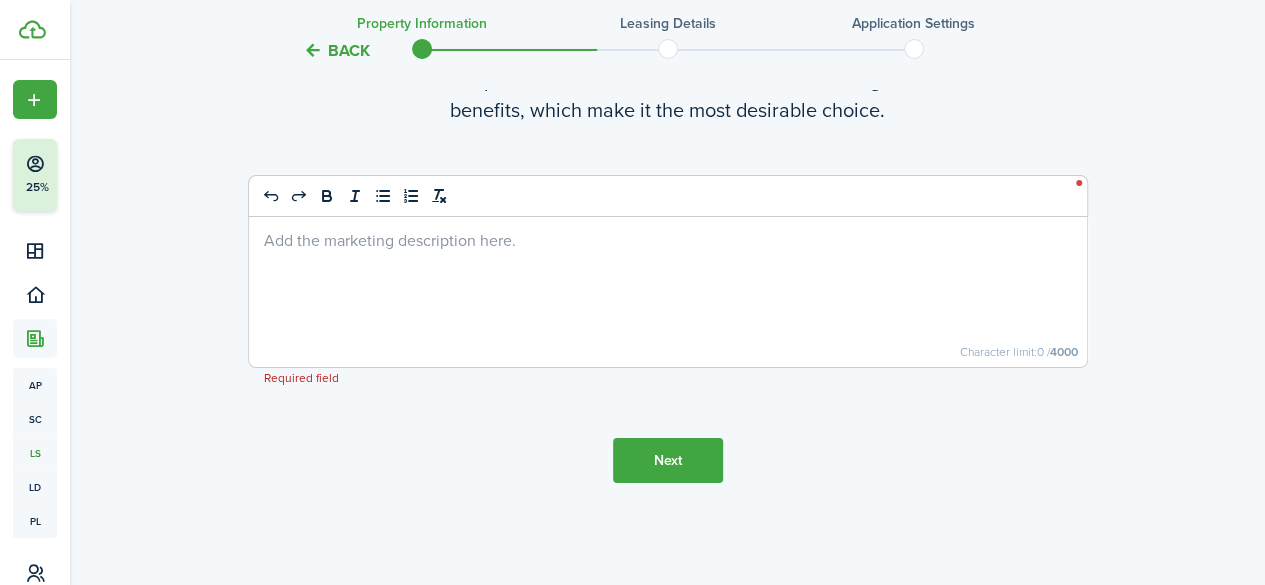 click at bounding box center [668, 292] 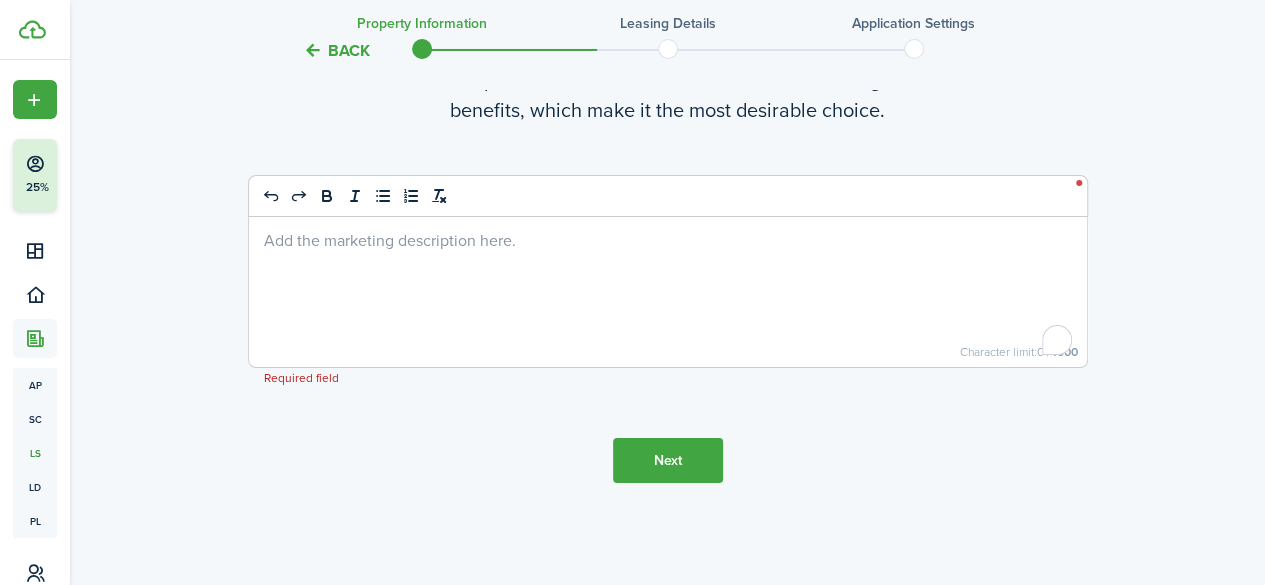 type 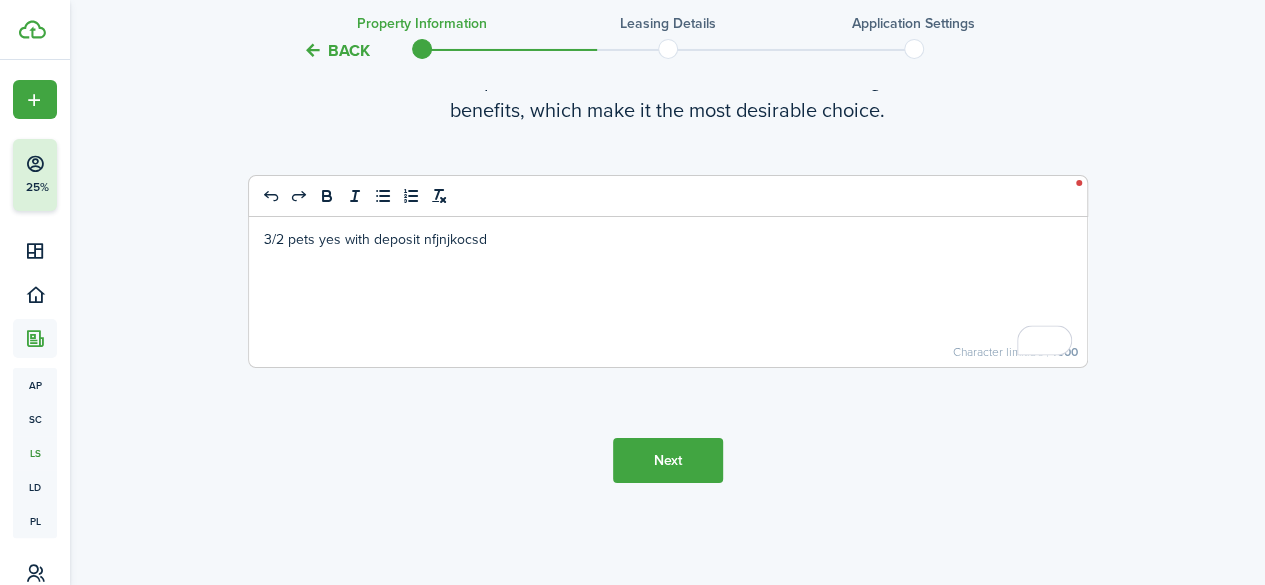 click on "Next" at bounding box center [668, 460] 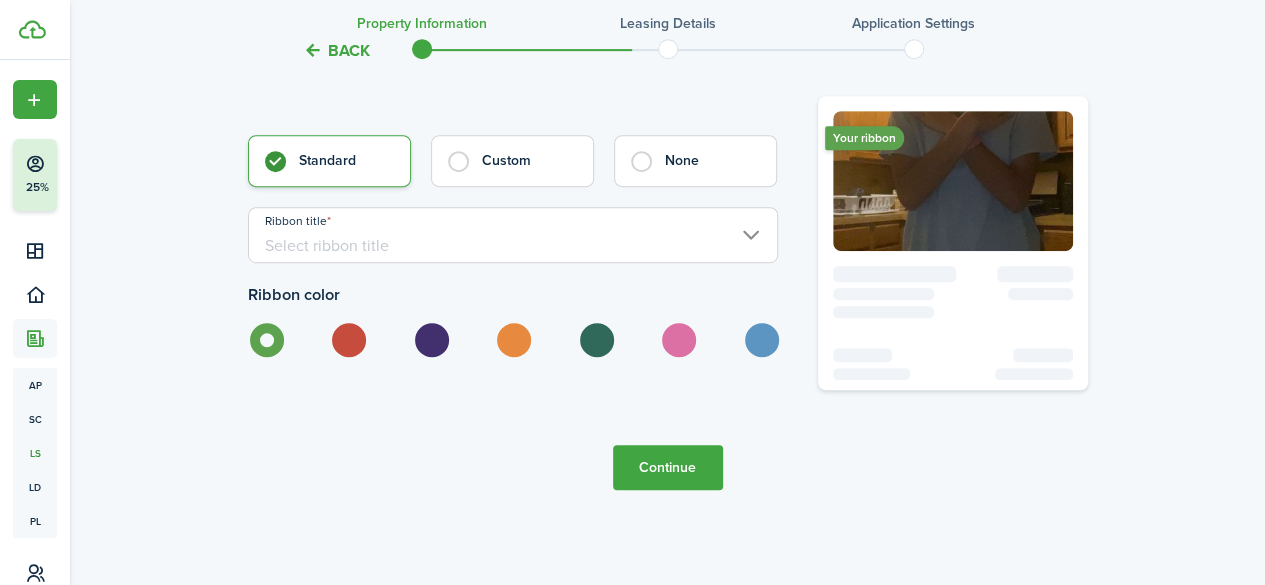 scroll, scrollTop: 4270, scrollLeft: 0, axis: vertical 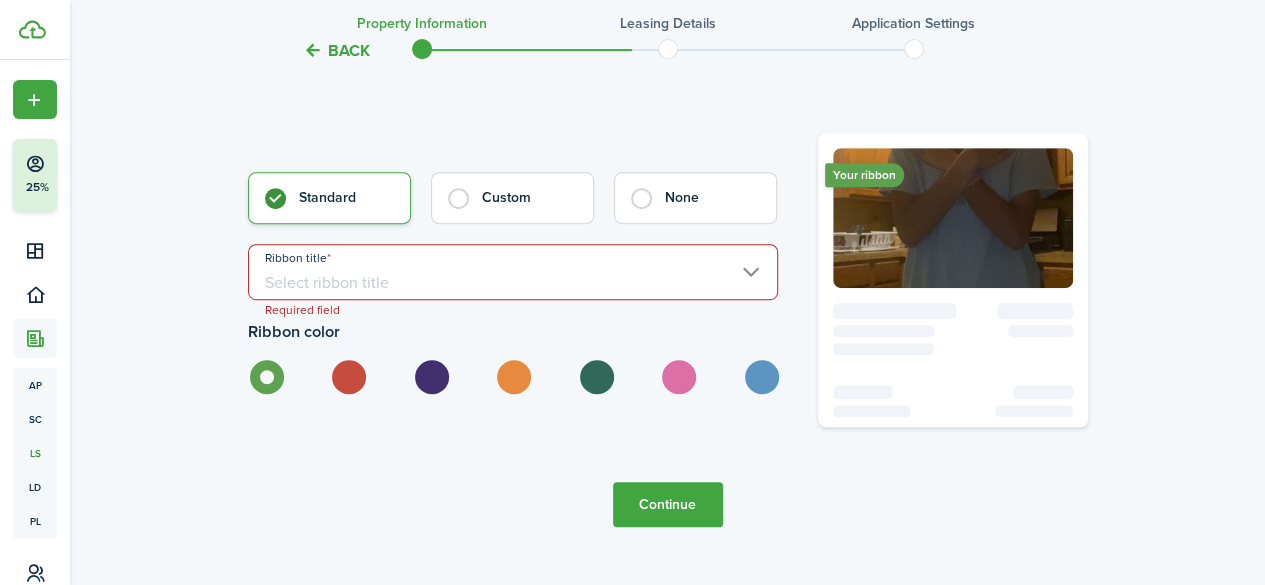 click on "Ribbon title" at bounding box center [513, 272] 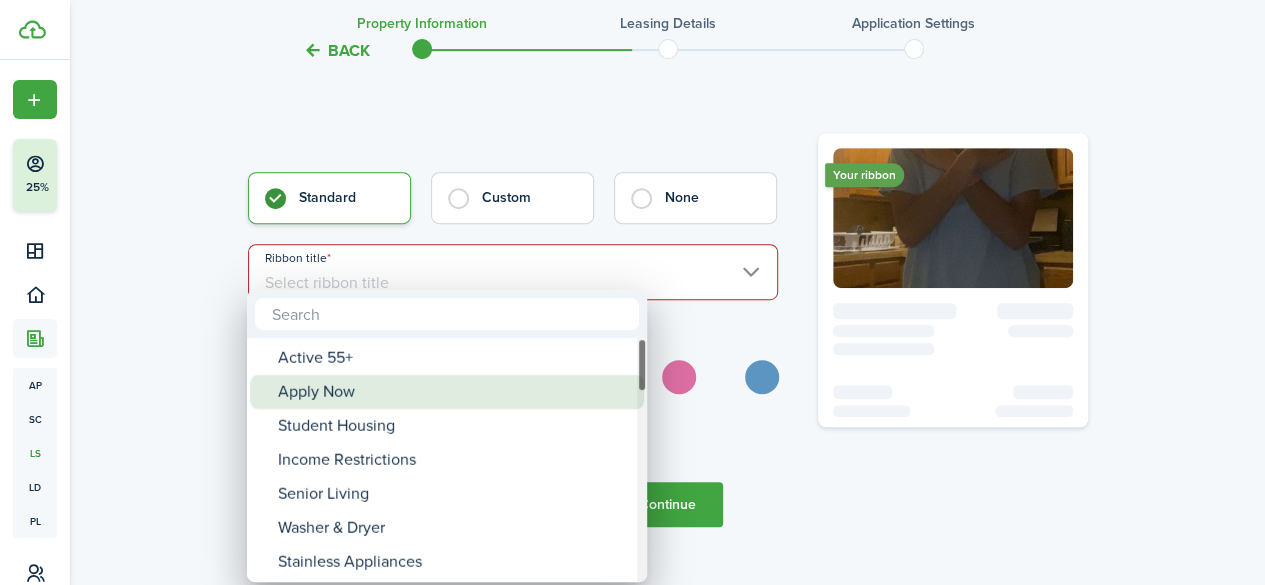 click on "Apply Now" at bounding box center (455, 392) 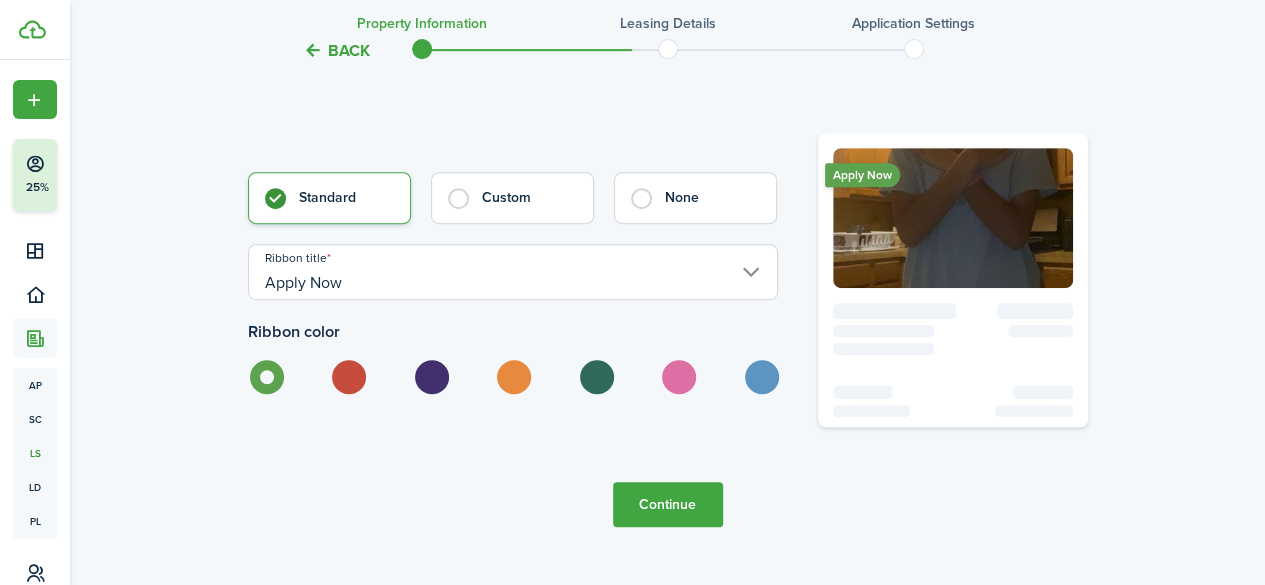 click on "Continue" at bounding box center [668, 504] 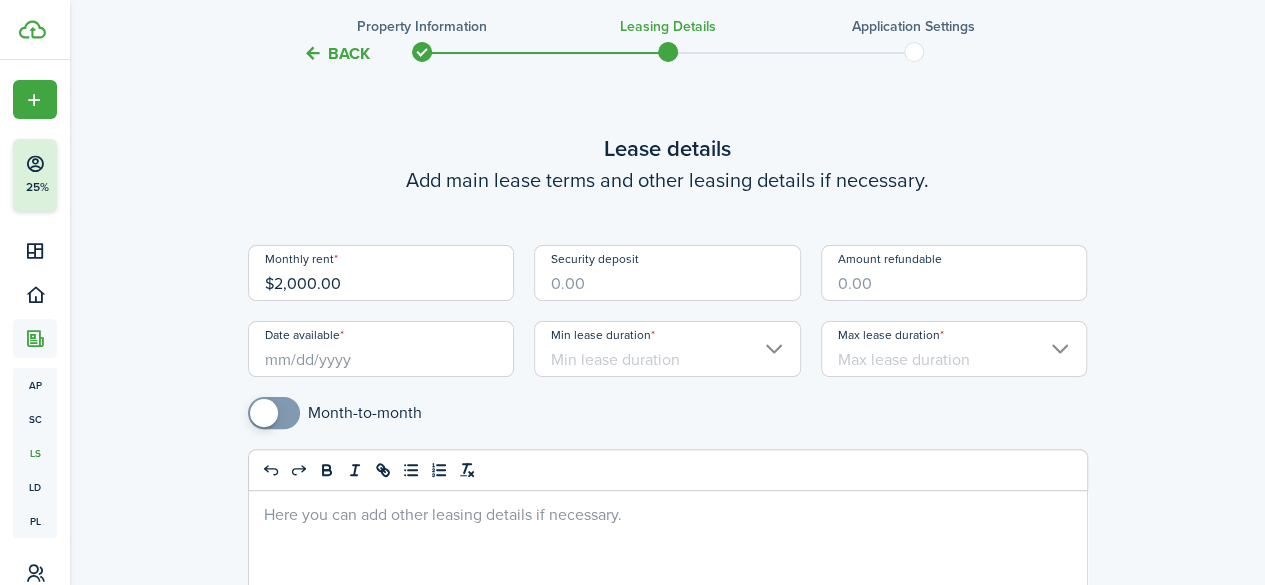 scroll, scrollTop: 69, scrollLeft: 0, axis: vertical 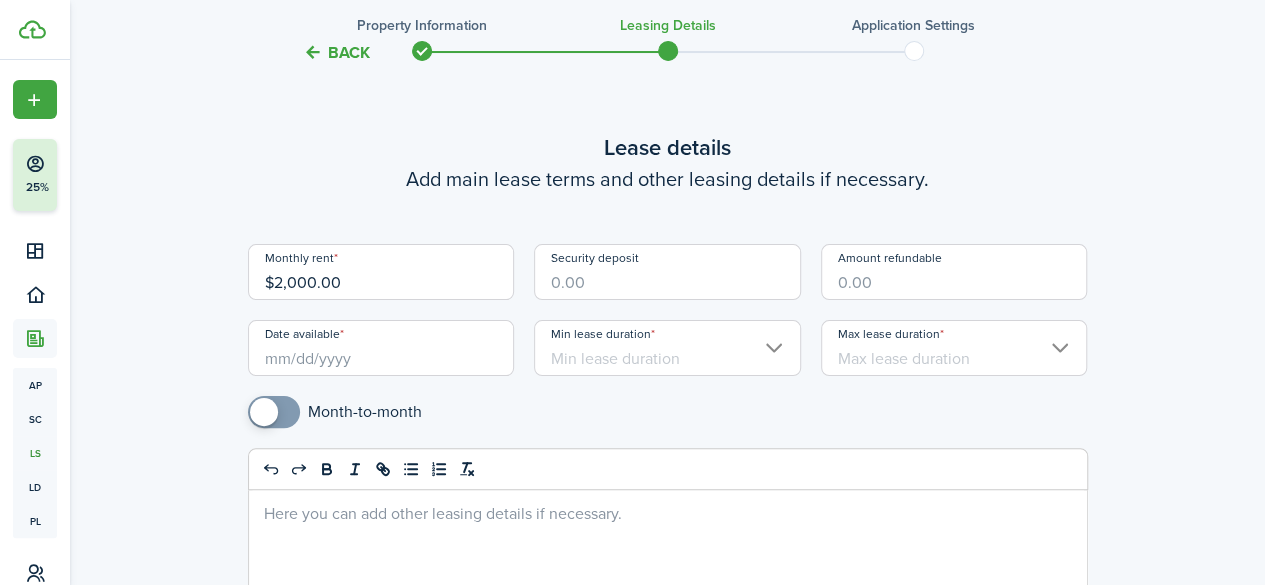 click on "Security deposit" at bounding box center [667, 272] 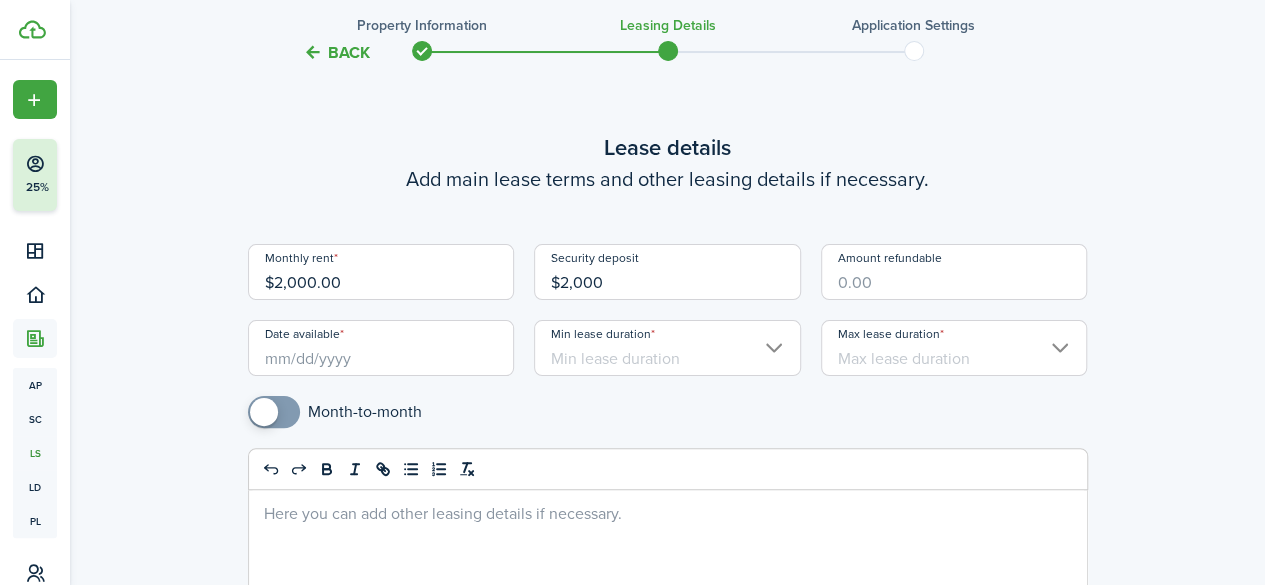 type on "$2,000.00" 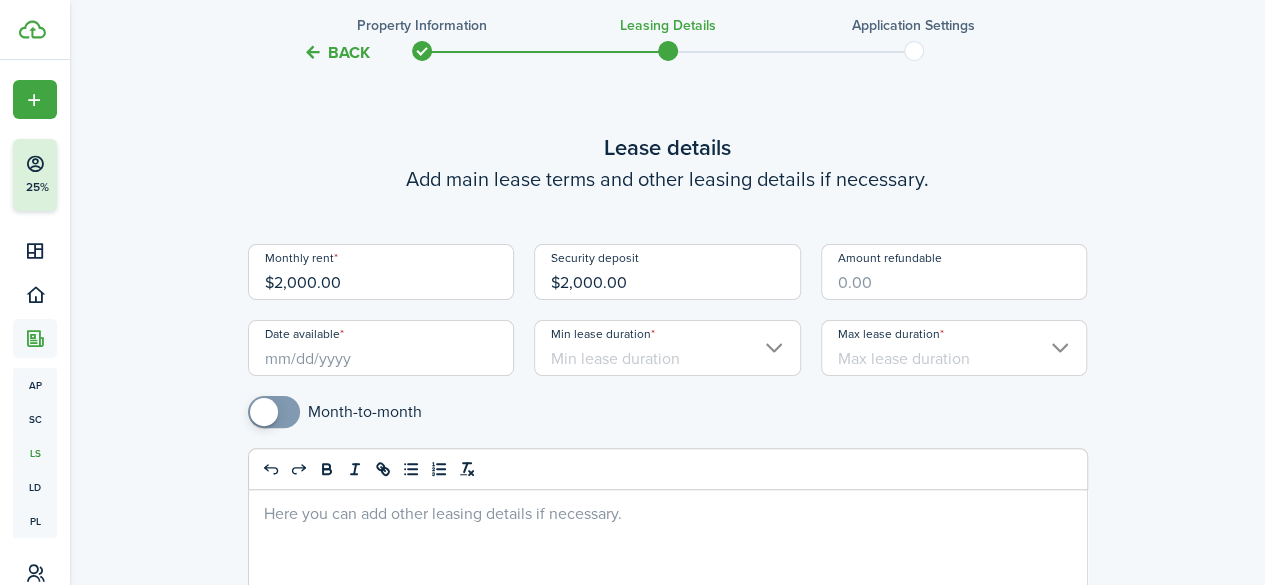 click on "Amount refundable" at bounding box center (954, 272) 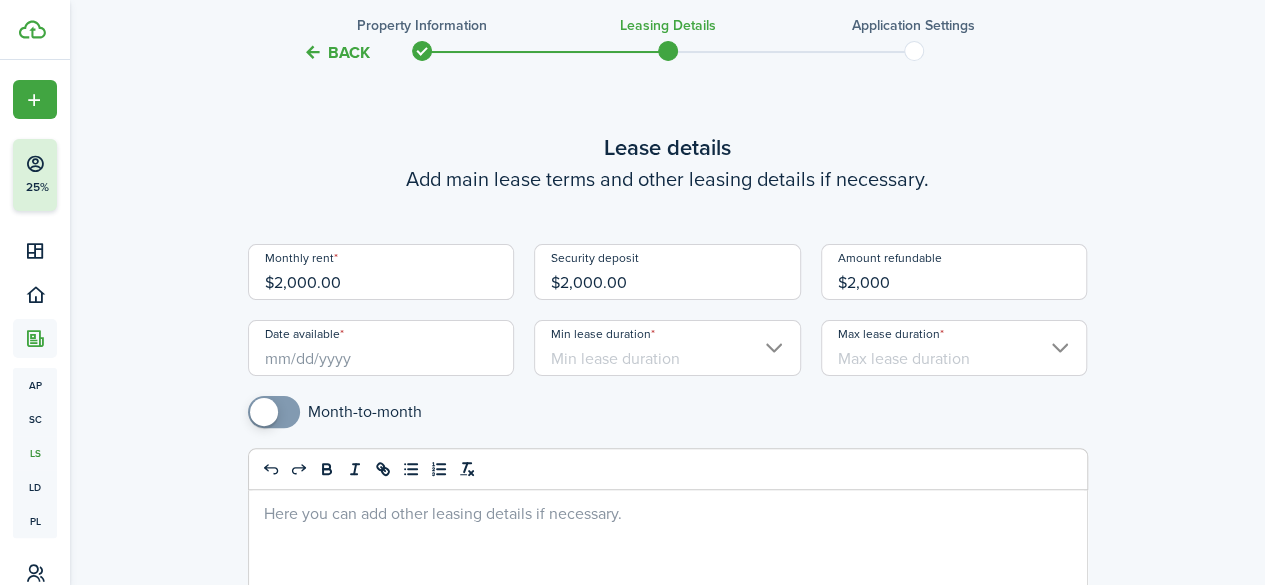 click on "Date available" at bounding box center (381, 348) 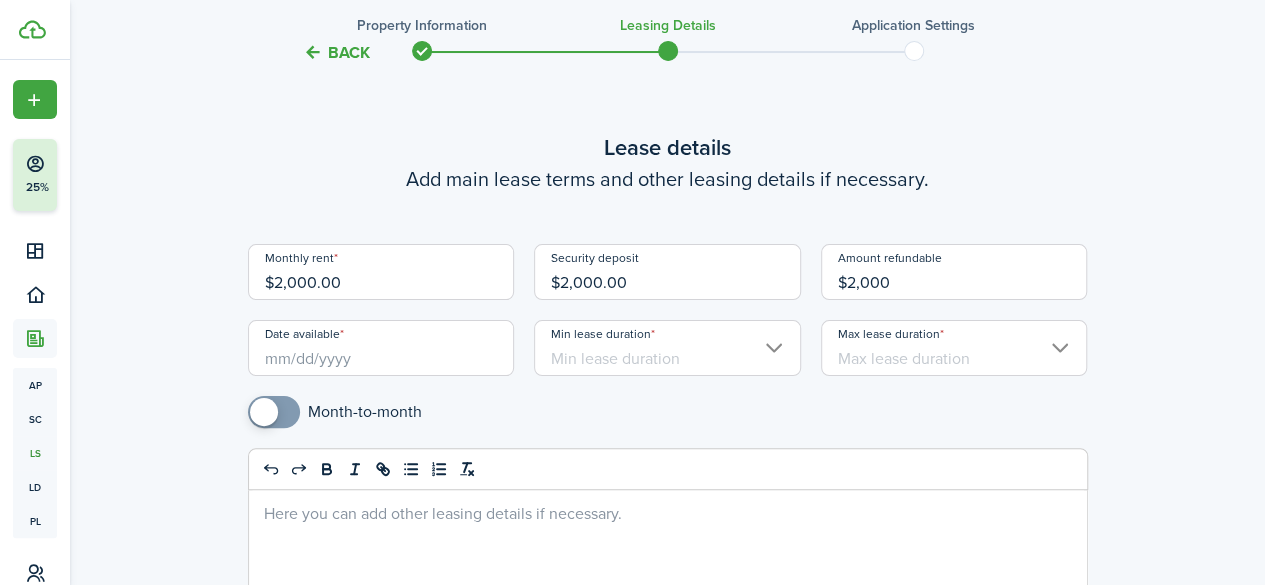 type on "$2,000.00" 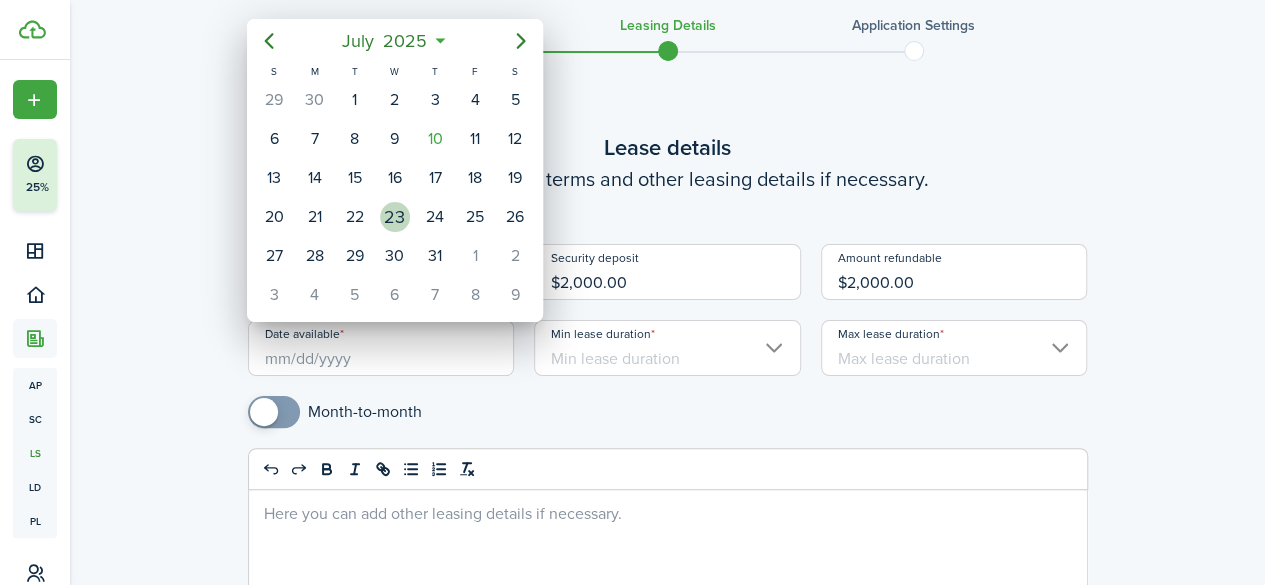 click on "23" at bounding box center [395, 217] 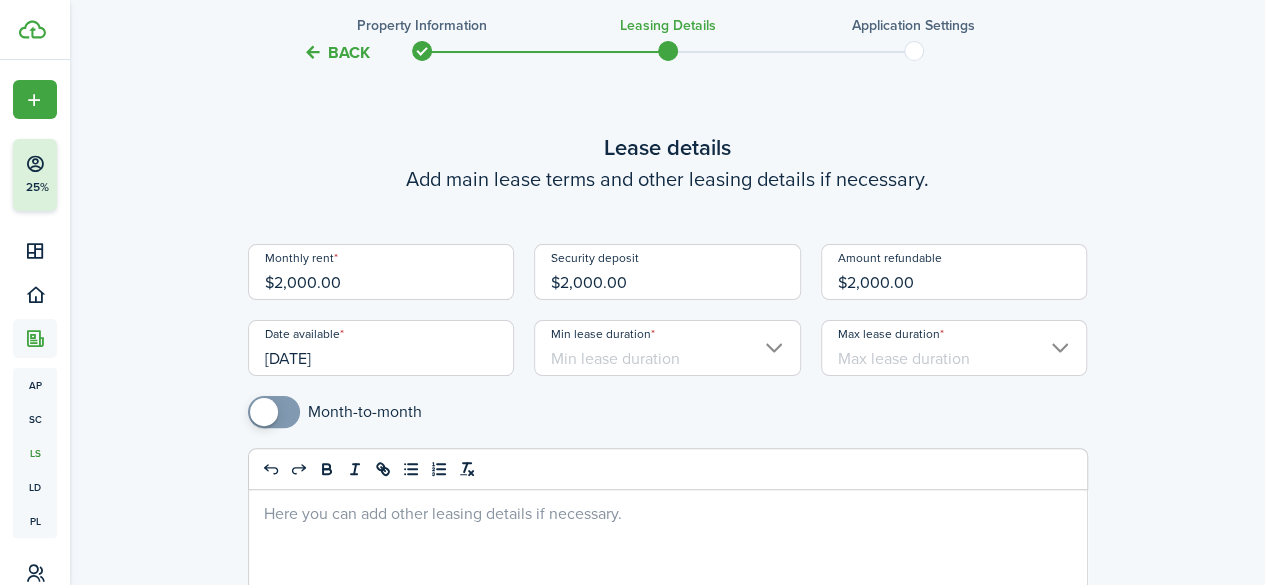 click on "[DATE]" at bounding box center [381, 348] 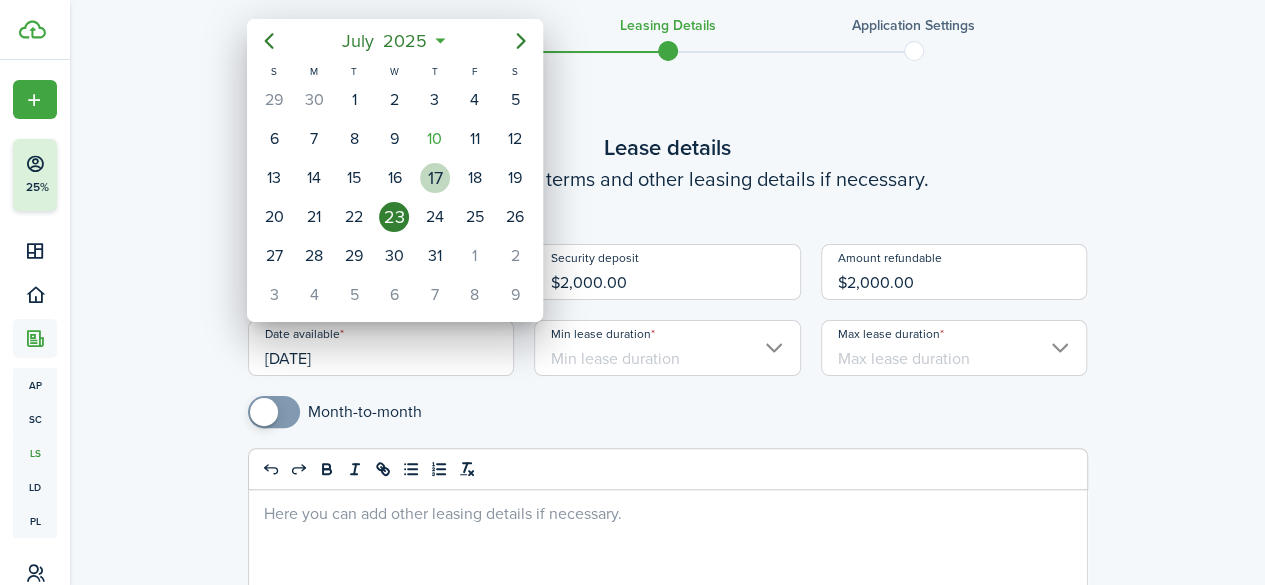 click on "17" at bounding box center (435, 178) 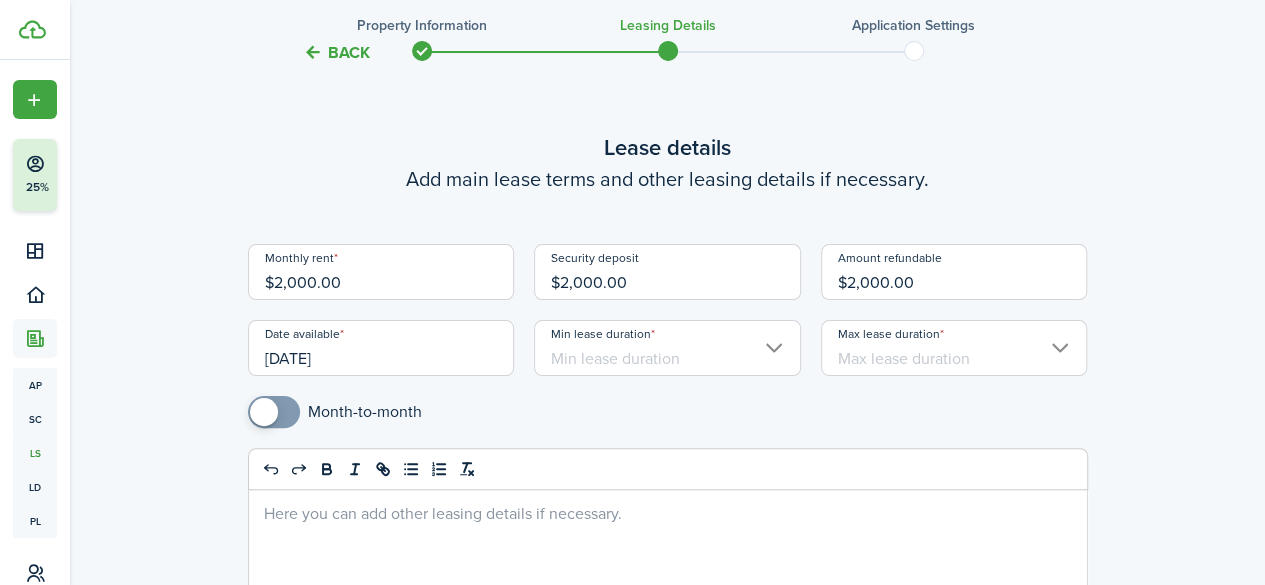 click on "[DATE]" at bounding box center (381, 348) 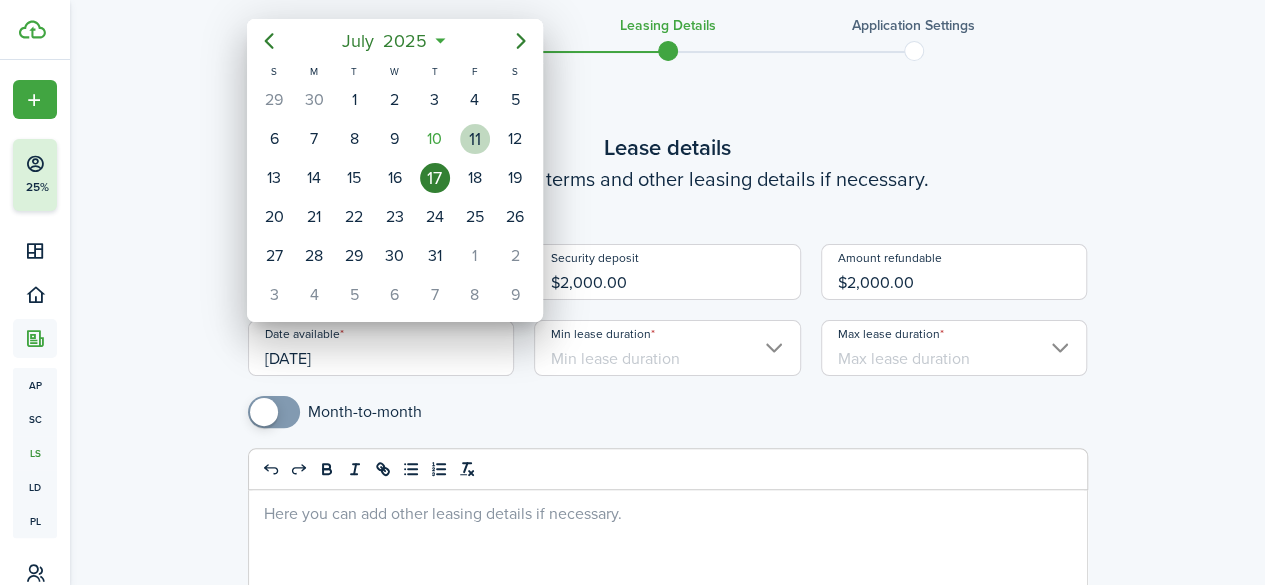 click on "11" at bounding box center [475, 139] 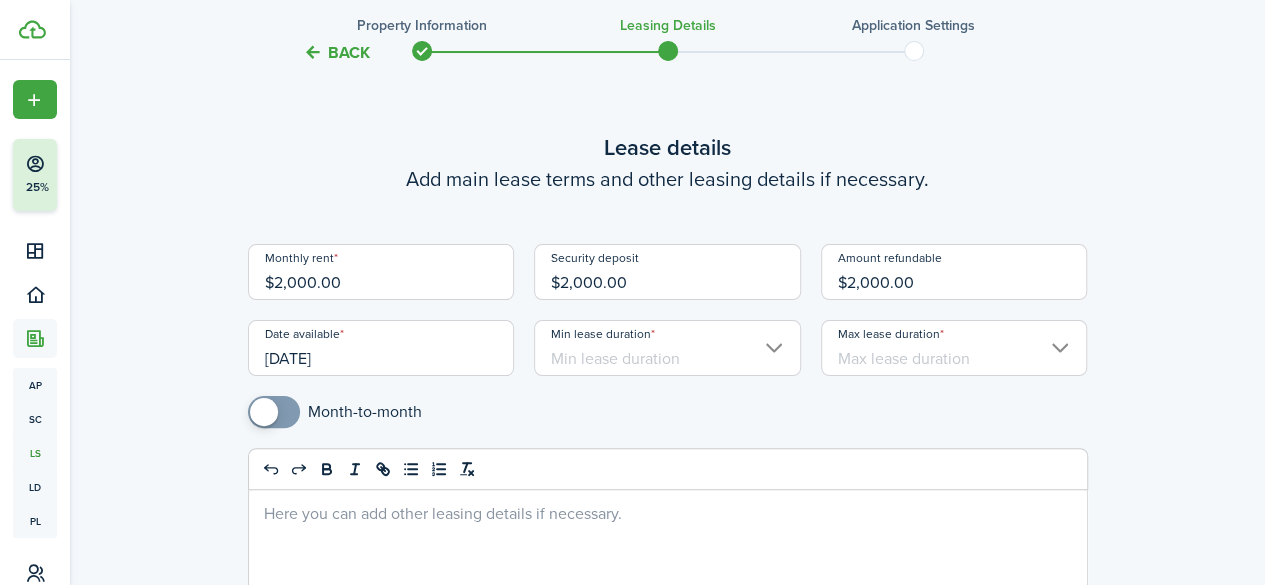 click on "Min lease duration" at bounding box center [667, 348] 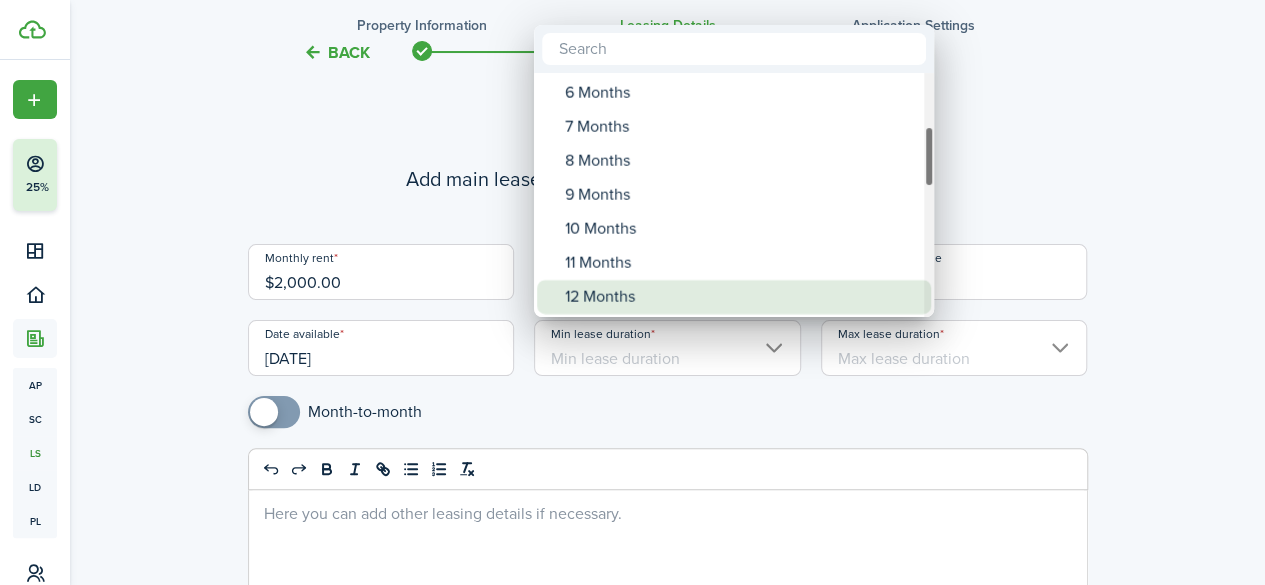 click on "12 Months" at bounding box center [742, 297] 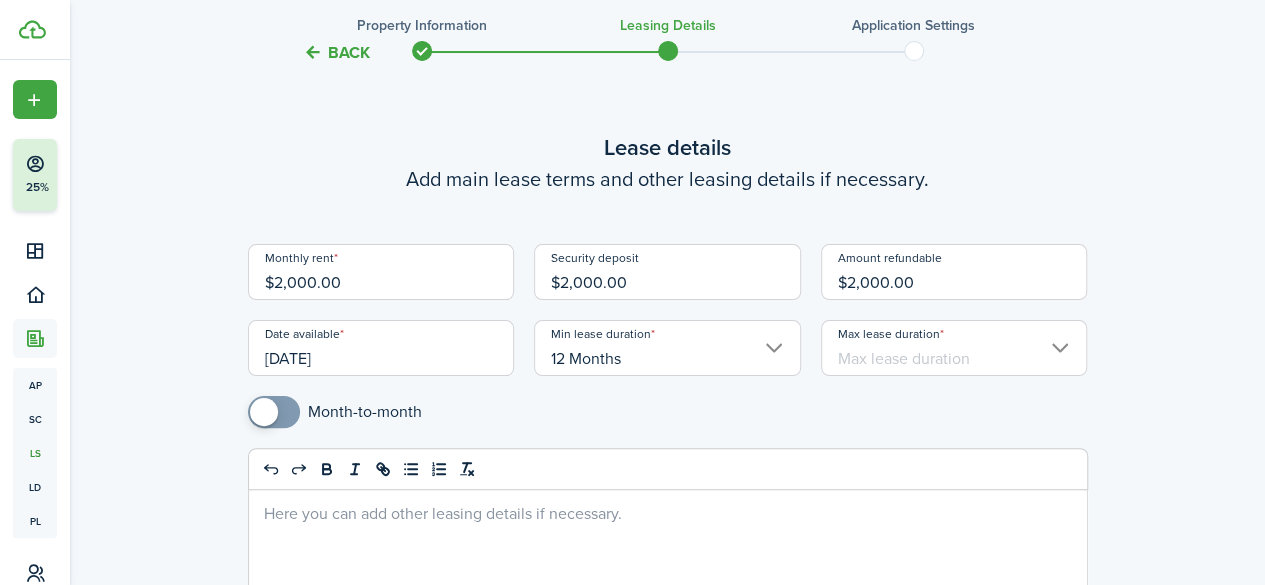 click on "Max lease duration" at bounding box center [954, 348] 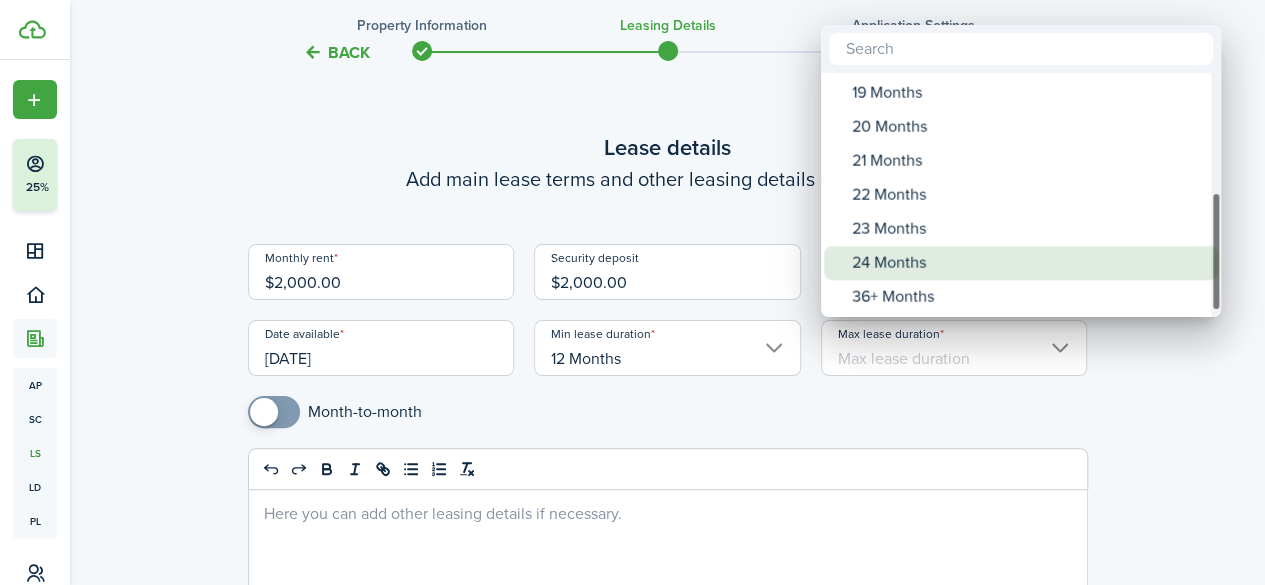 click on "24 Months" at bounding box center (1029, 263) 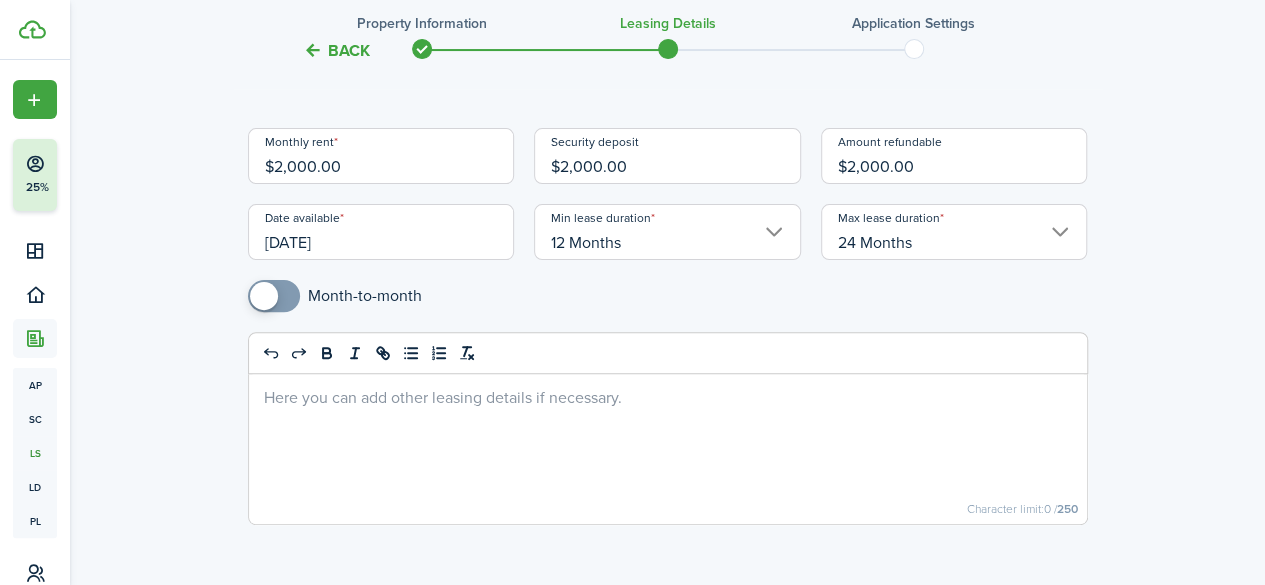 scroll, scrollTop: 334, scrollLeft: 0, axis: vertical 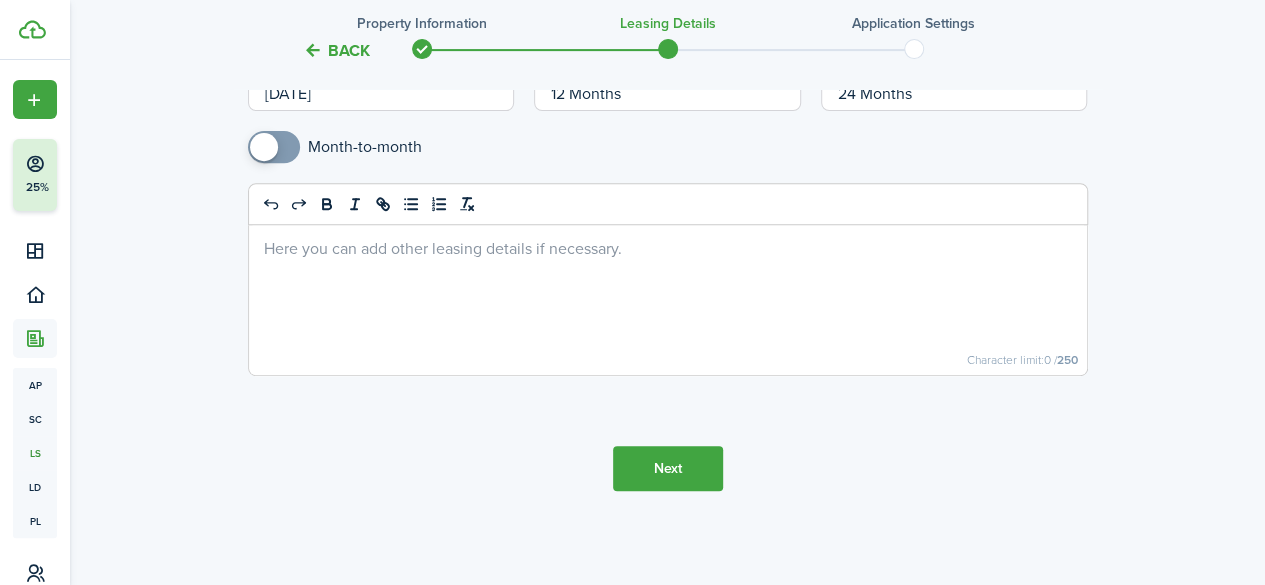 click on "Next" at bounding box center (668, 468) 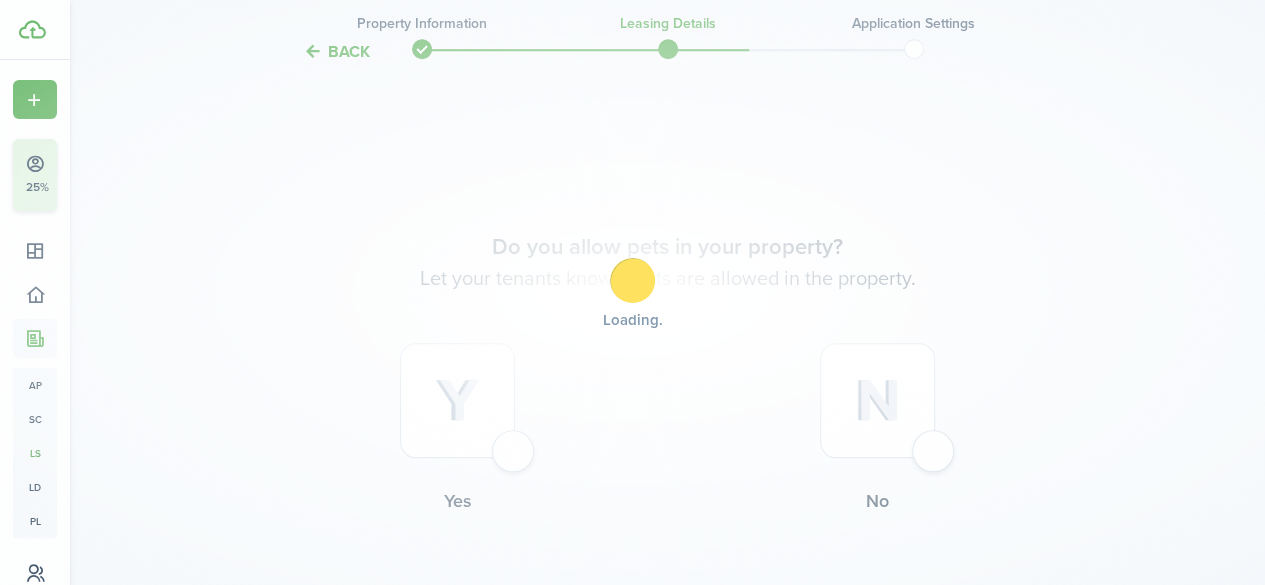 scroll, scrollTop: 785, scrollLeft: 0, axis: vertical 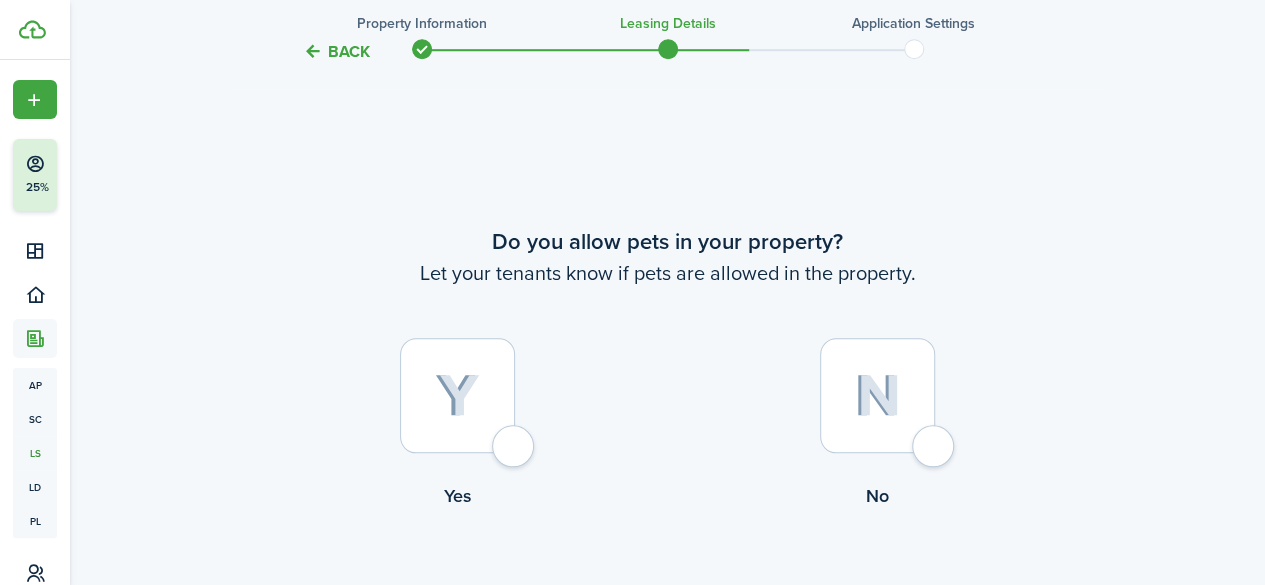 click 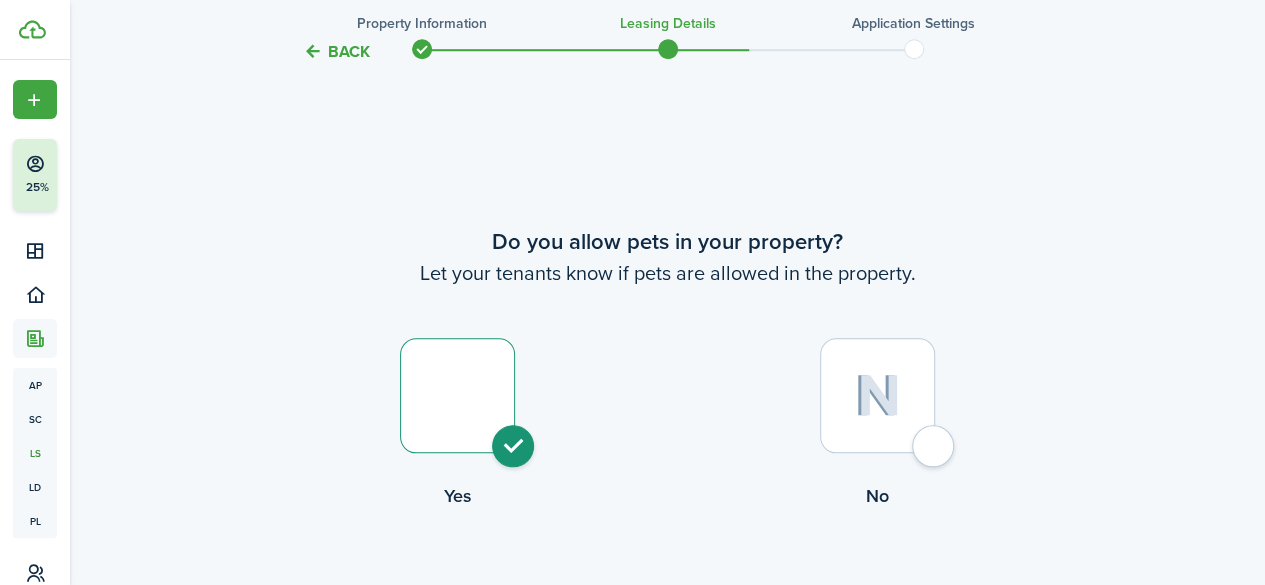 radio on "true" 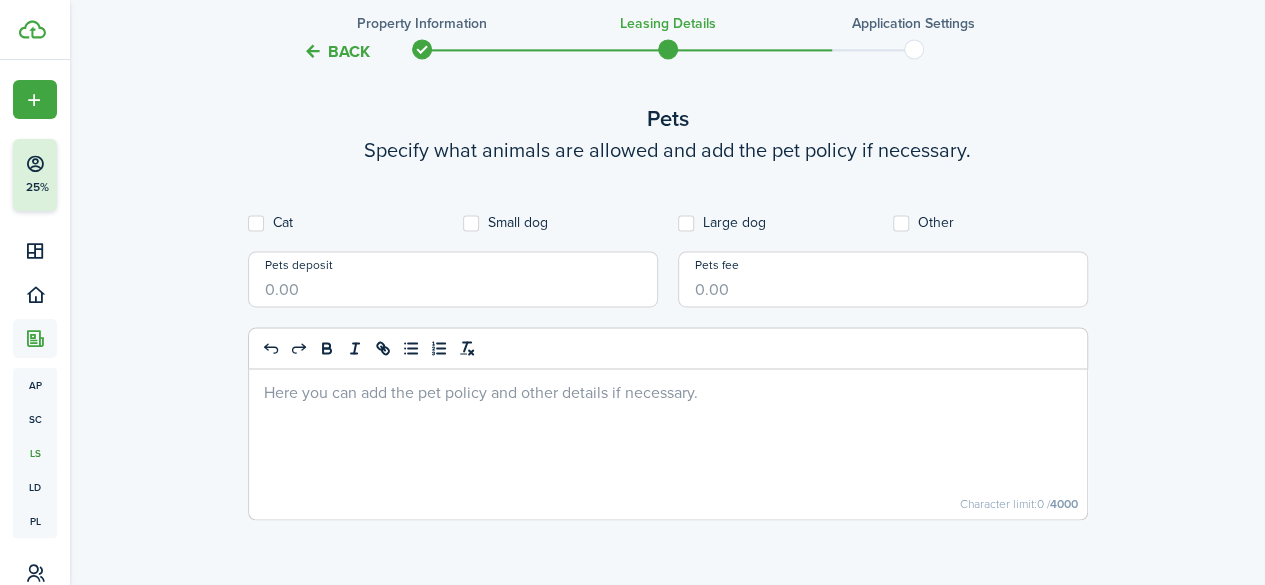scroll, scrollTop: 1390, scrollLeft: 0, axis: vertical 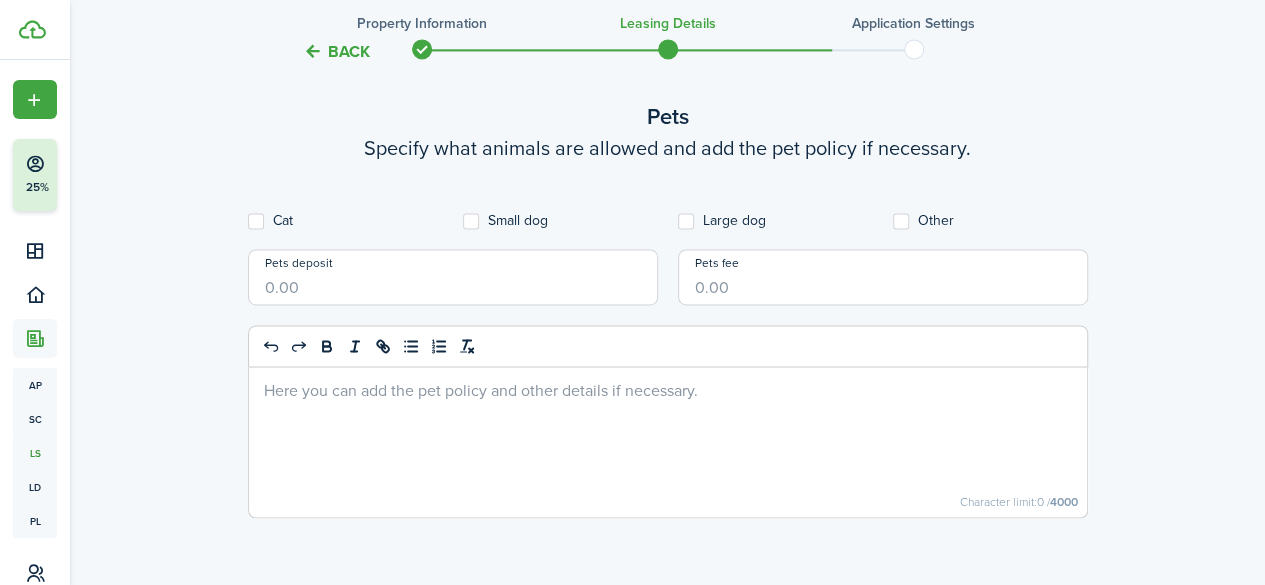 click on "Small dog" 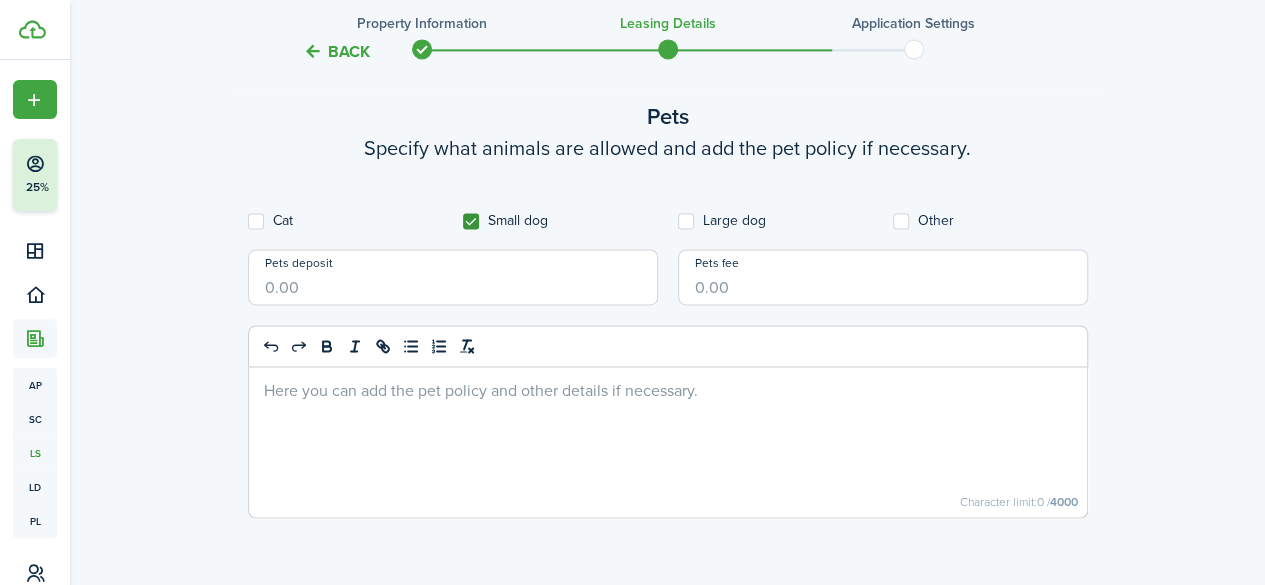 checkbox on "true" 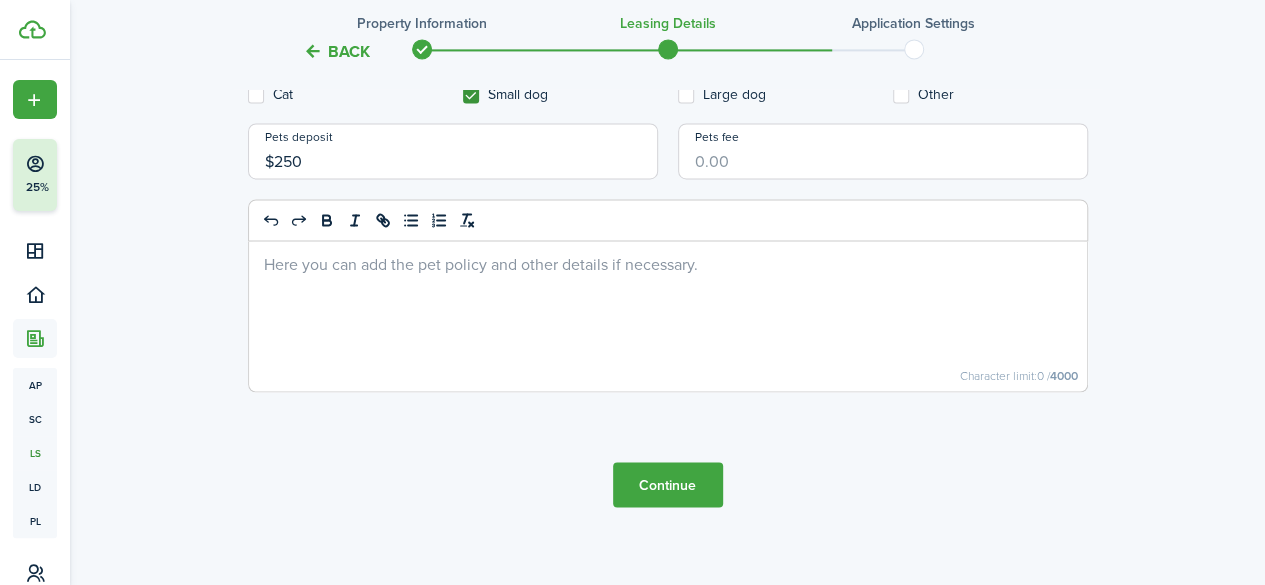 scroll, scrollTop: 1518, scrollLeft: 0, axis: vertical 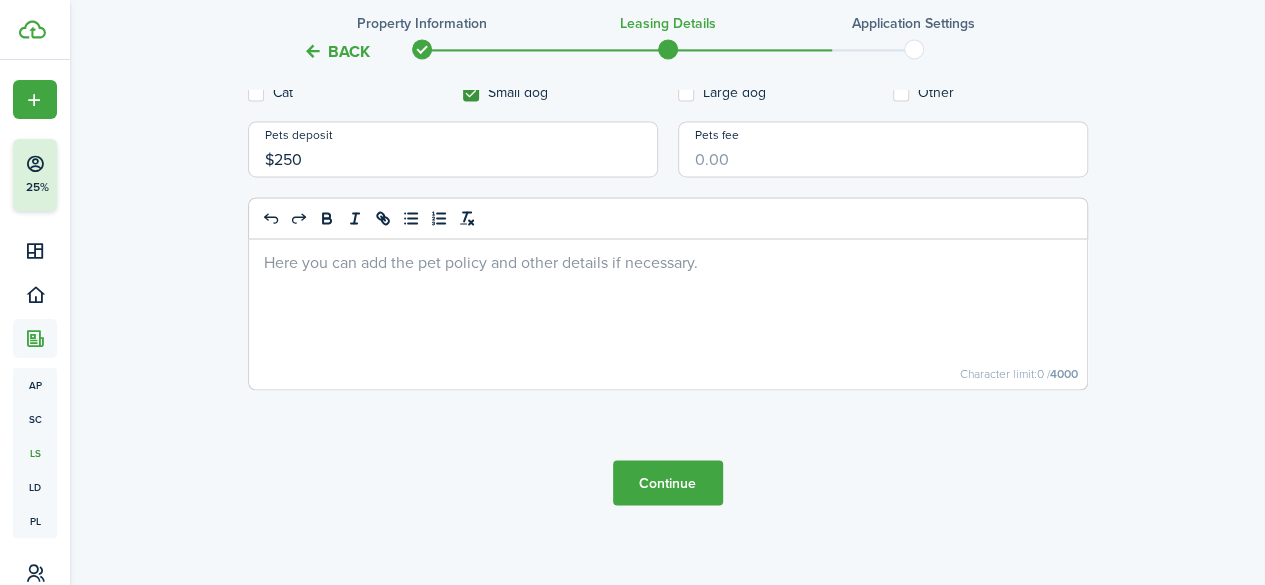type on "$250.00" 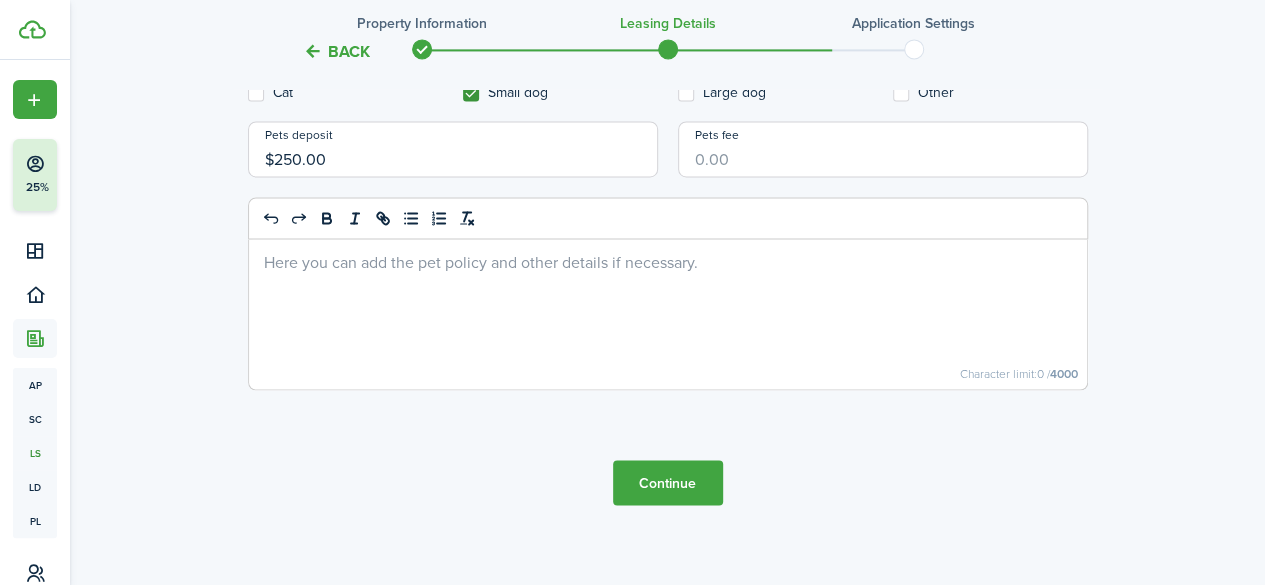 click on "Continue" at bounding box center (668, 482) 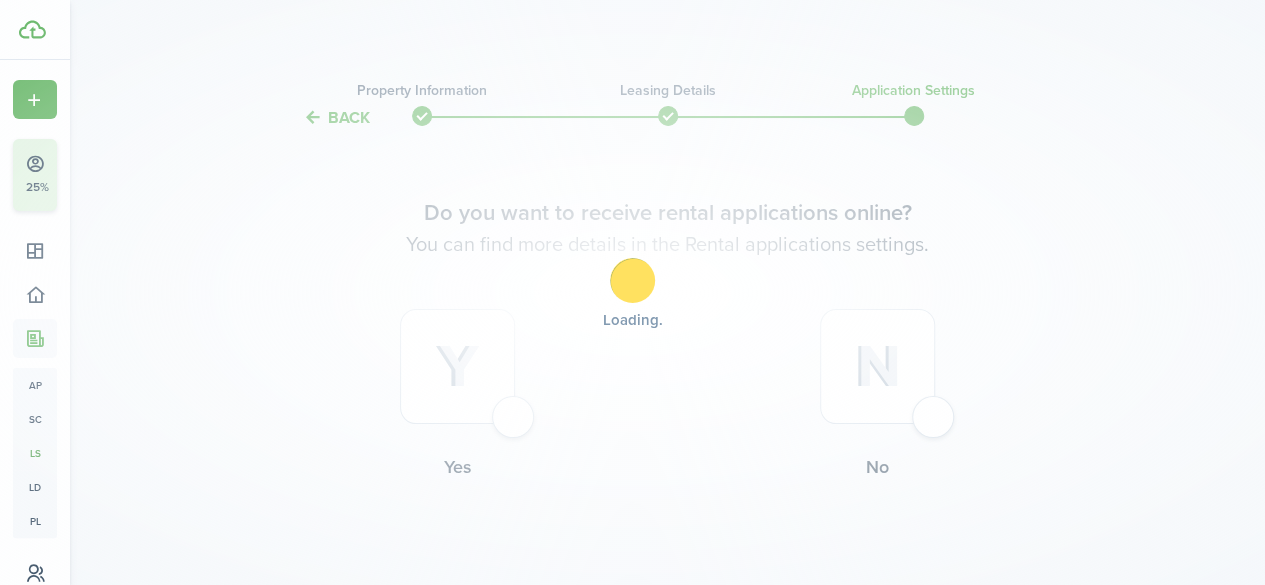 scroll, scrollTop: 0, scrollLeft: 0, axis: both 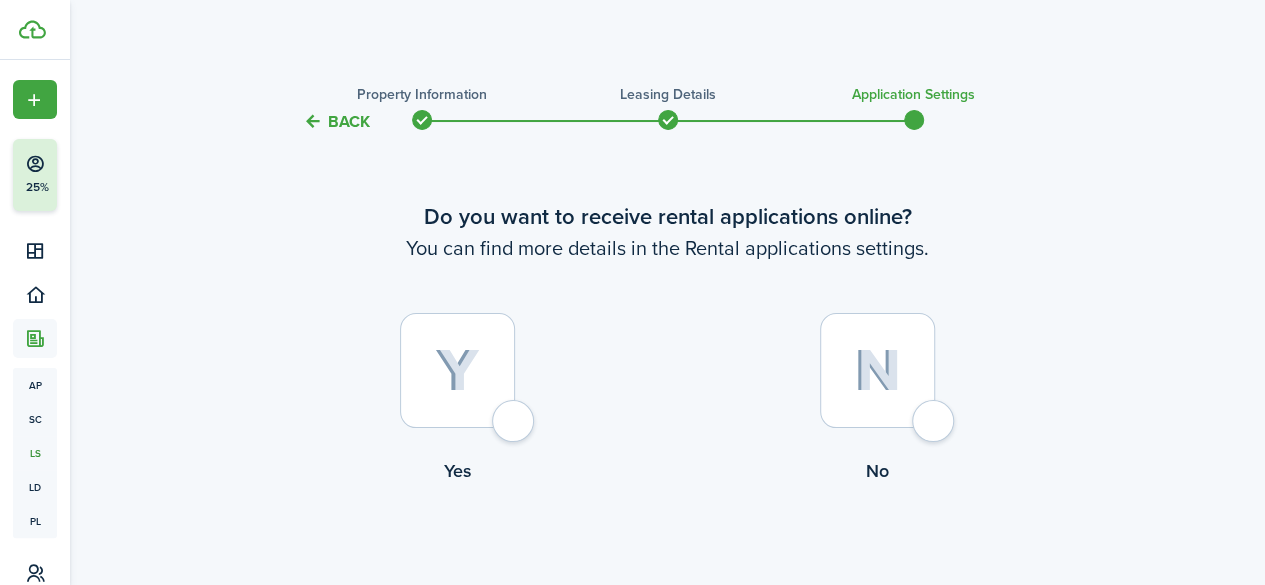 click 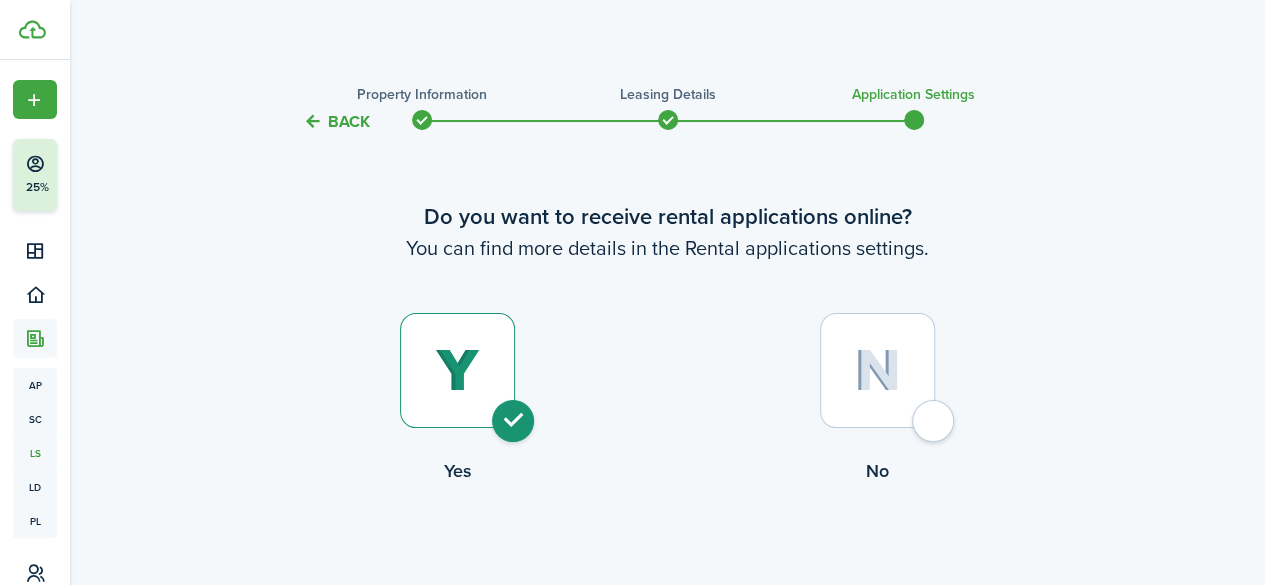 radio on "true" 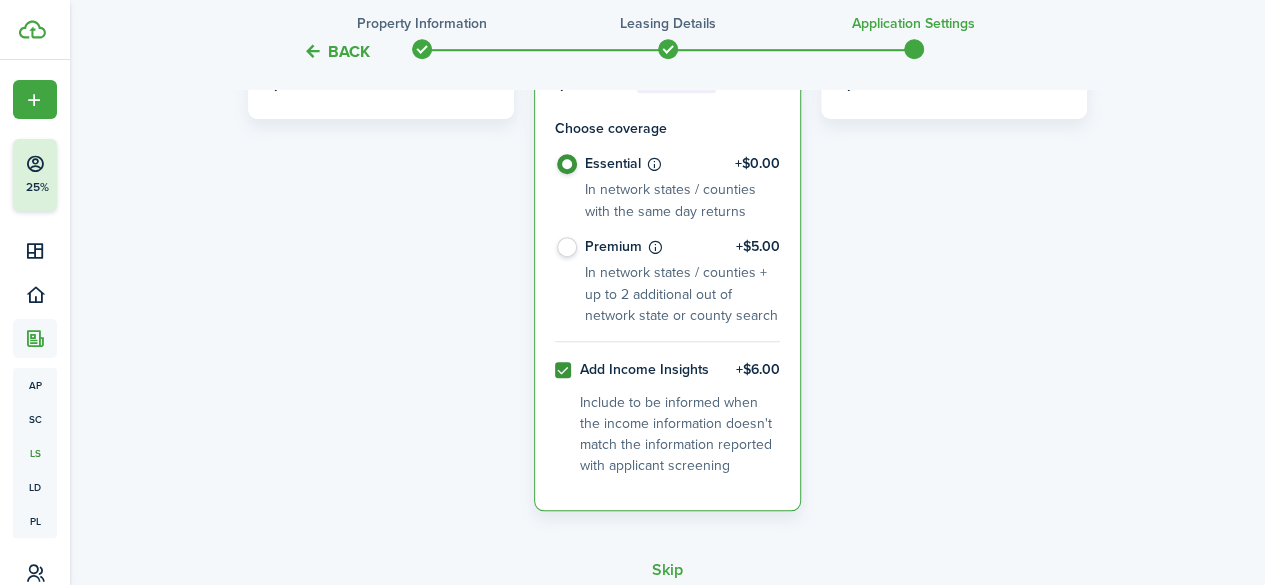 scroll, scrollTop: 701, scrollLeft: 0, axis: vertical 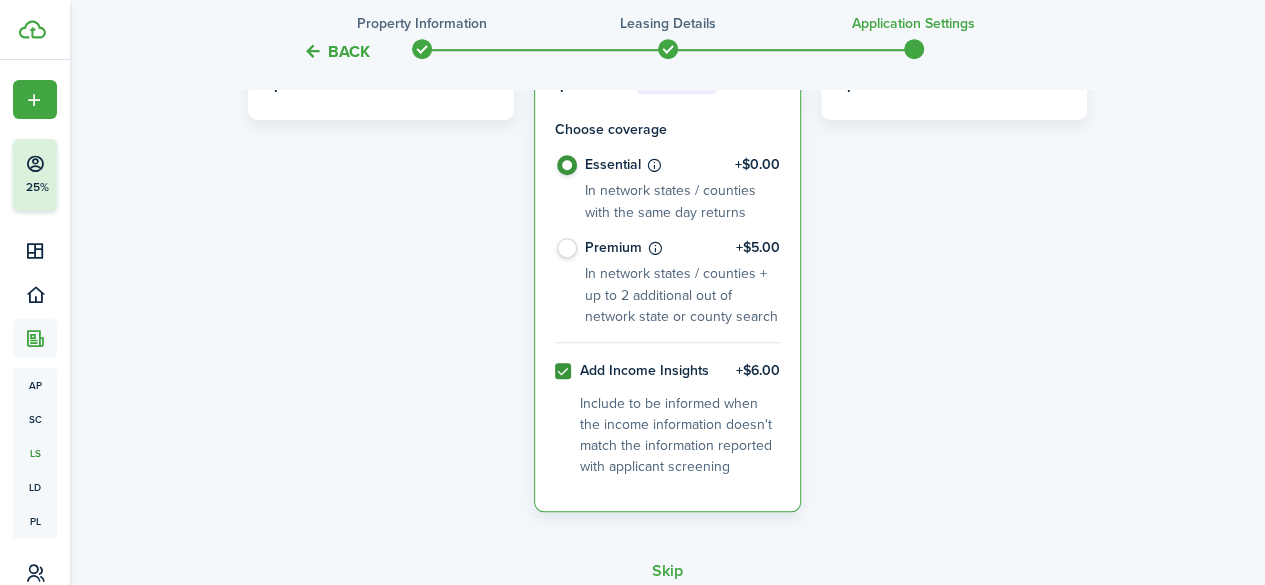 click on "Premium +$5.00  In network states / counties + up to 2 additional out of network state or county search" at bounding box center [667, 282] 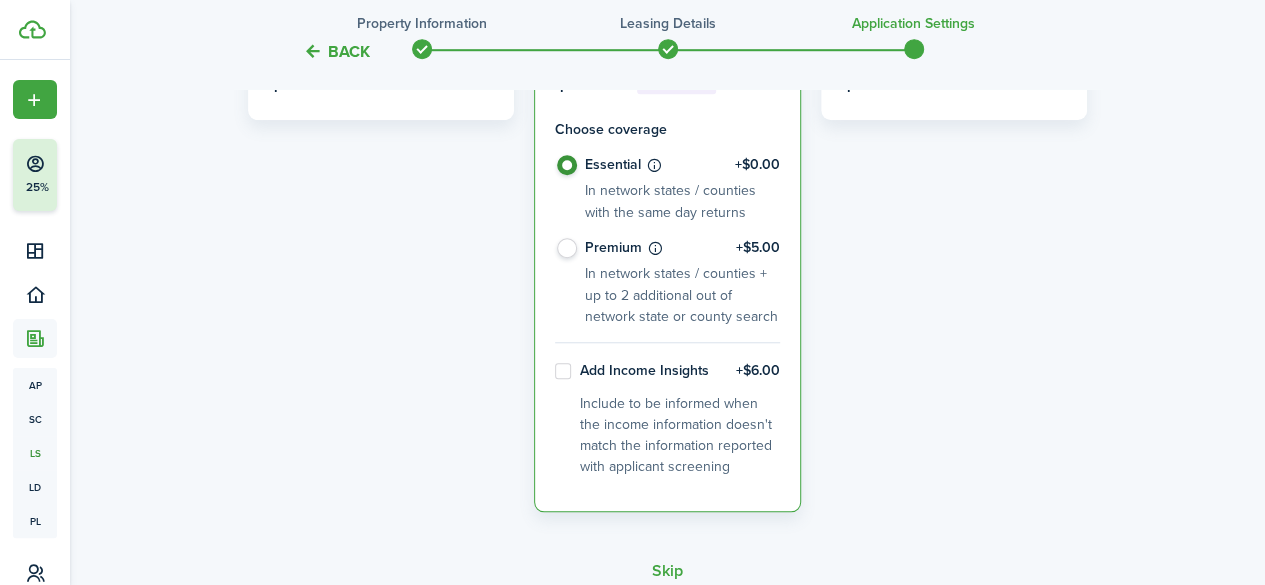 checkbox on "false" 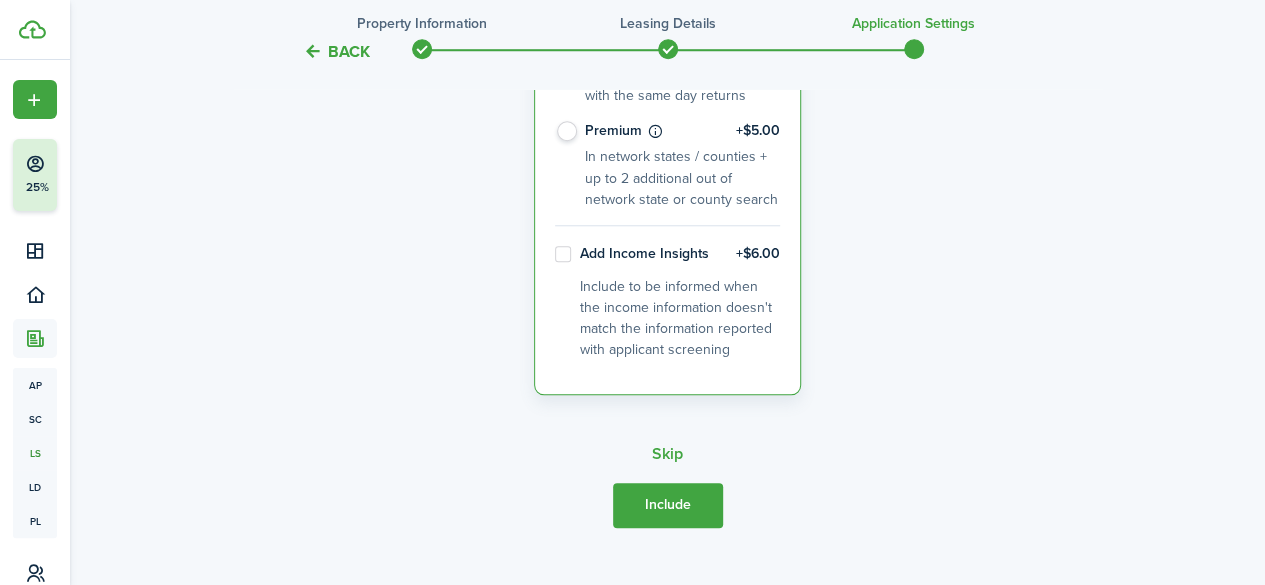 scroll, scrollTop: 853, scrollLeft: 0, axis: vertical 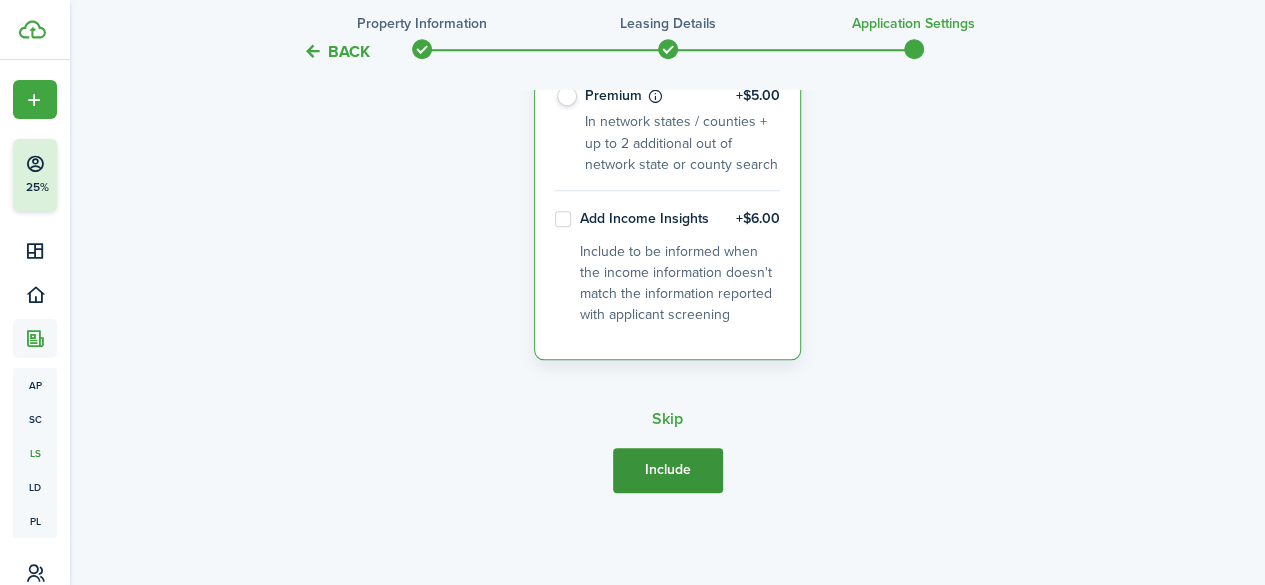 click on "Include" at bounding box center [668, 470] 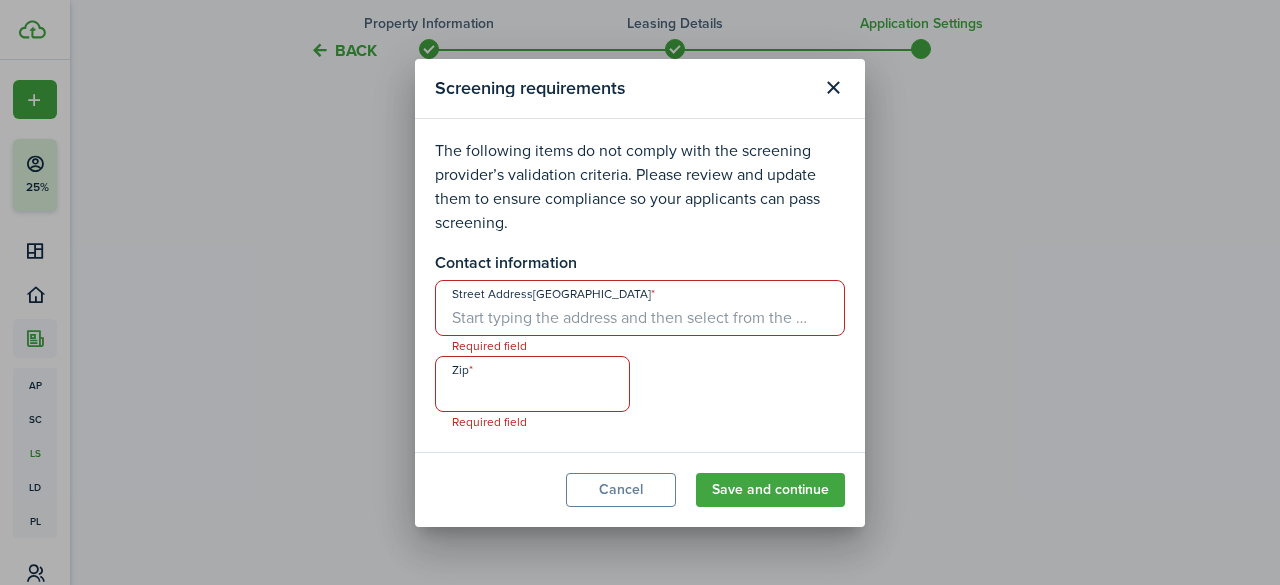 click on "Street Address[GEOGRAPHIC_DATA]" at bounding box center [640, 308] 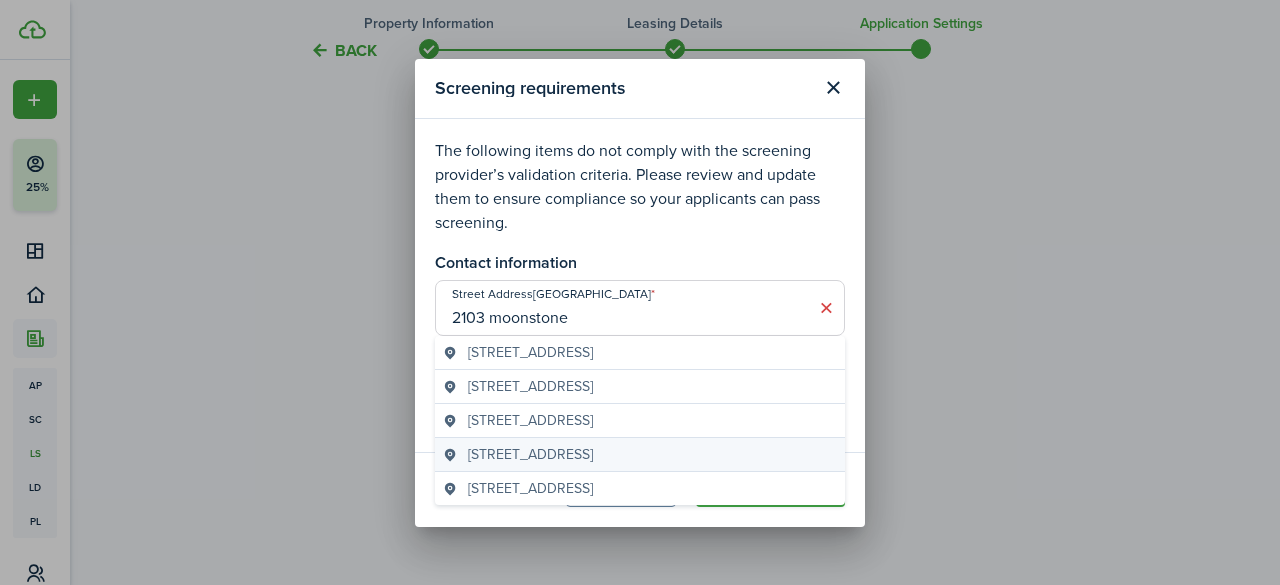 click on "[STREET_ADDRESS]" at bounding box center (530, 454) 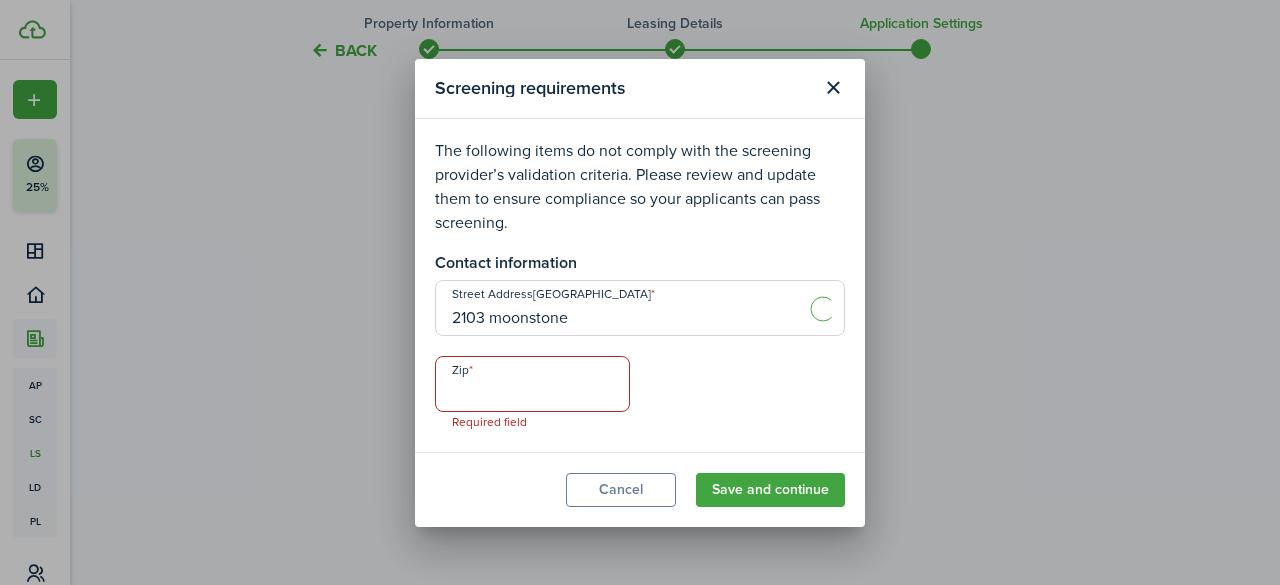 type on "[STREET_ADDRESS]" 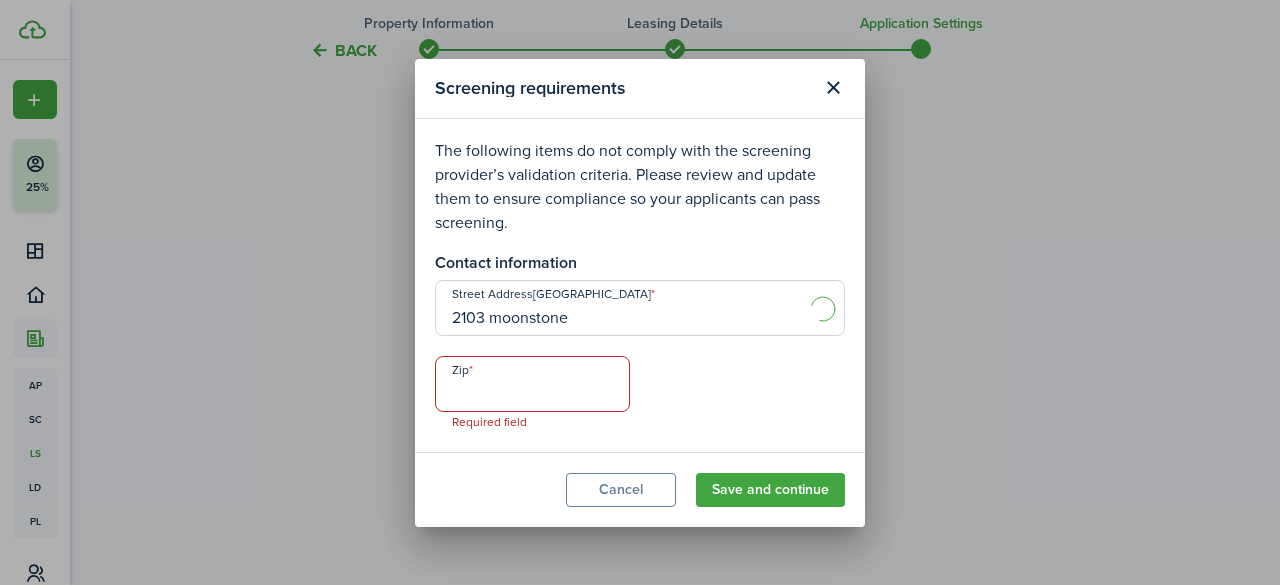 type on "76549" 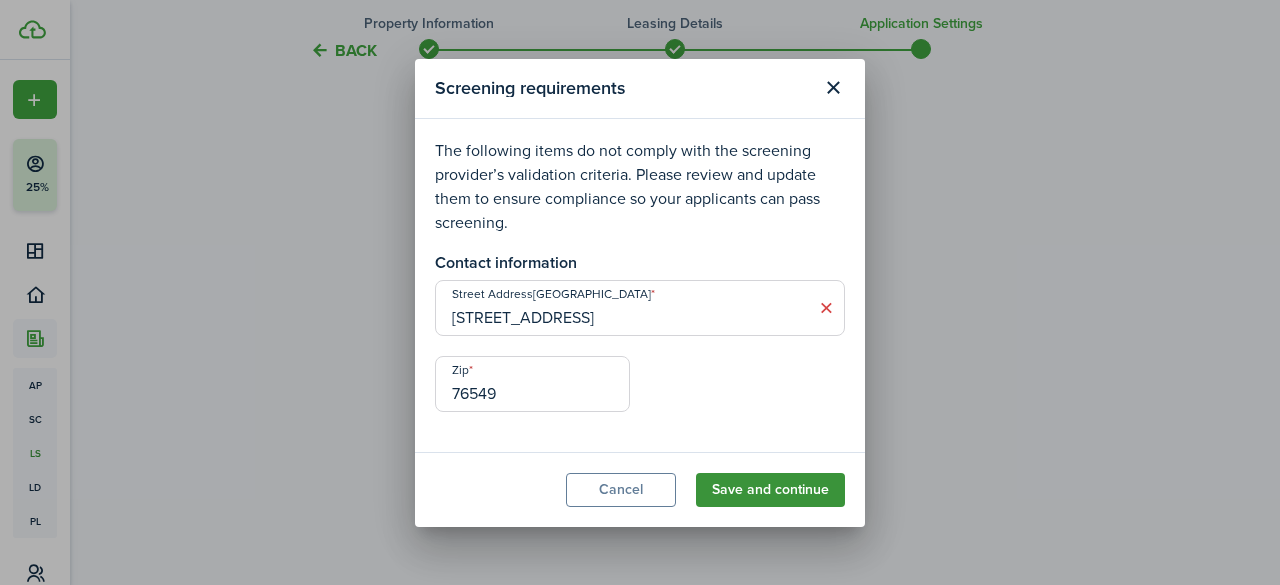 click on "Save and continue" 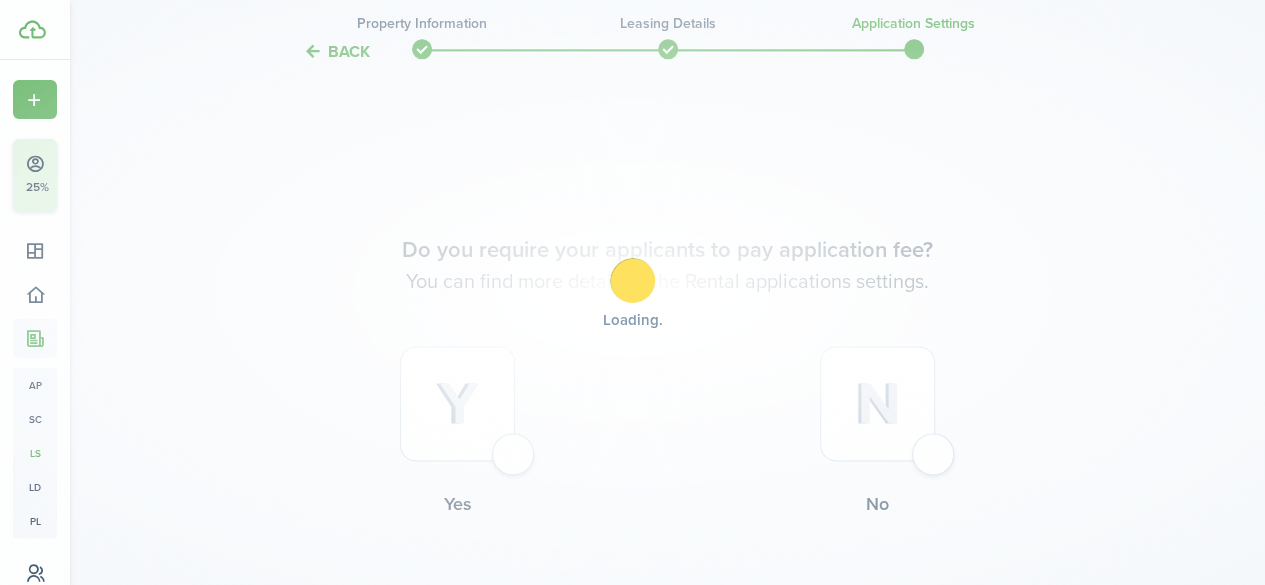 scroll, scrollTop: 1286, scrollLeft: 0, axis: vertical 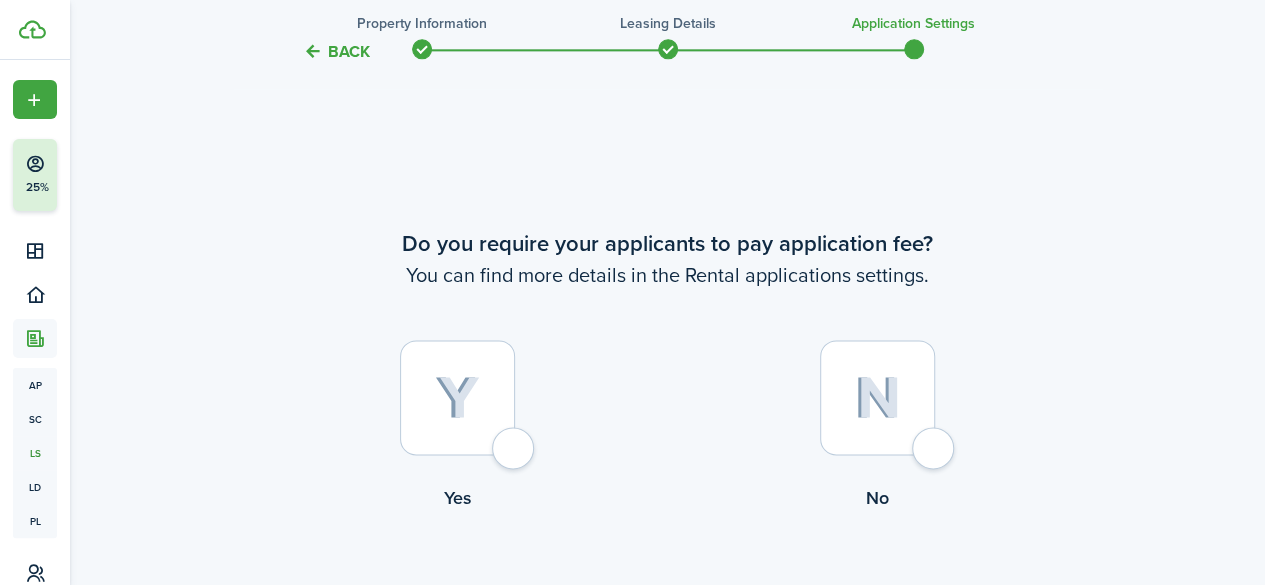 click on "No" 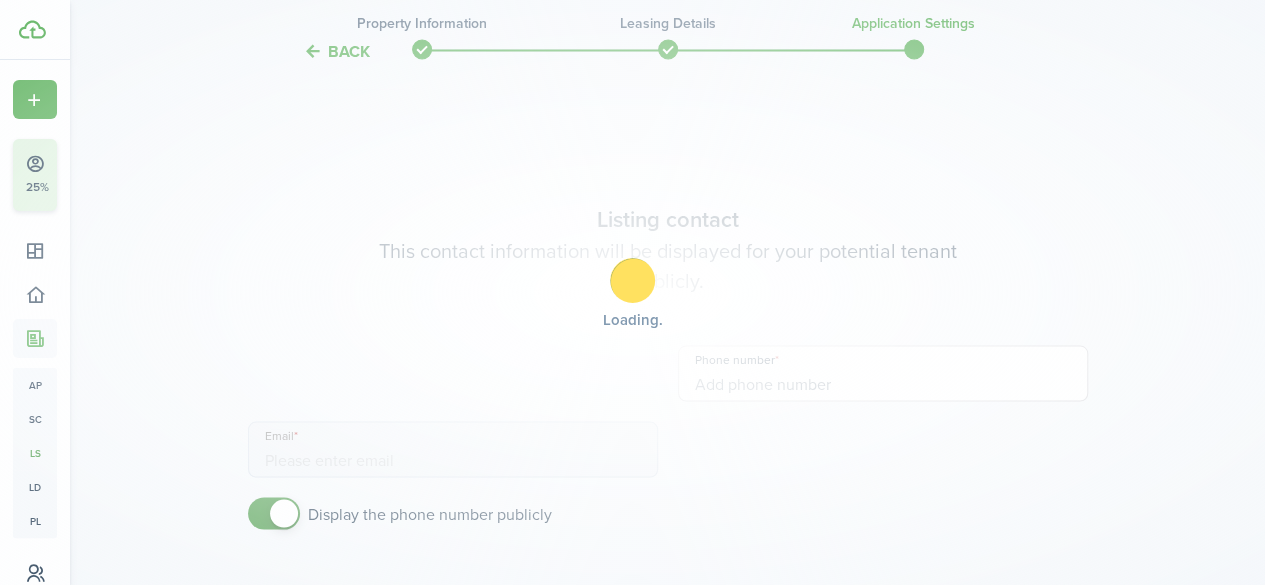 scroll, scrollTop: 1872, scrollLeft: 0, axis: vertical 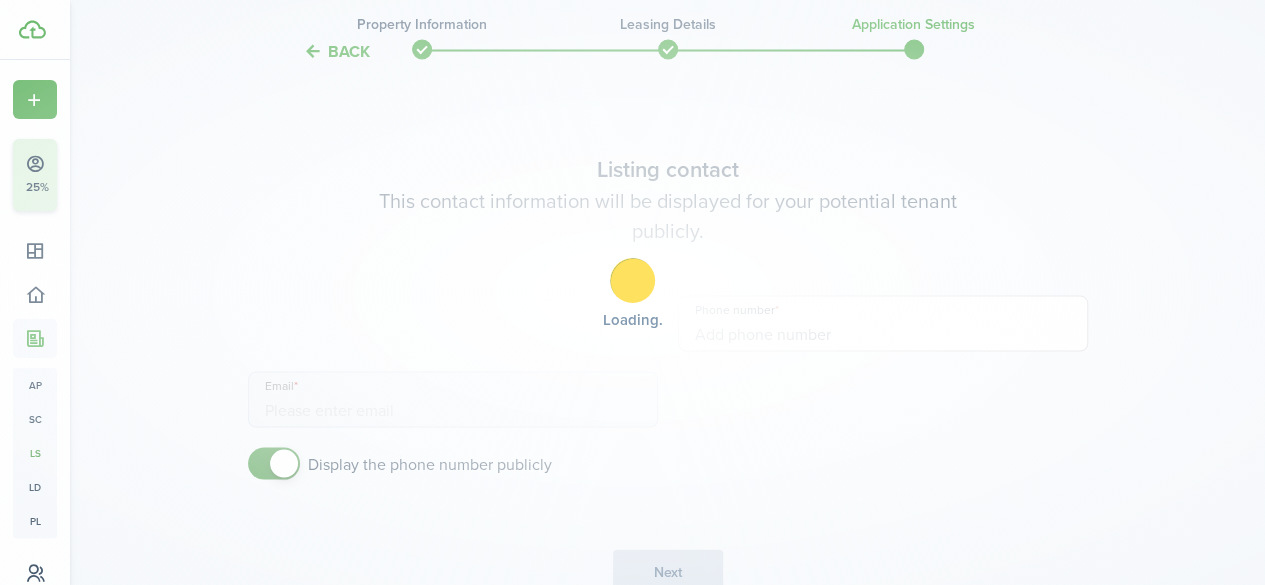 type on "[PHONE_NUMBER]" 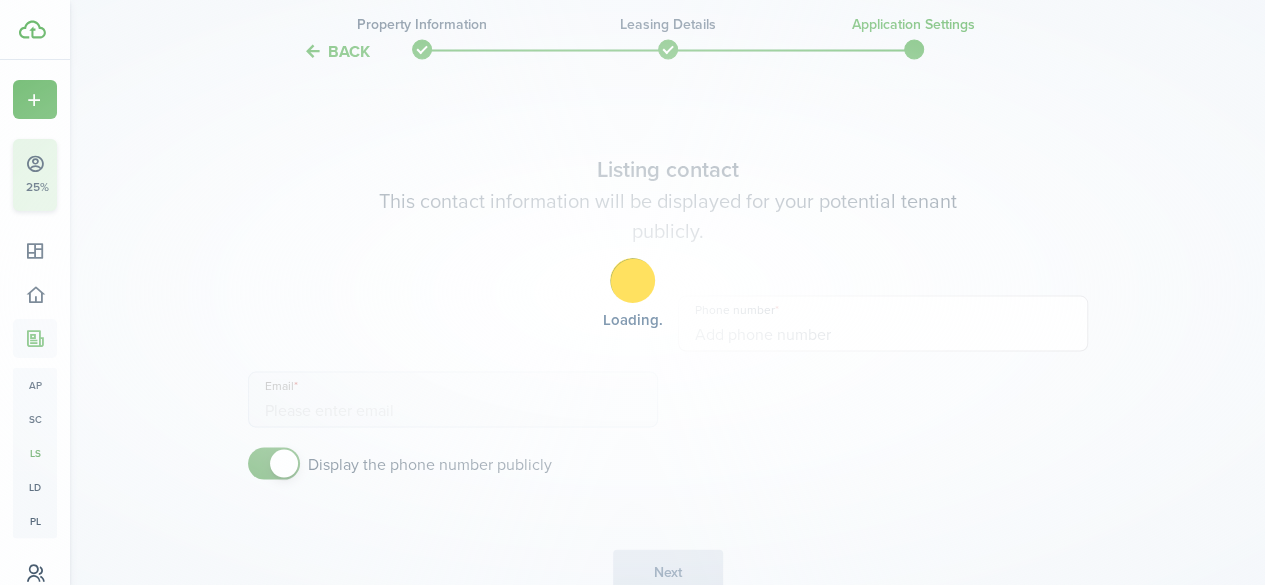type on "[EMAIL_ADDRESS][DOMAIN_NAME]" 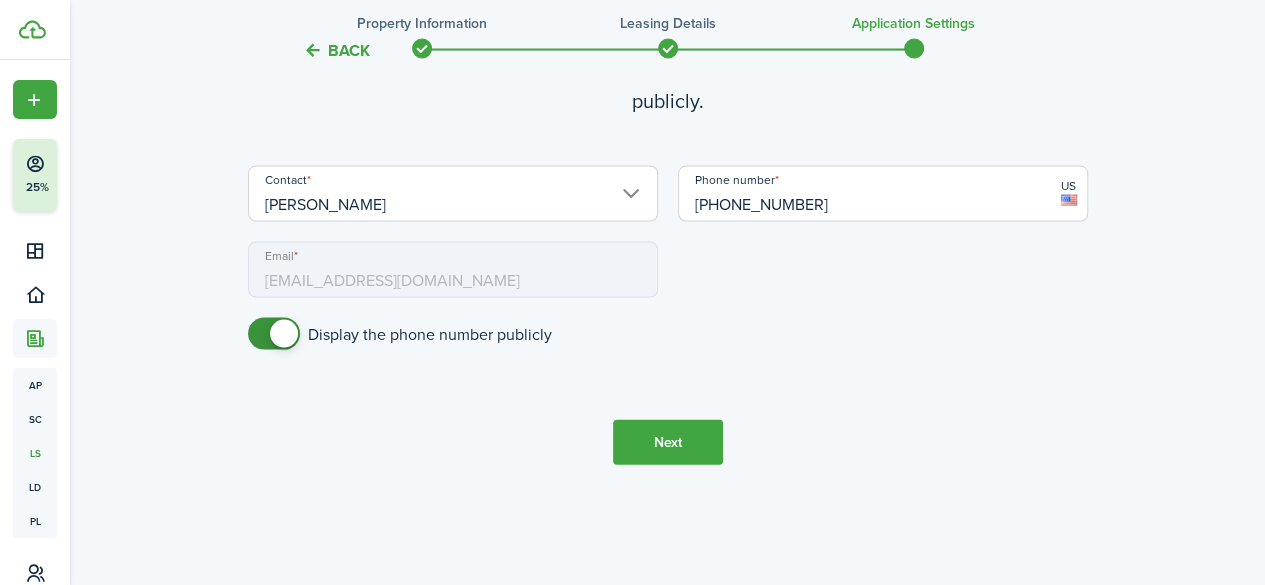 scroll, scrollTop: 2006, scrollLeft: 0, axis: vertical 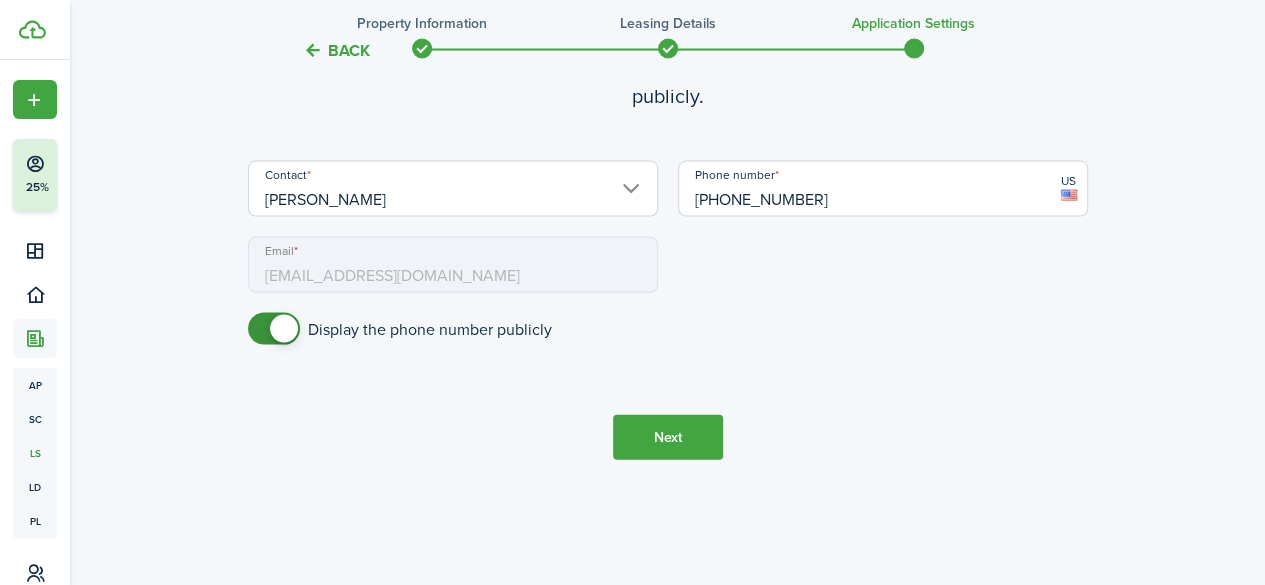 click on "Next" at bounding box center (668, 437) 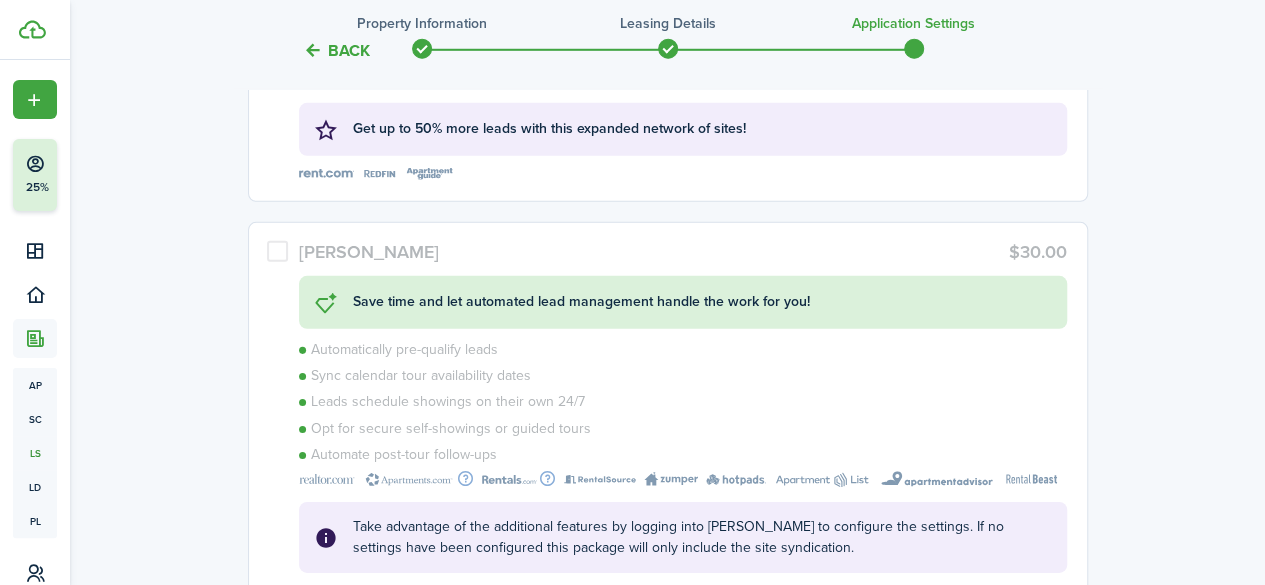 scroll, scrollTop: 3161, scrollLeft: 0, axis: vertical 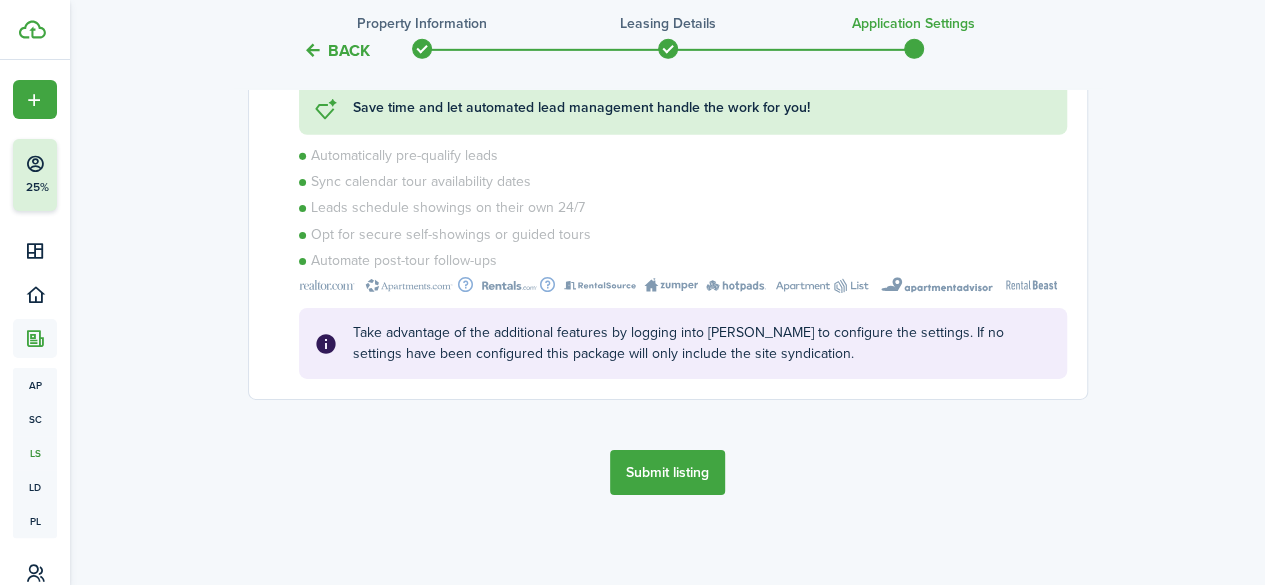 click on "Submit listing" at bounding box center [667, 472] 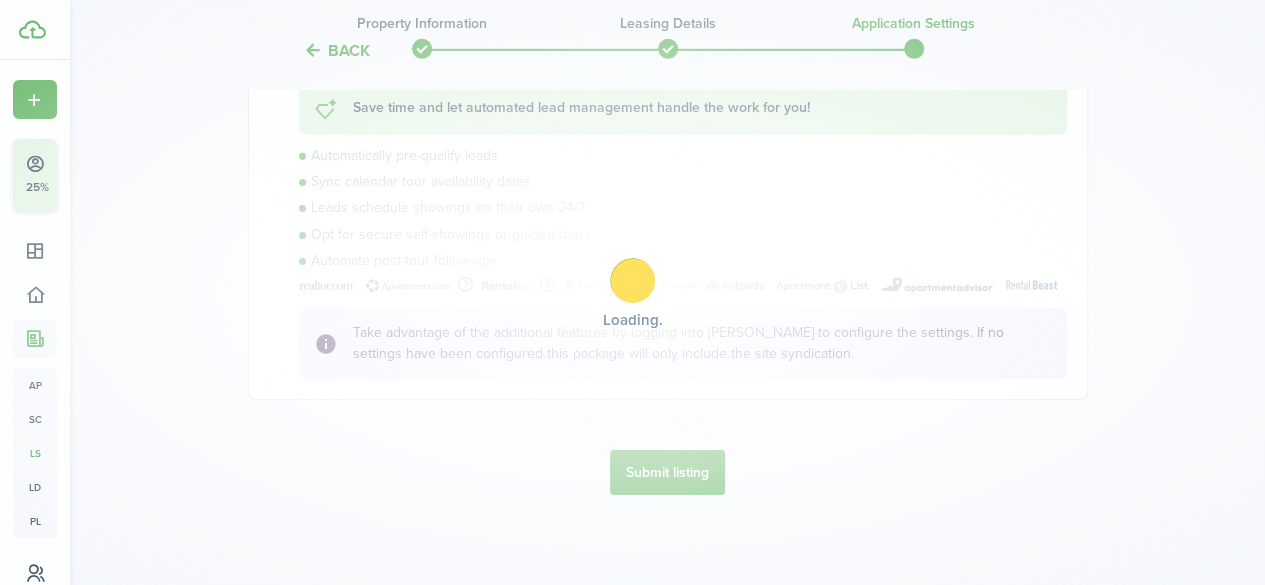 scroll, scrollTop: 0, scrollLeft: 0, axis: both 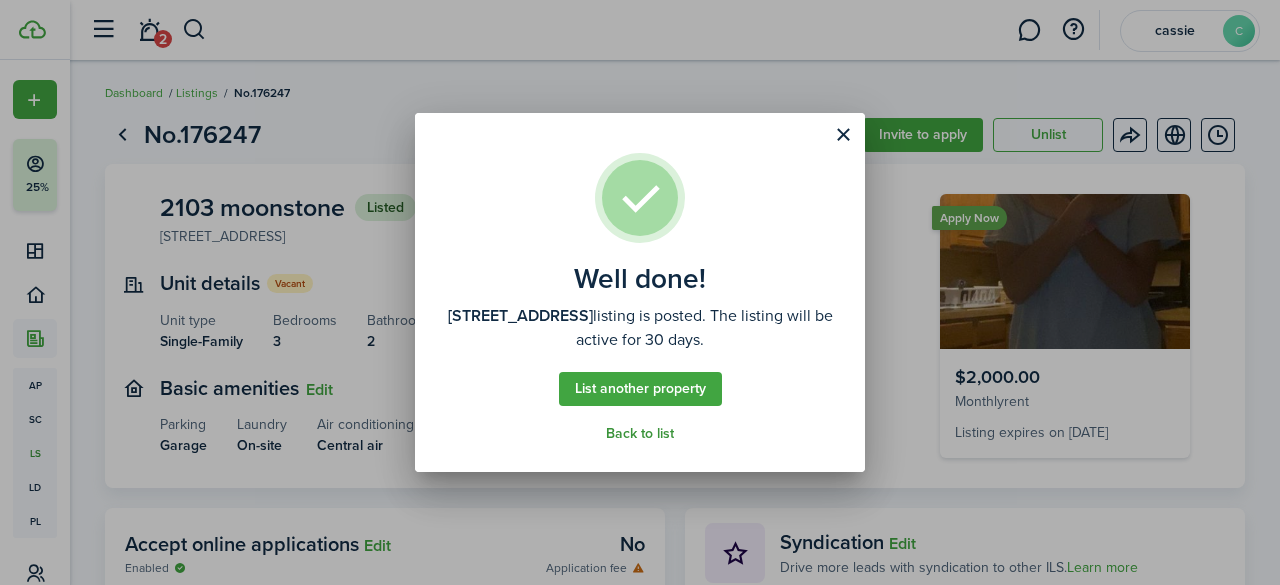 click on "Back to list" 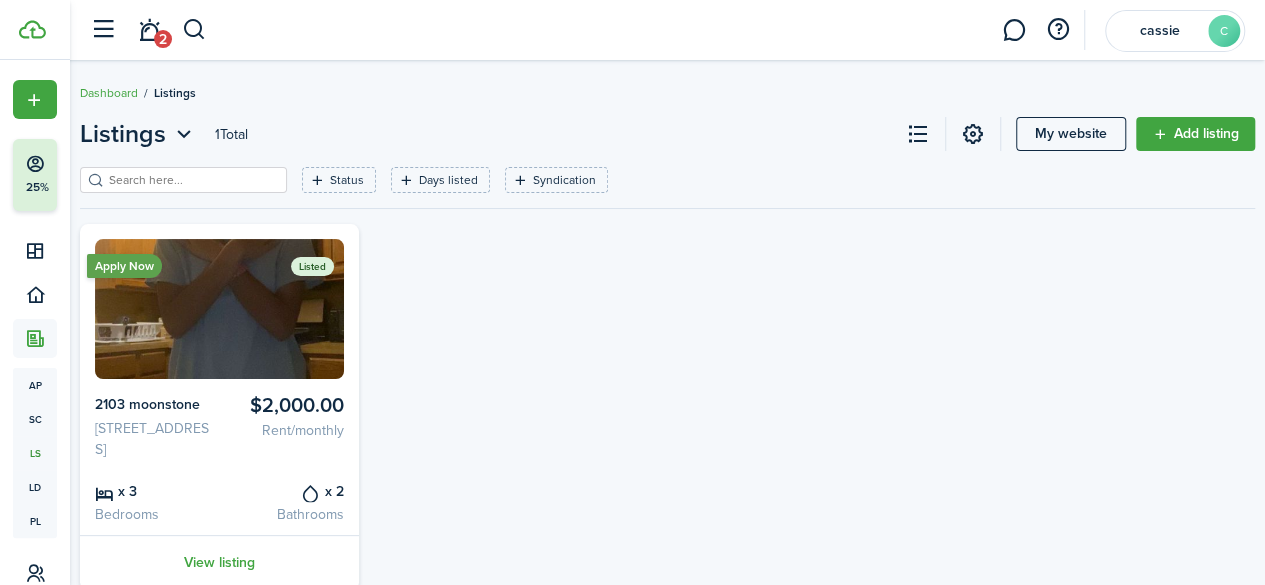 click 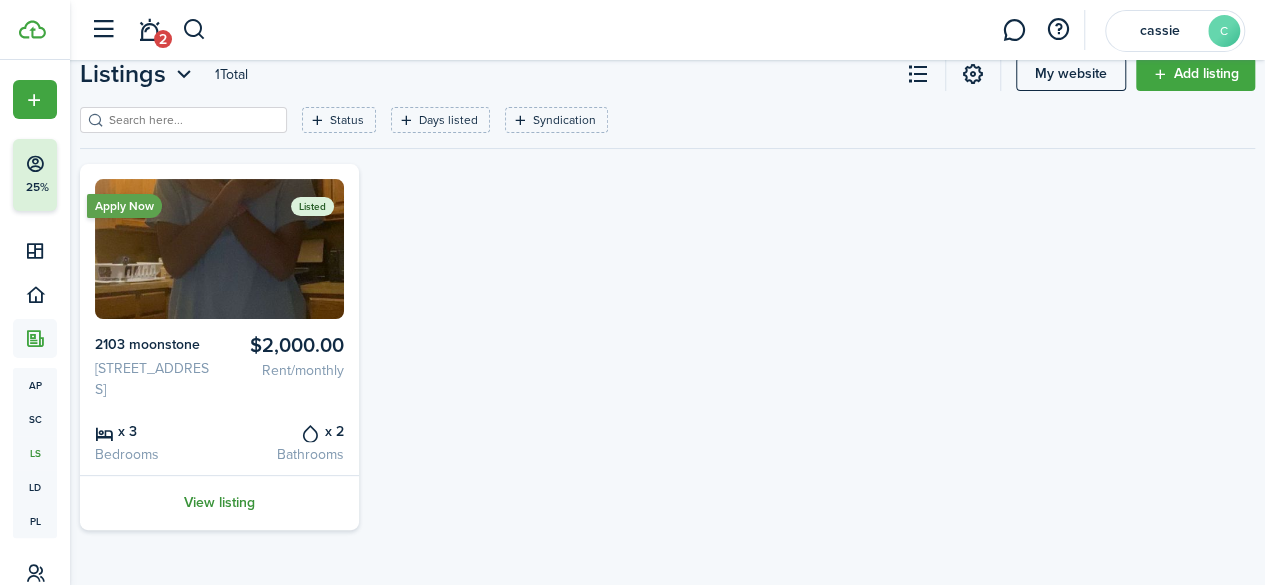 click on "View listing" 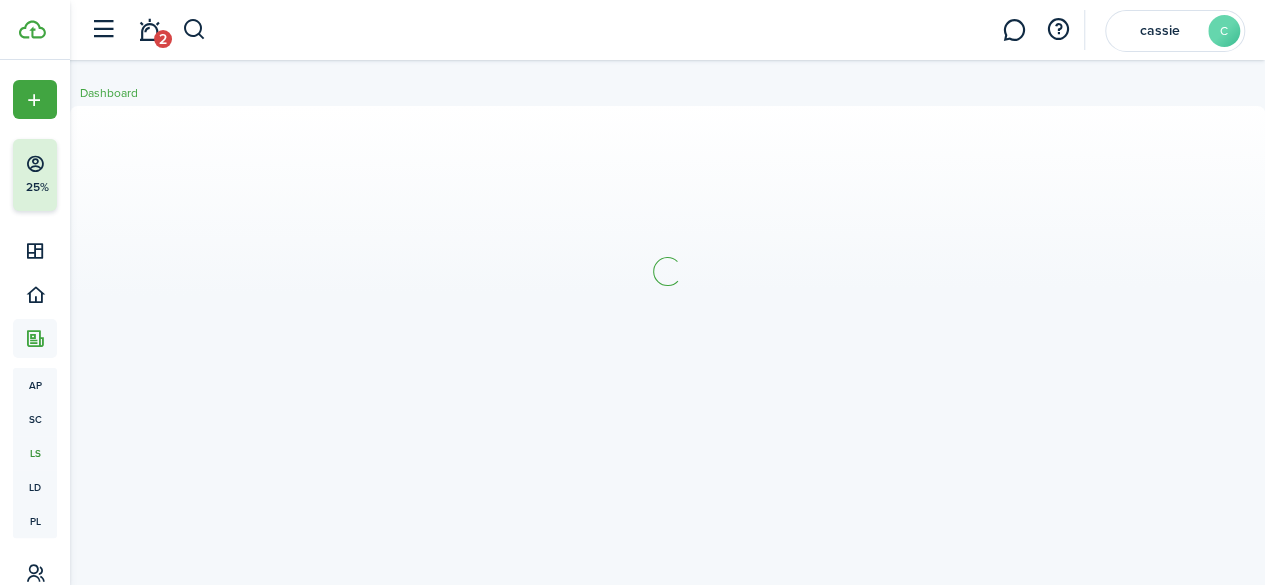 scroll, scrollTop: 0, scrollLeft: 0, axis: both 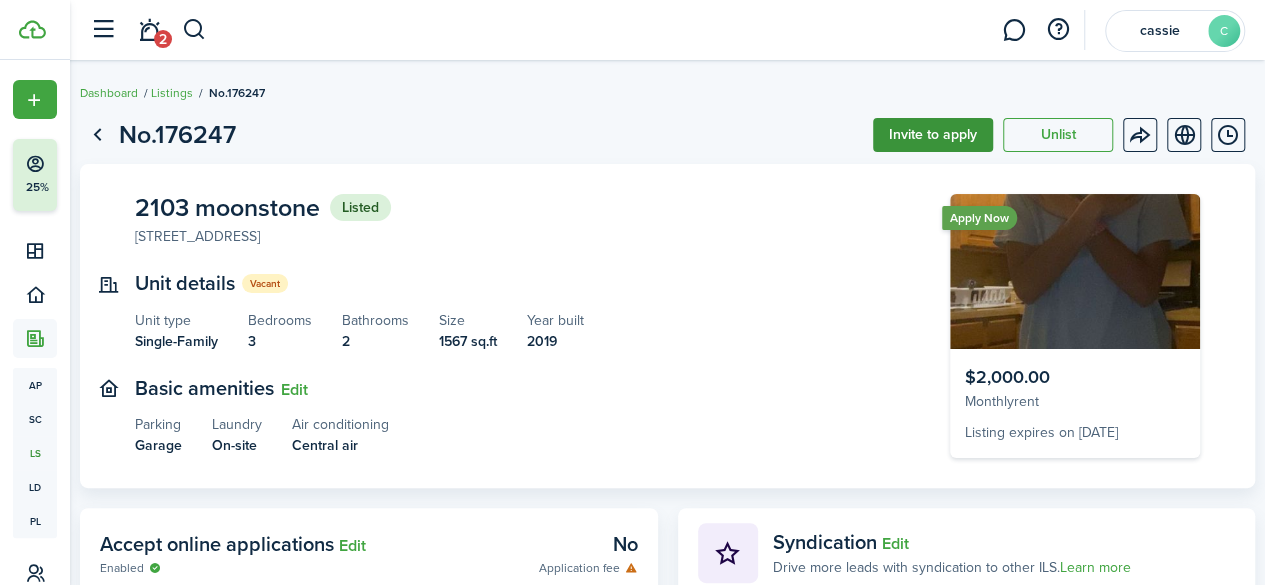 click on "Invite to apply" 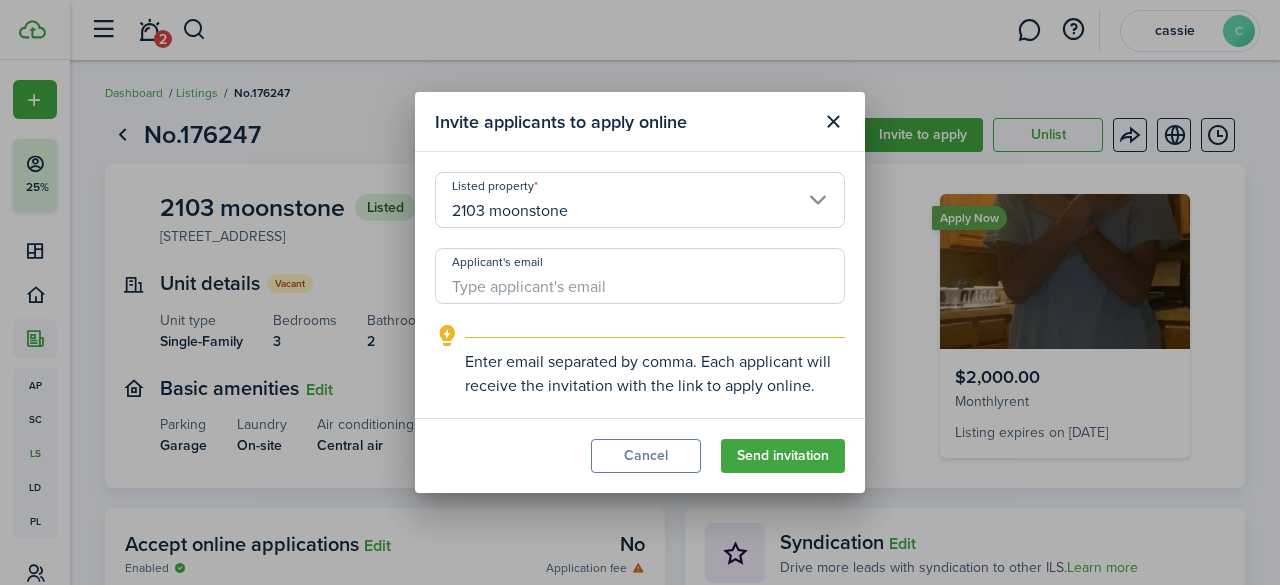 click on "Applicant's email" at bounding box center (640, 276) 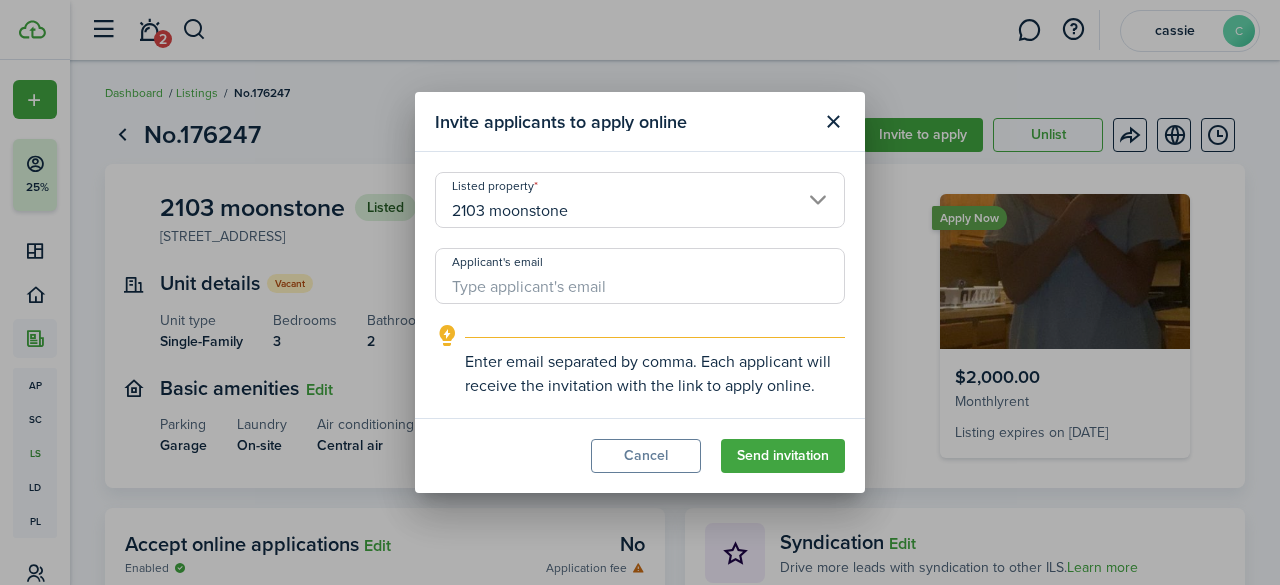 type on "[EMAIL_ADDRESS][DOMAIN_NAME]" 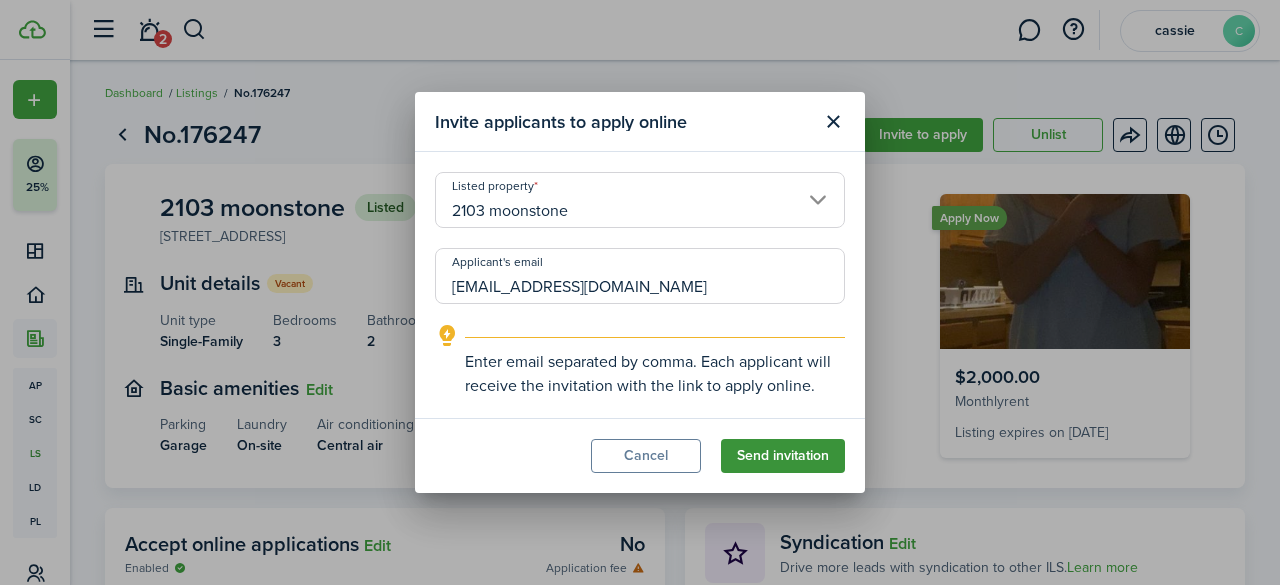 click on "Send invitation" 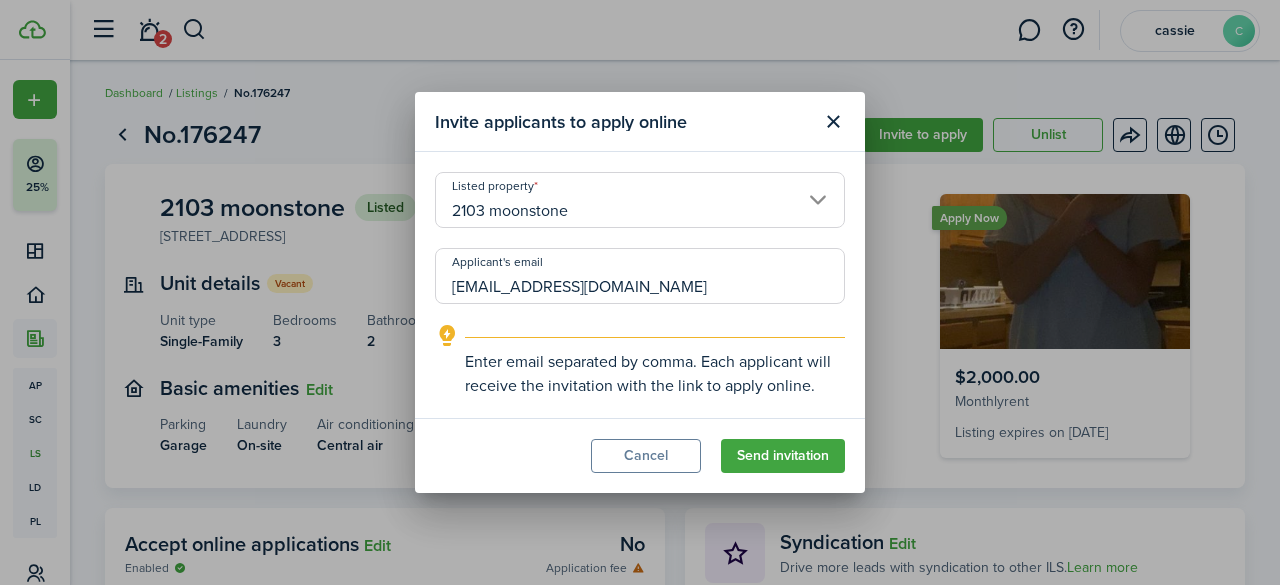 click on "[EMAIL_ADDRESS][DOMAIN_NAME]" at bounding box center (640, 276) 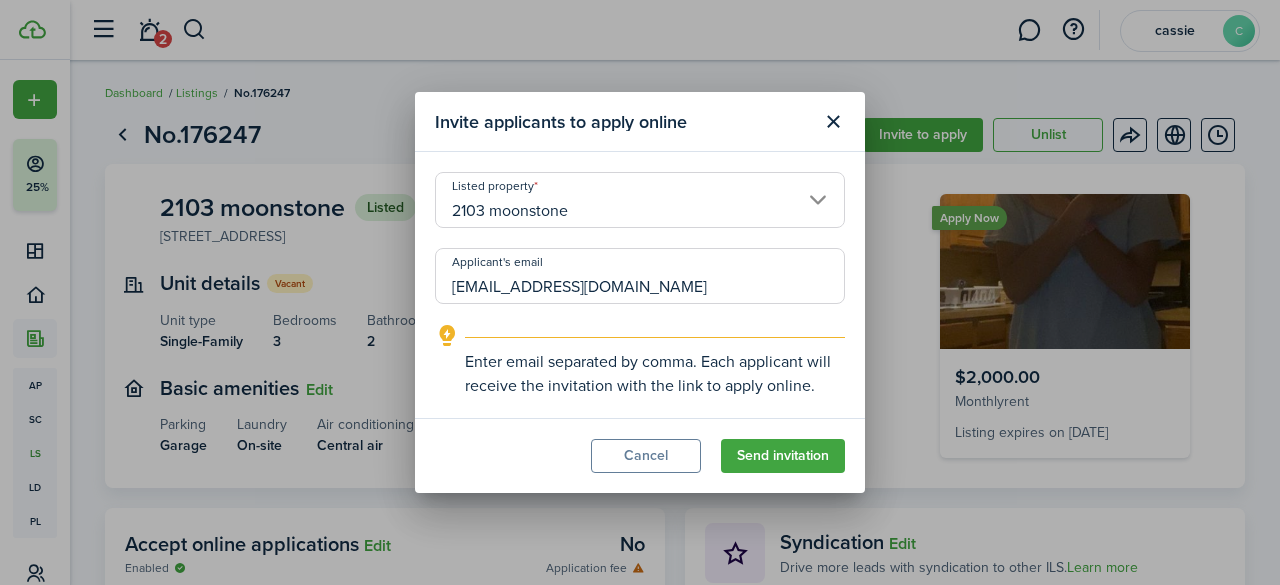 click on "[EMAIL_ADDRESS][DOMAIN_NAME]" at bounding box center [640, 276] 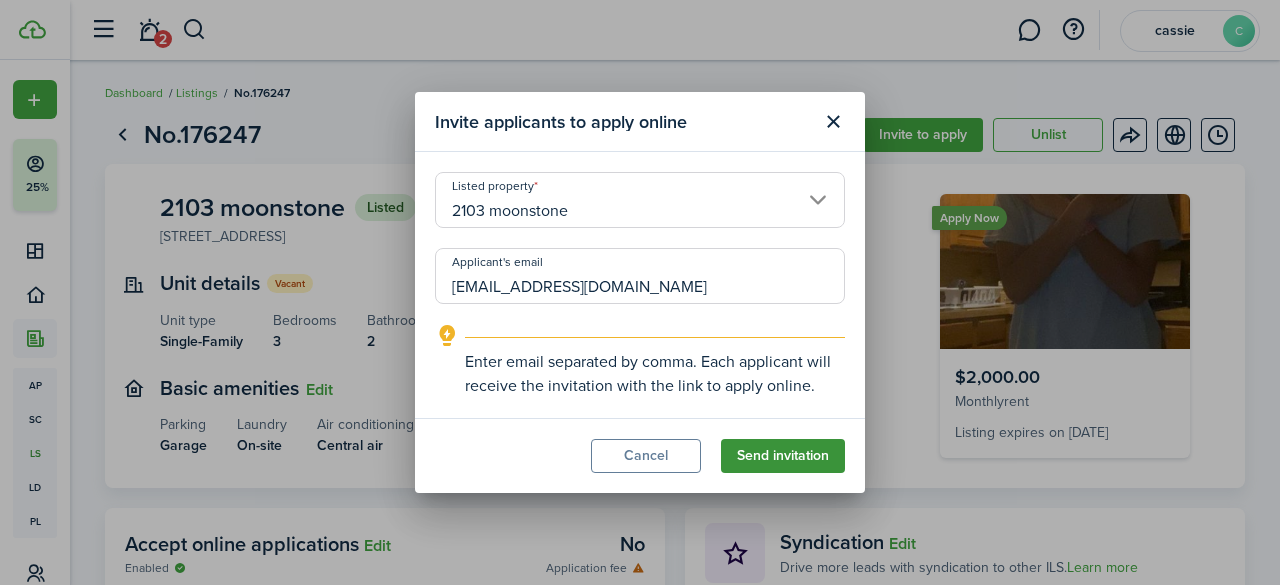 type on "[EMAIL_ADDRESS][DOMAIN_NAME]" 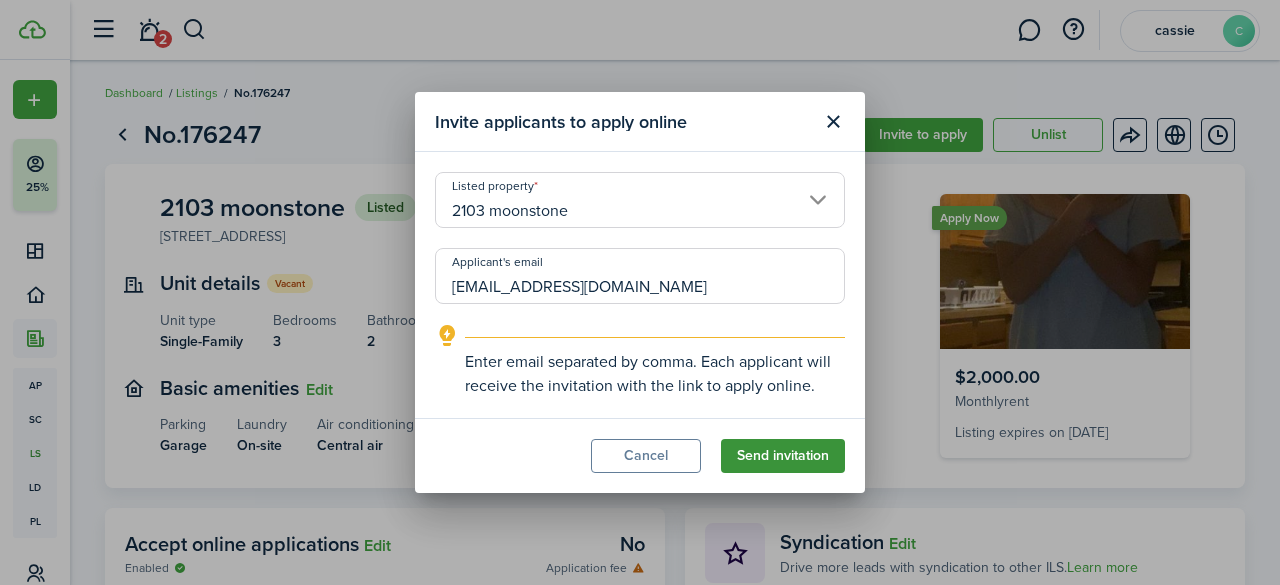 click on "Send invitation" 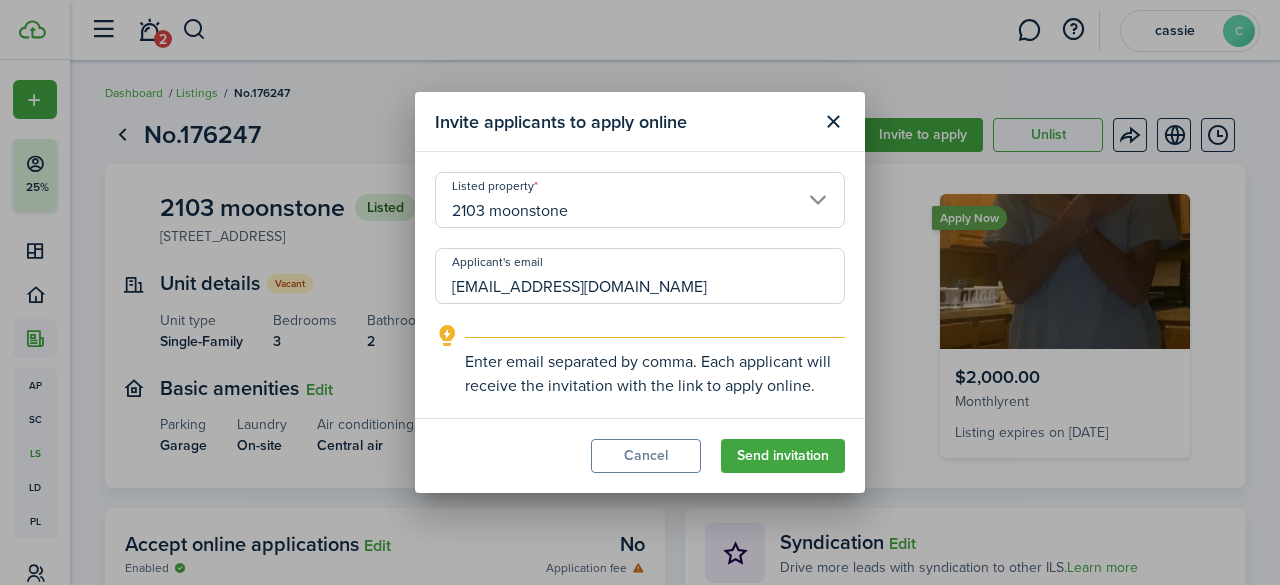 click on "2103 moonstone" at bounding box center [640, 200] 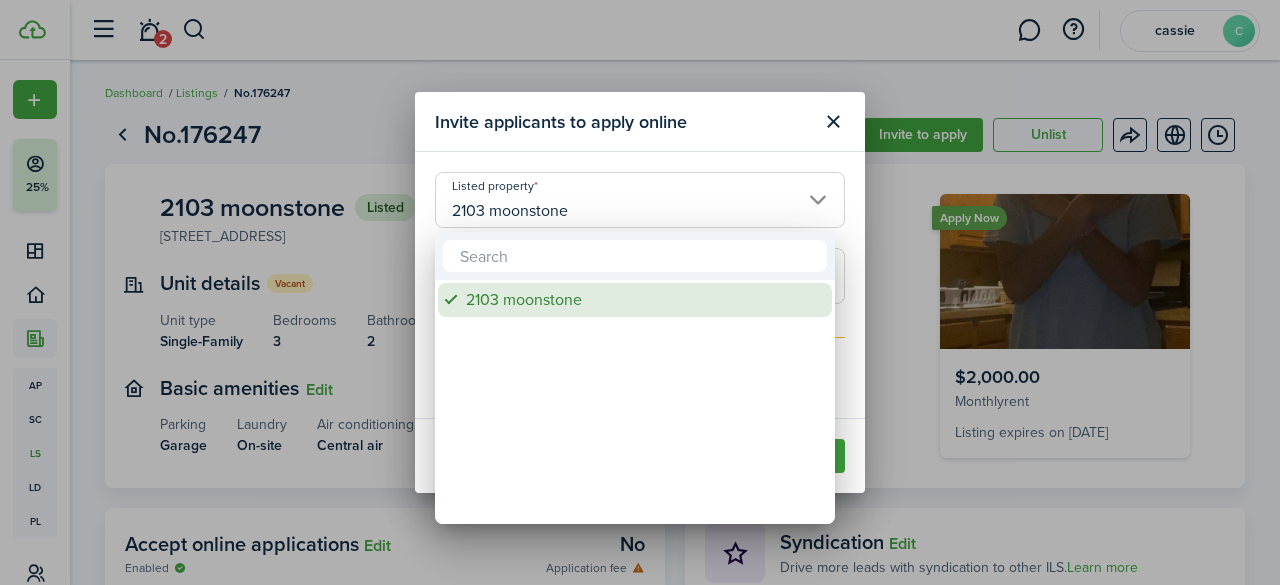 click on "2103 moonstone" at bounding box center (643, 300) 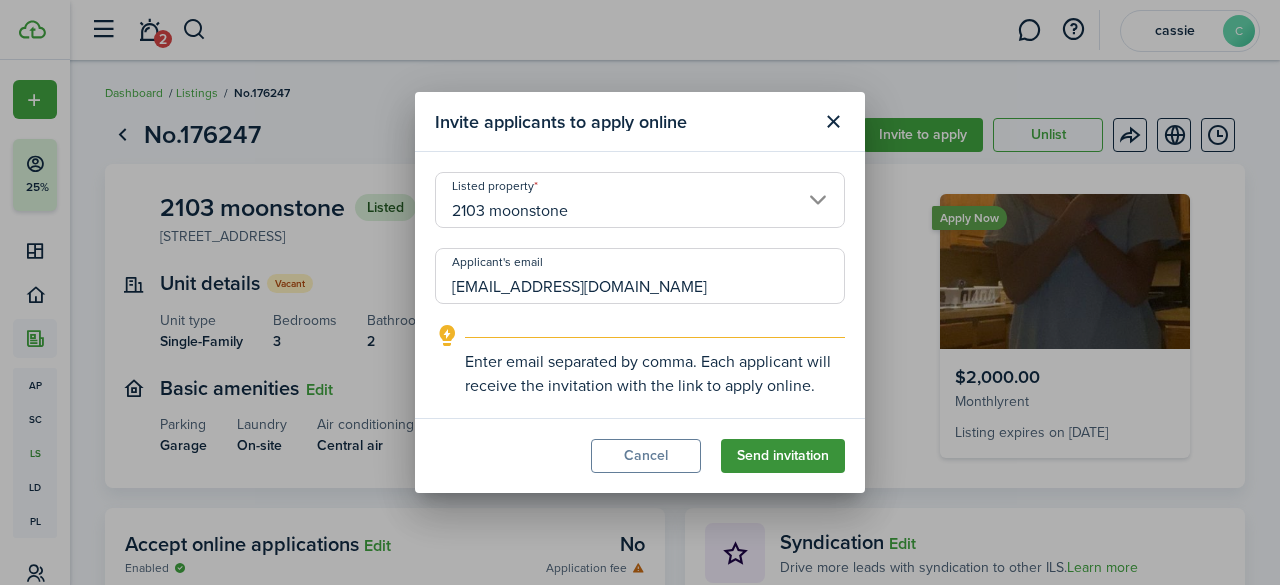 click on "Send invitation" 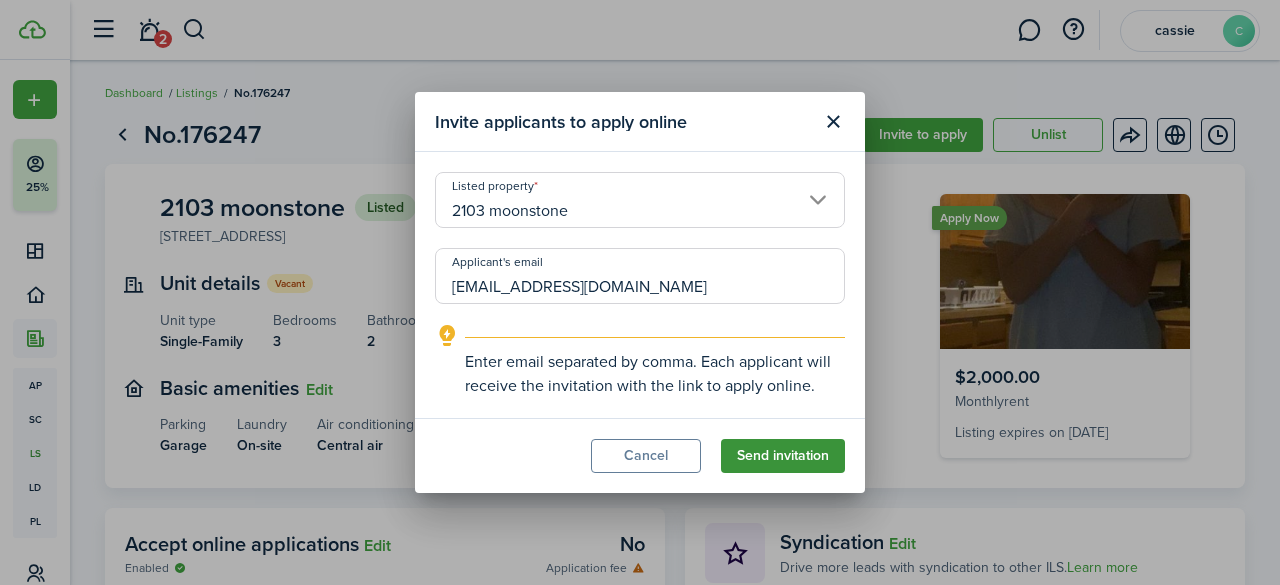 click on "Send invitation" 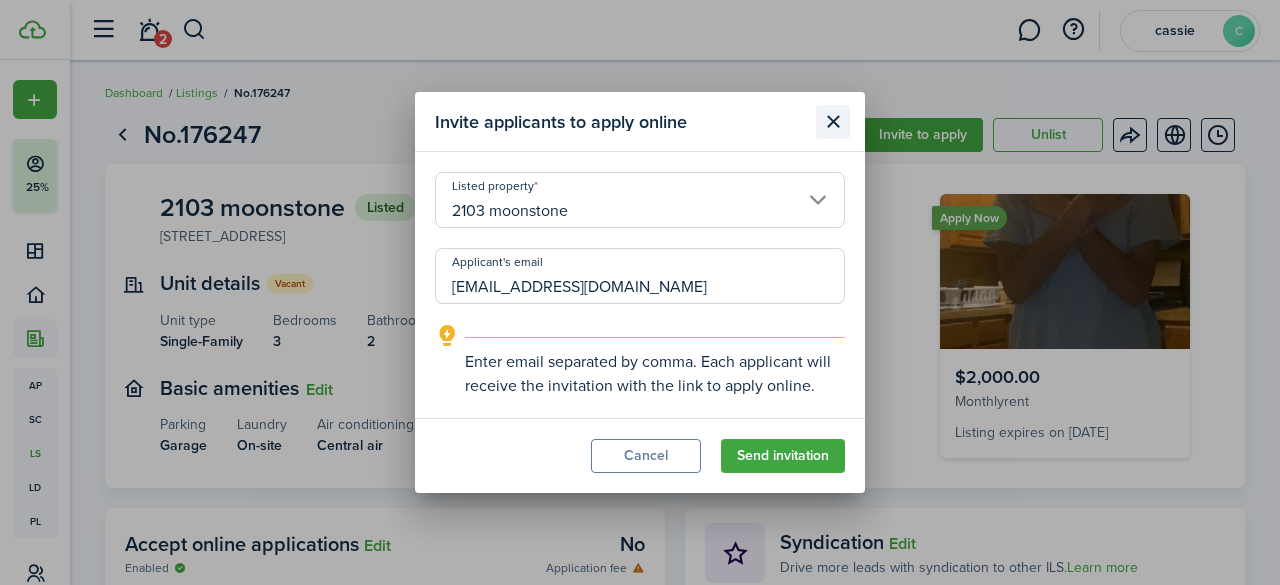 click at bounding box center (833, 122) 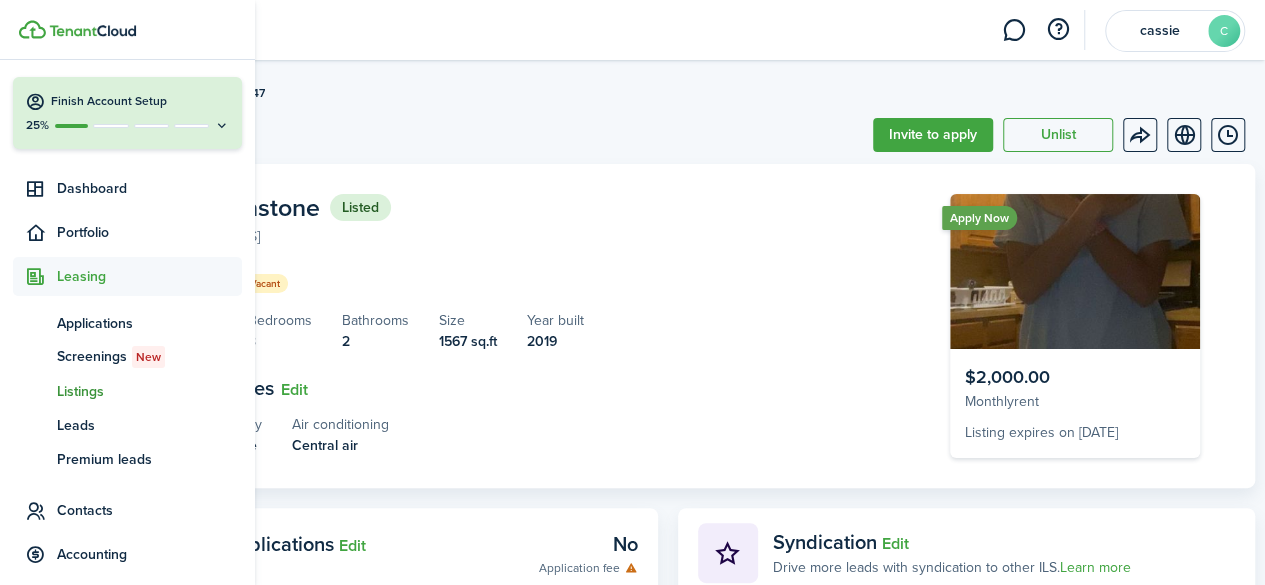scroll, scrollTop: 67, scrollLeft: 0, axis: vertical 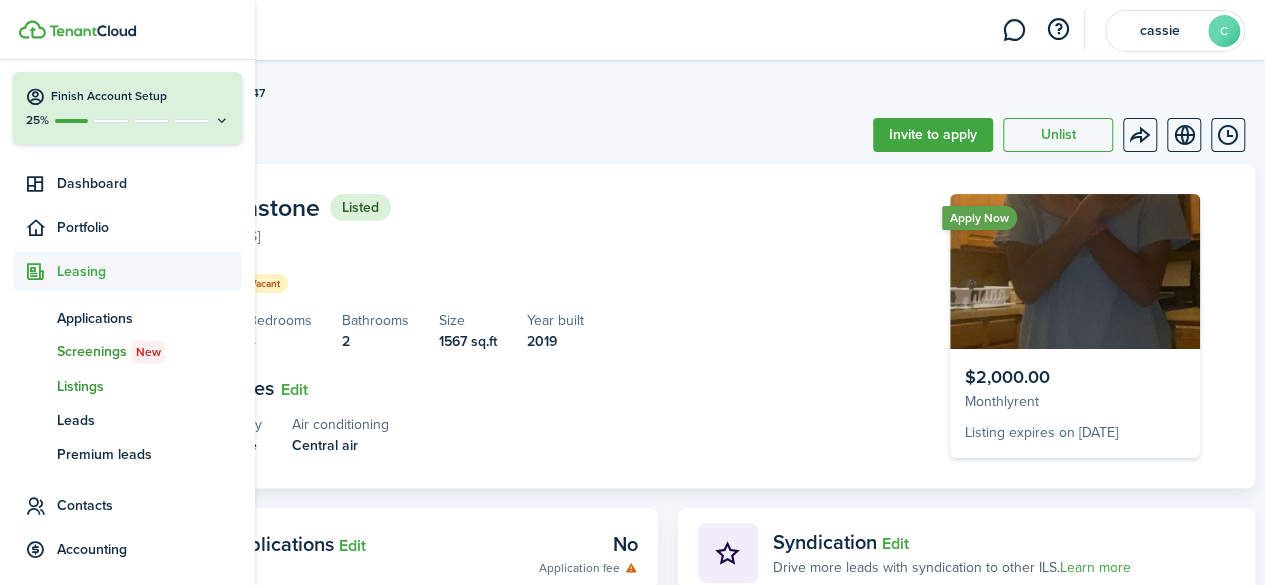 click on "Screenings New" 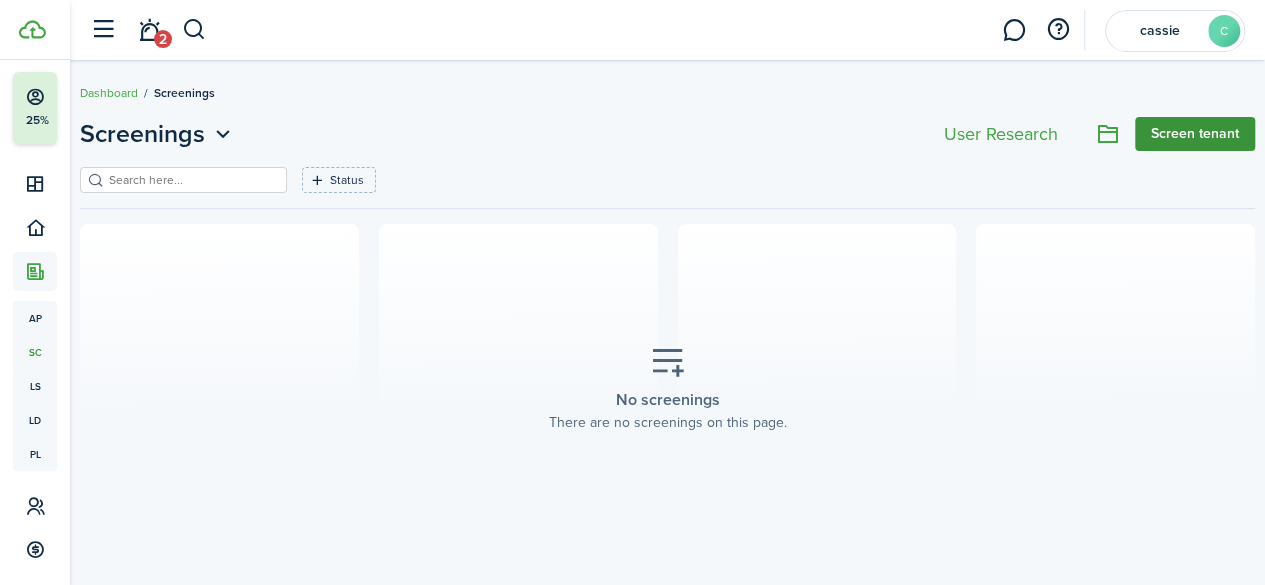 click on "Screen tenant" 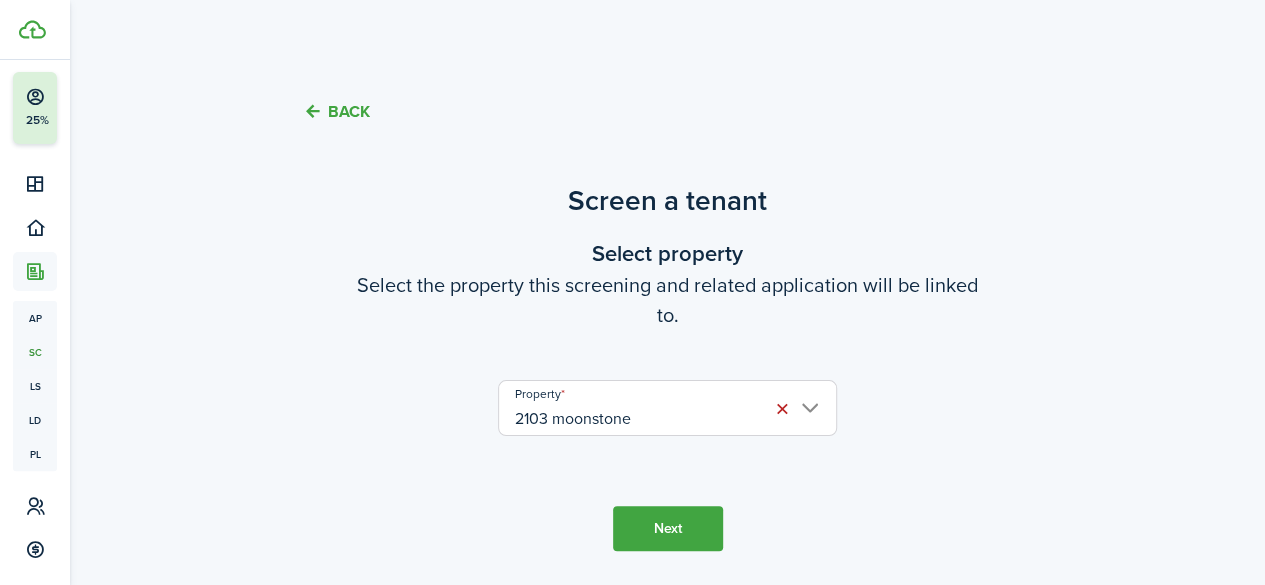 click on "Next" at bounding box center [668, 528] 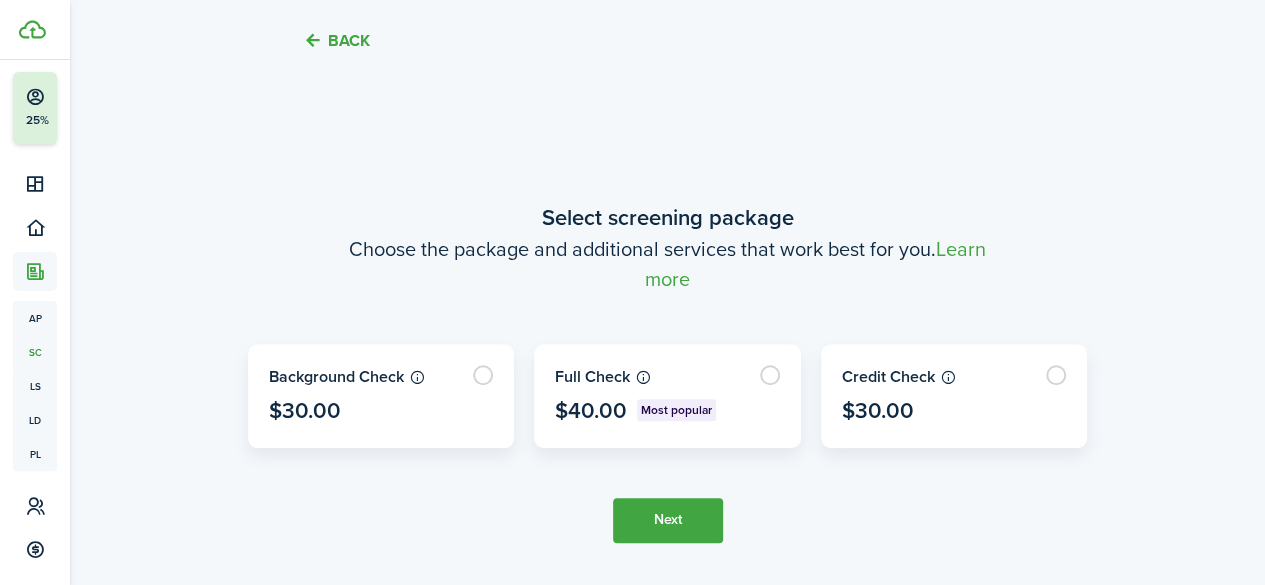 scroll, scrollTop: 646, scrollLeft: 0, axis: vertical 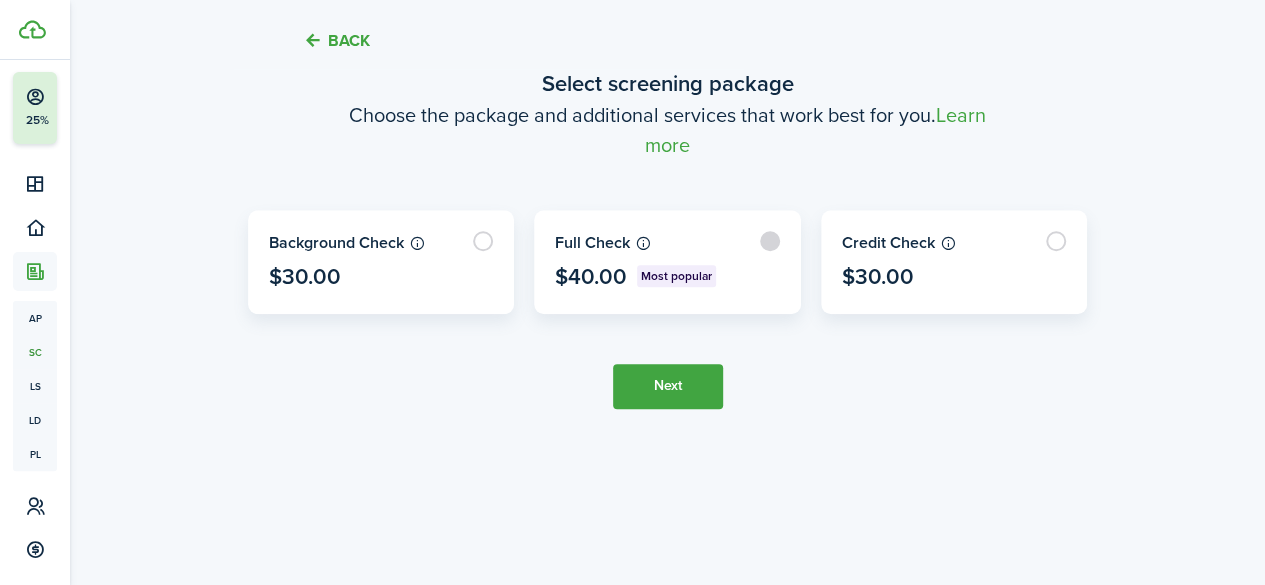 click 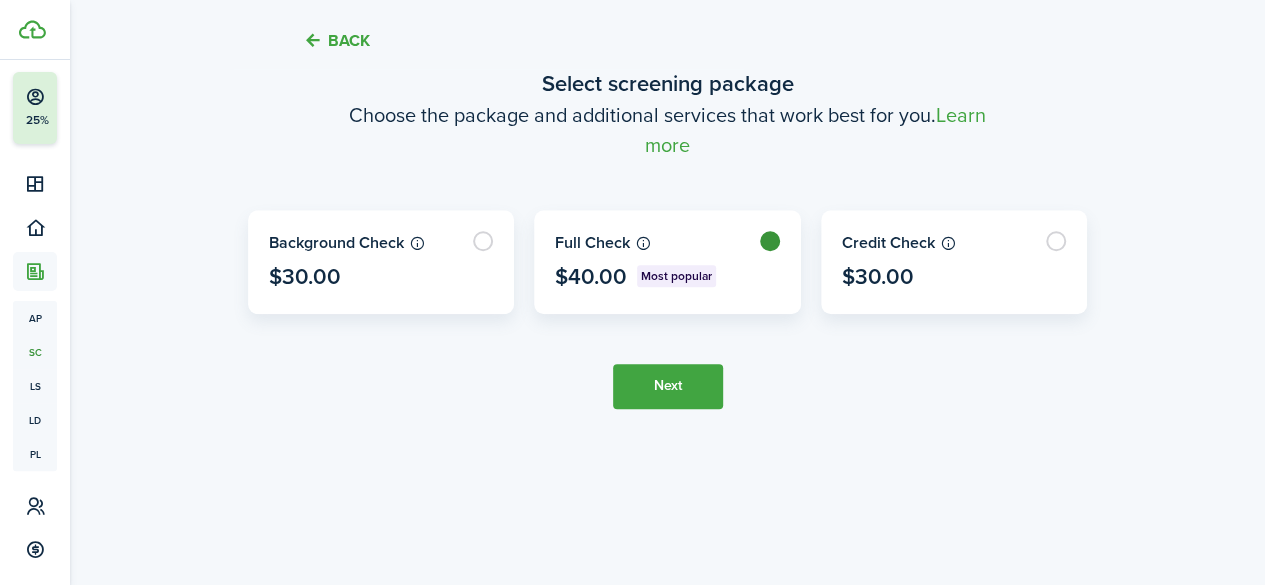 radio on "true" 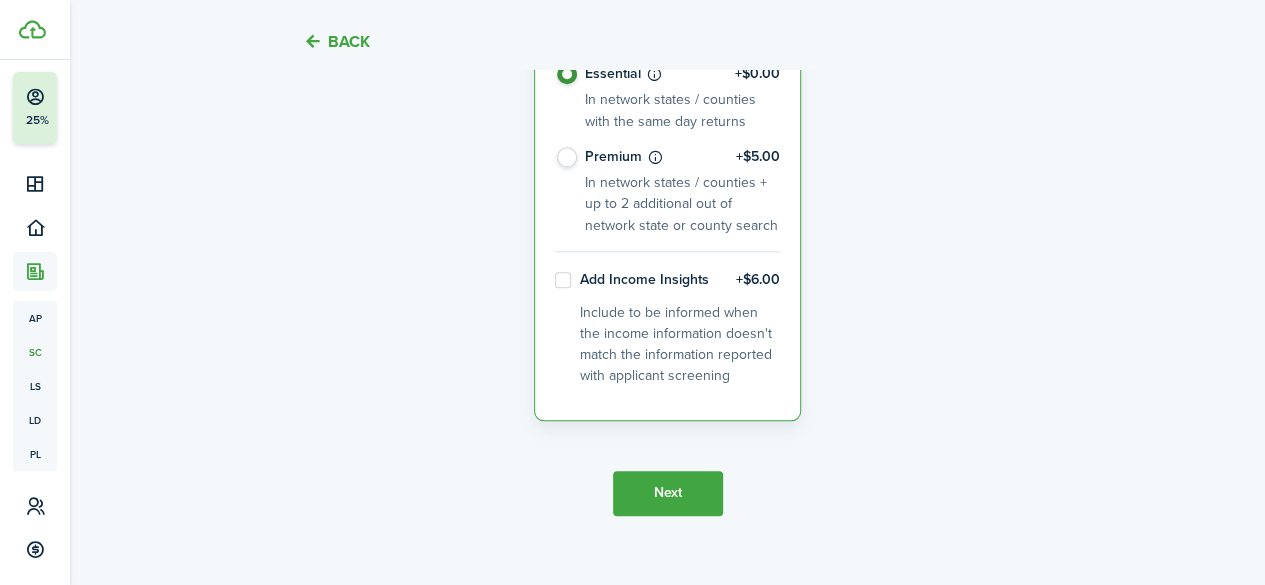 scroll, scrollTop: 850, scrollLeft: 0, axis: vertical 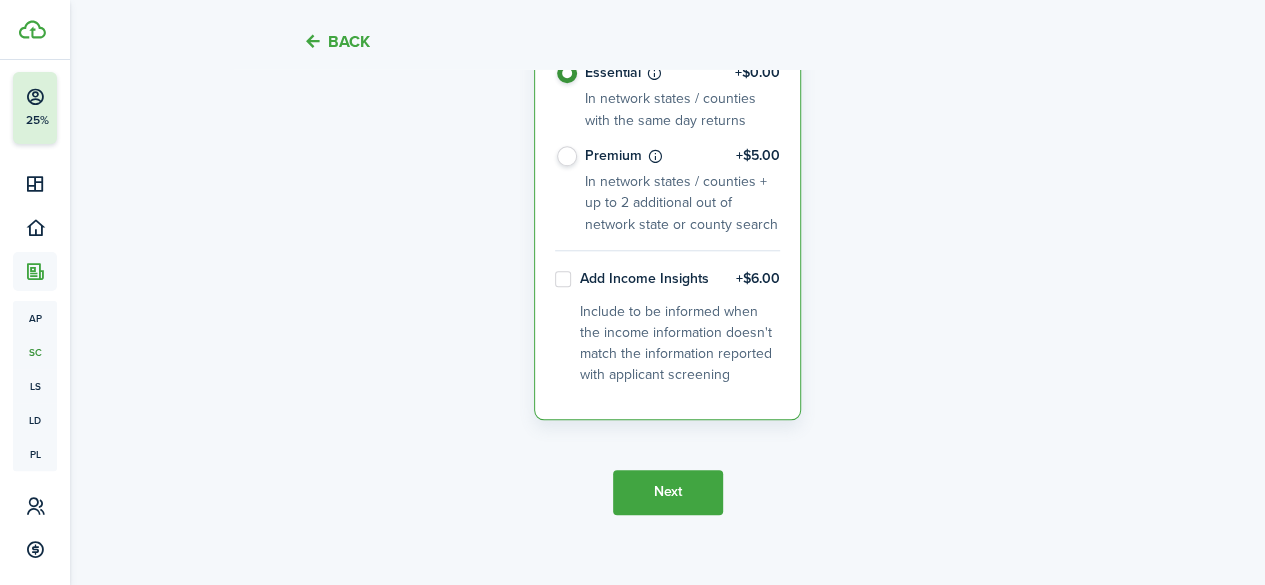 click on "Next" at bounding box center (668, 492) 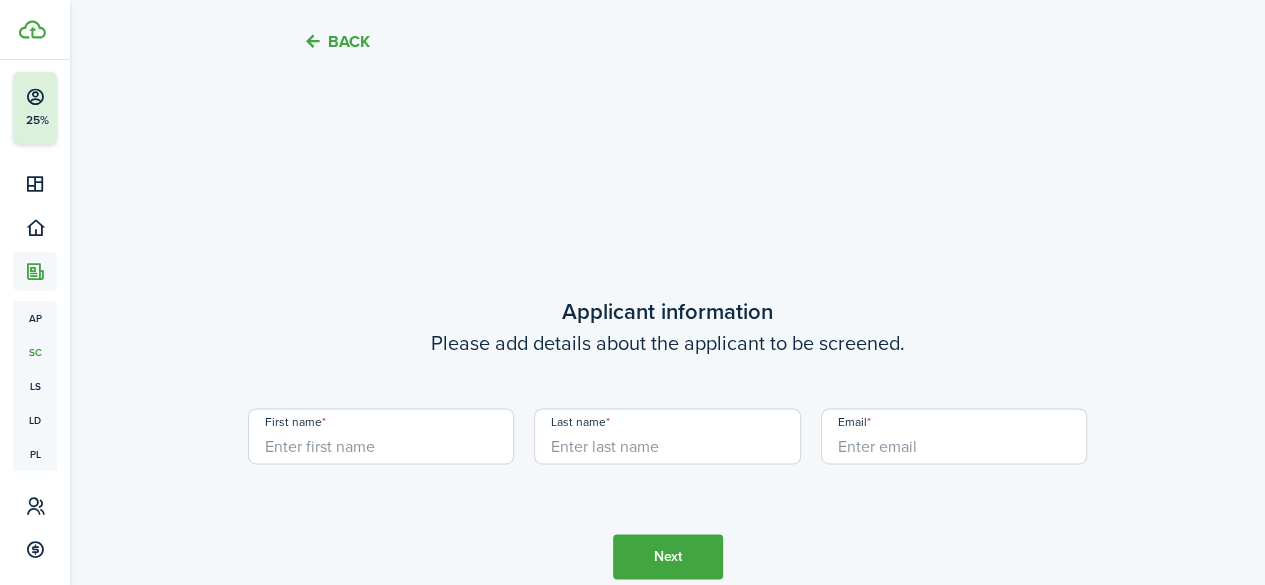scroll, scrollTop: 1323, scrollLeft: 0, axis: vertical 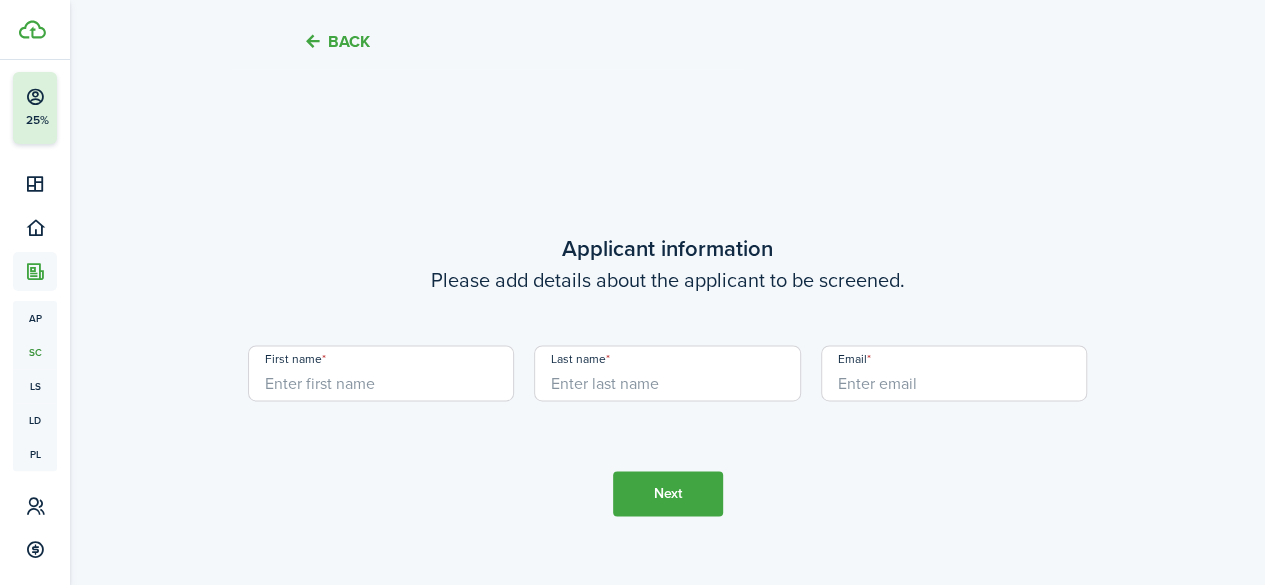 click on "First name" at bounding box center [381, 373] 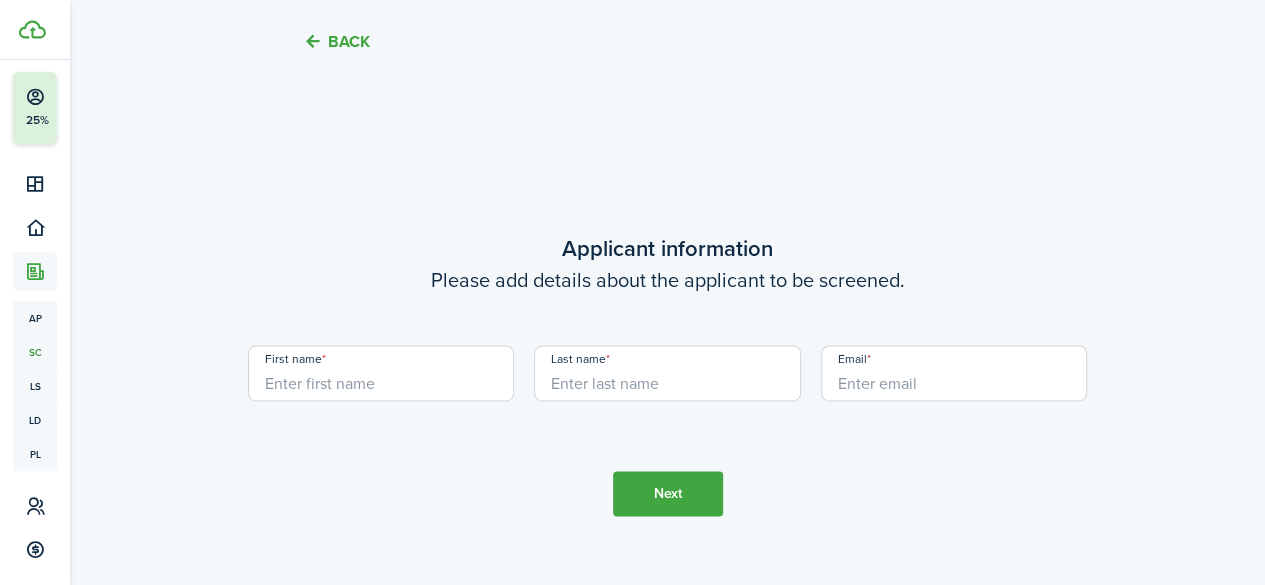 type on "Shaleigh" 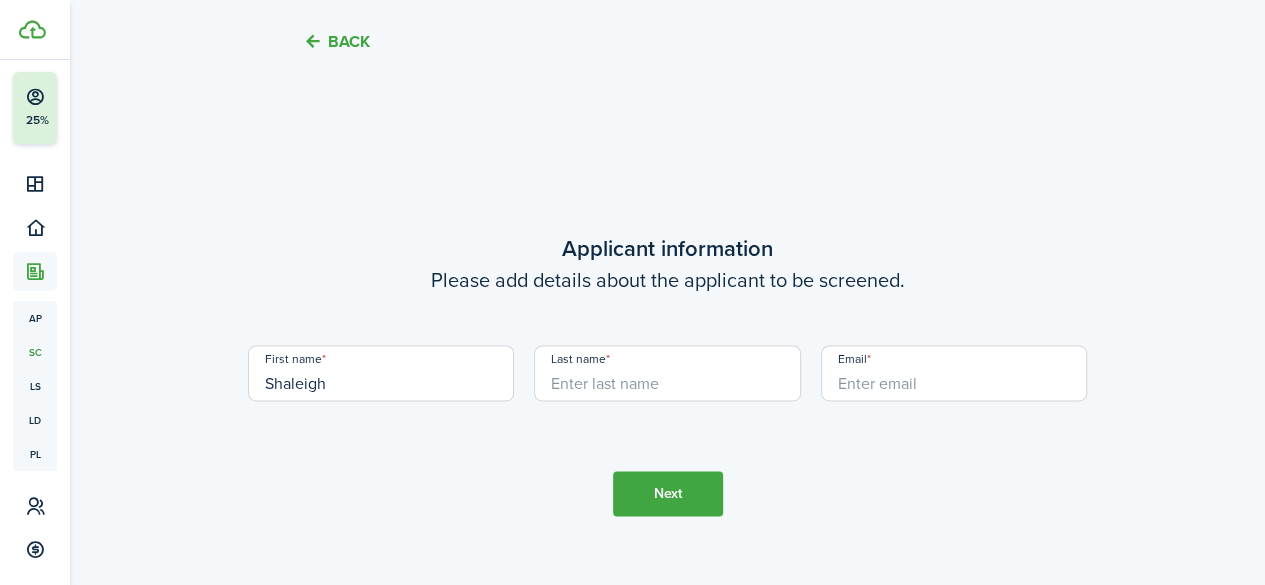 type on "Reel" 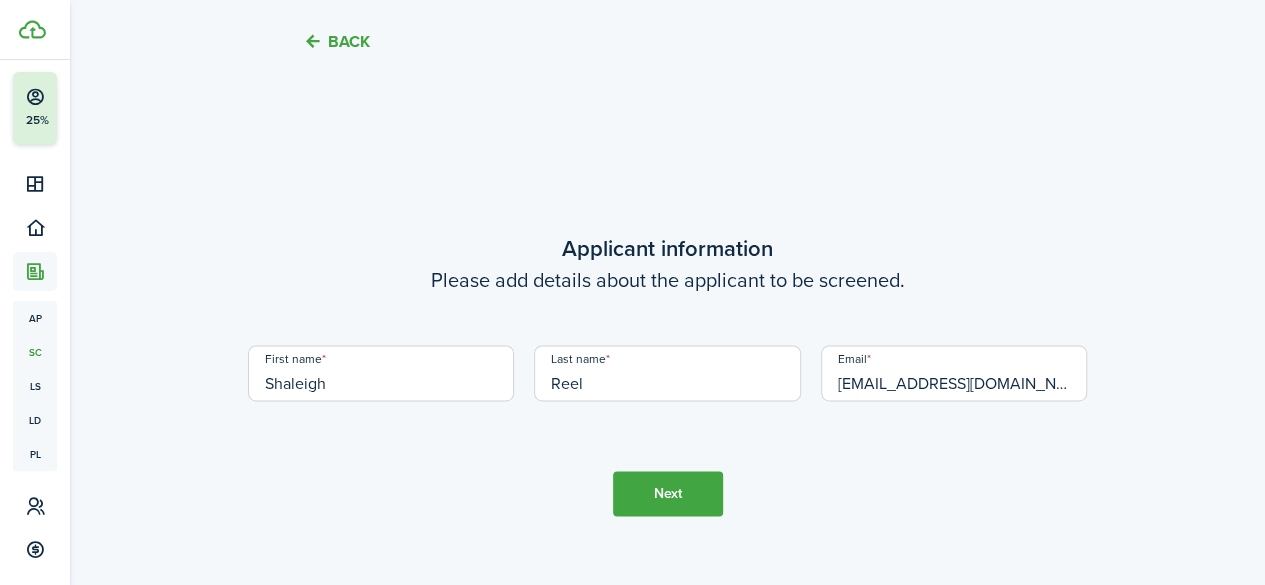 click on "[EMAIL_ADDRESS][DOMAIN_NAME]" at bounding box center (954, 373) 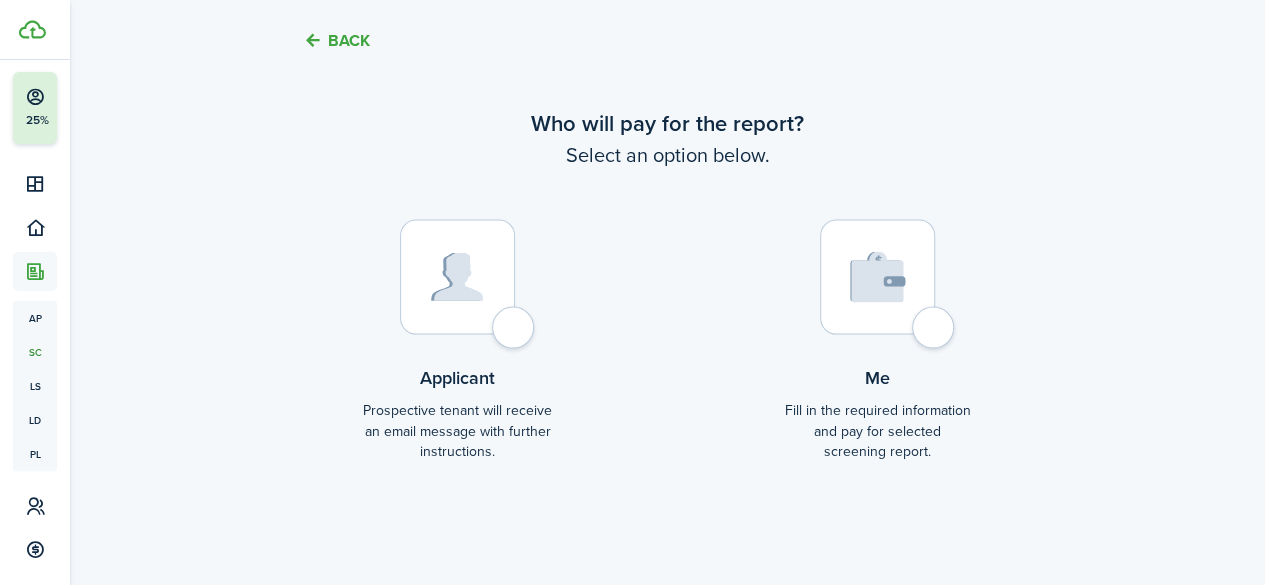 scroll, scrollTop: 1990, scrollLeft: 0, axis: vertical 